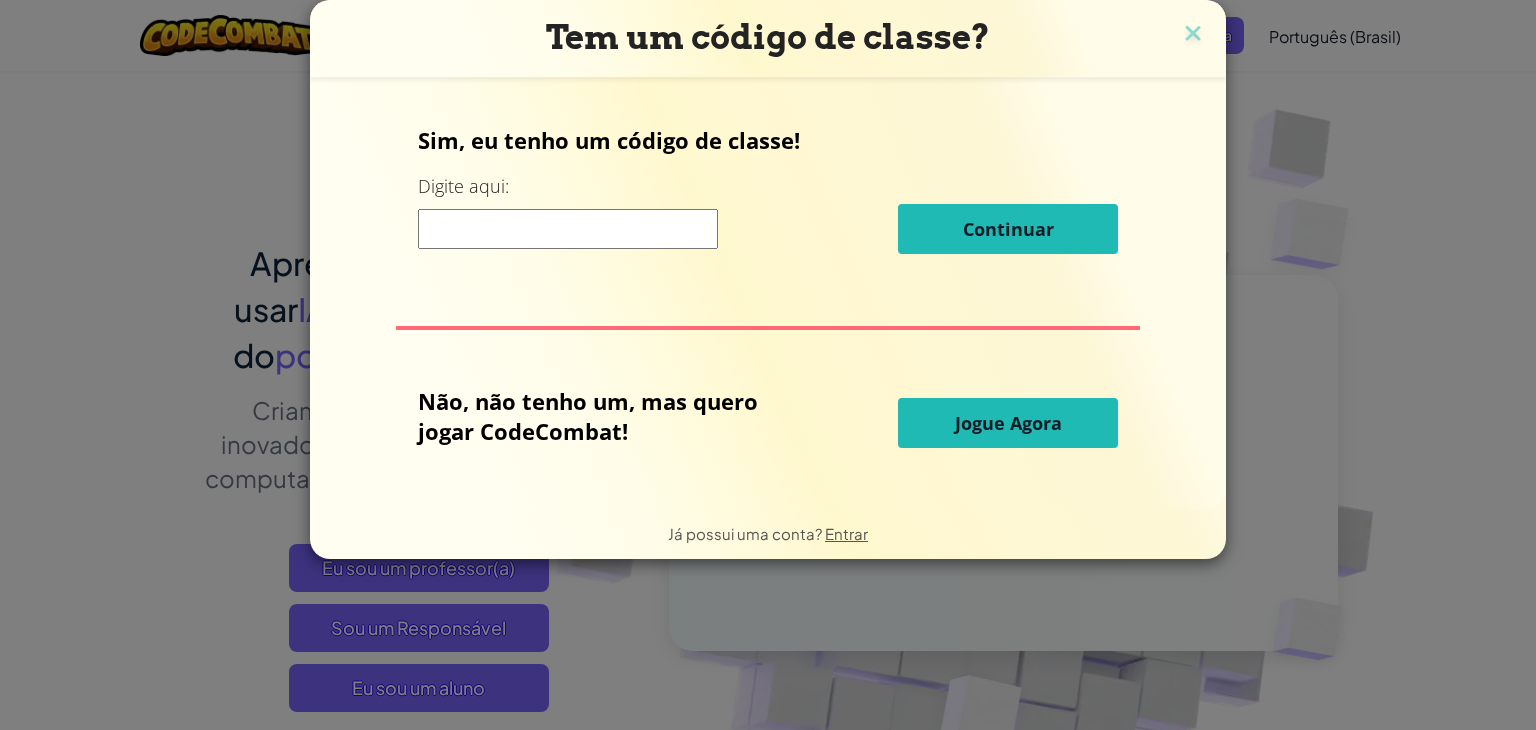 scroll, scrollTop: 0, scrollLeft: 0, axis: both 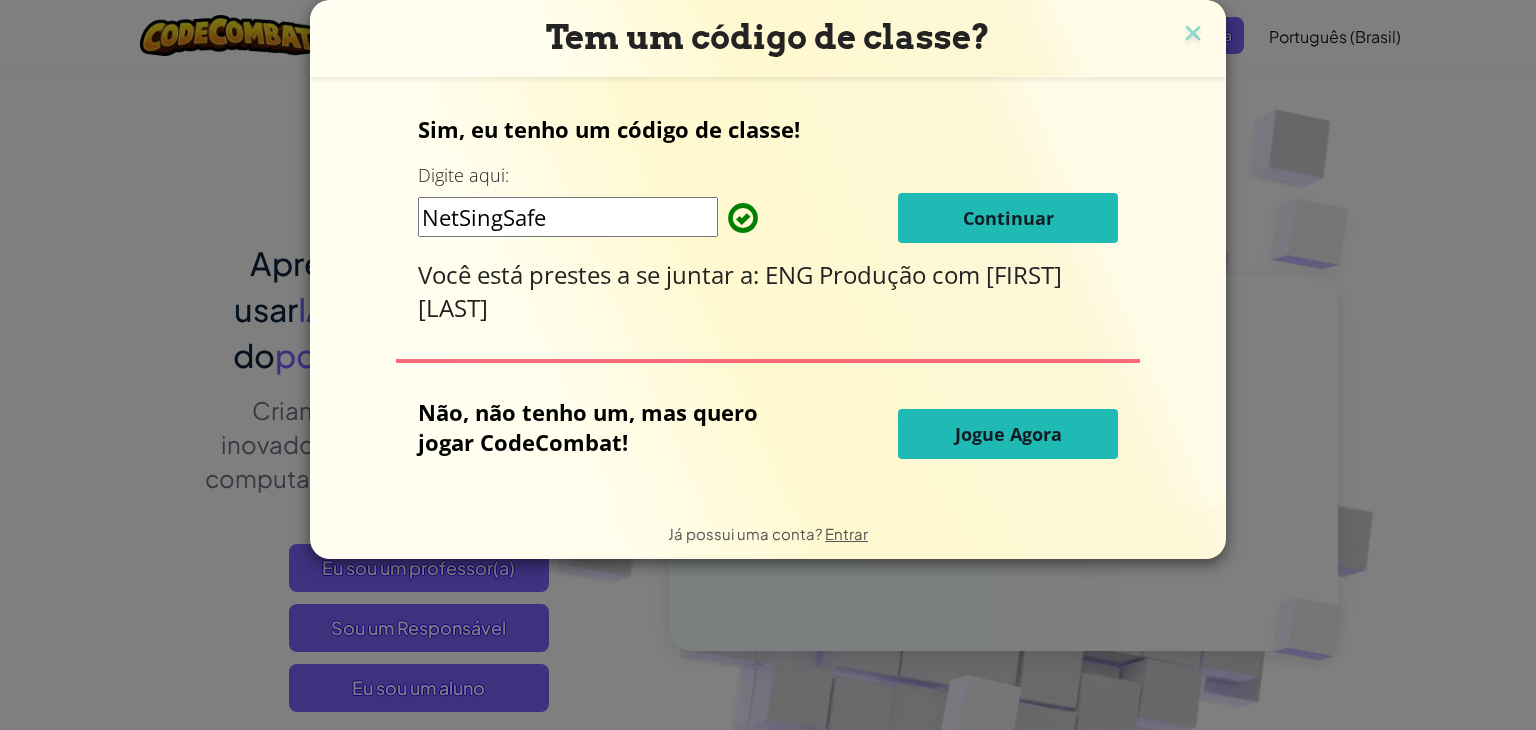 type on "NetSingSafe" 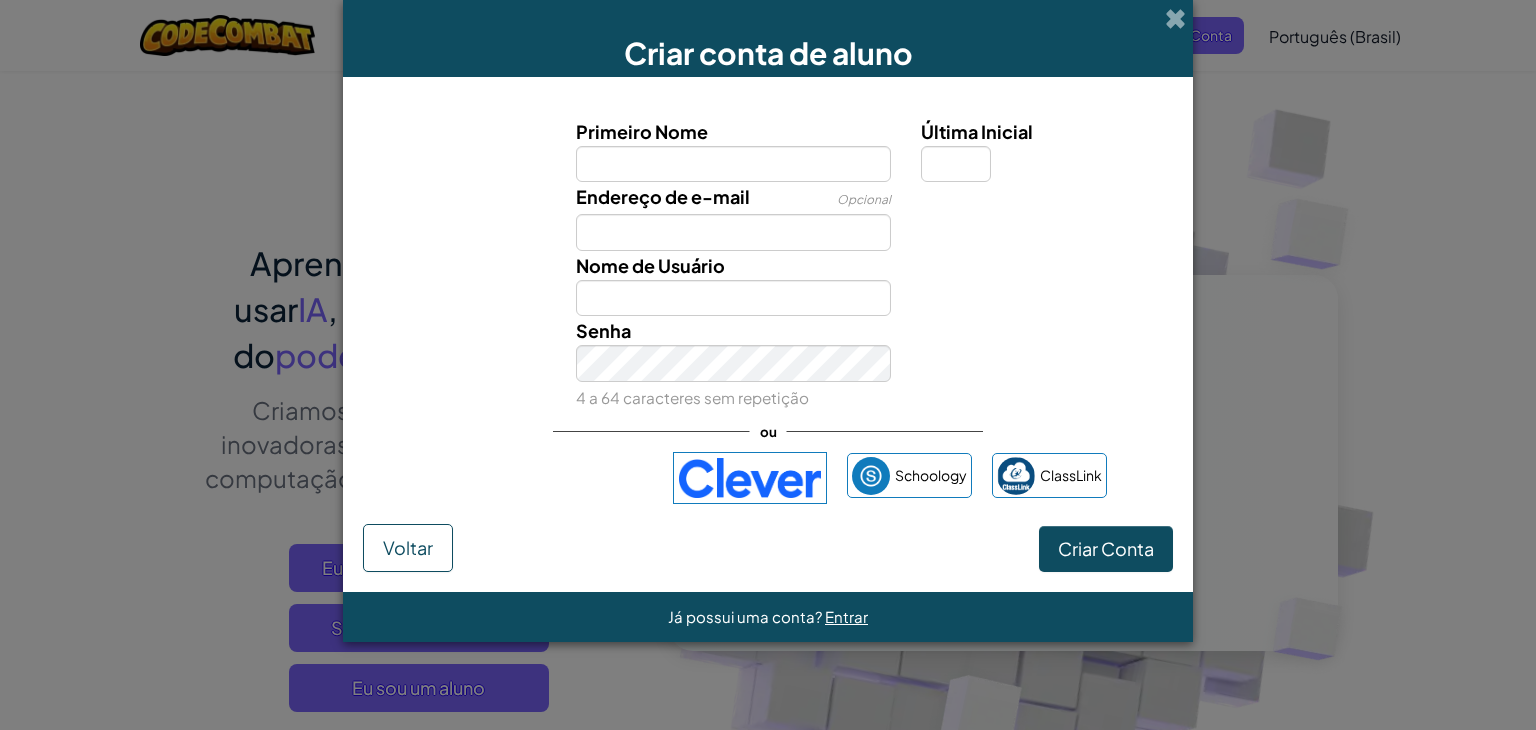 click on "Primeiro Nome" at bounding box center (734, 164) 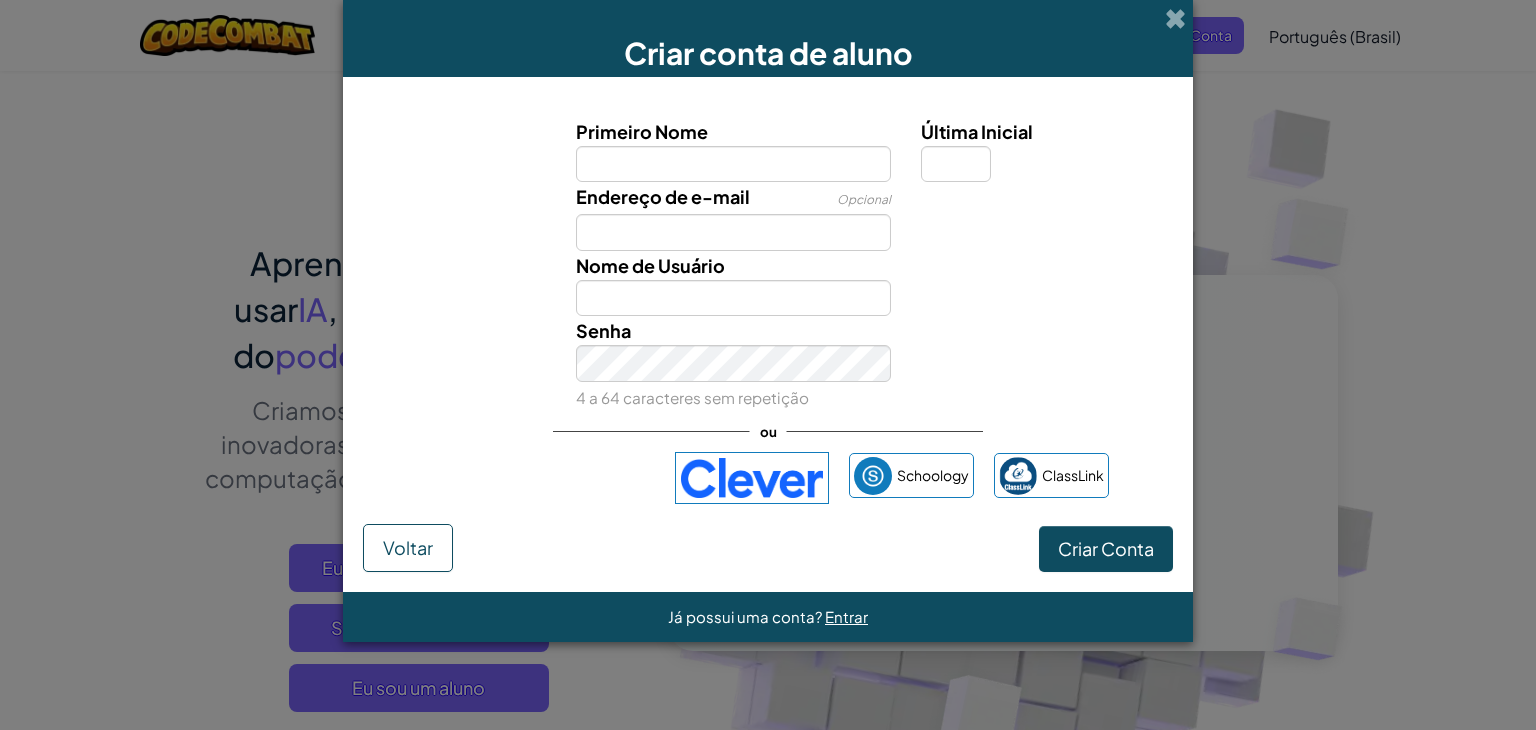 type on "FABIANO" 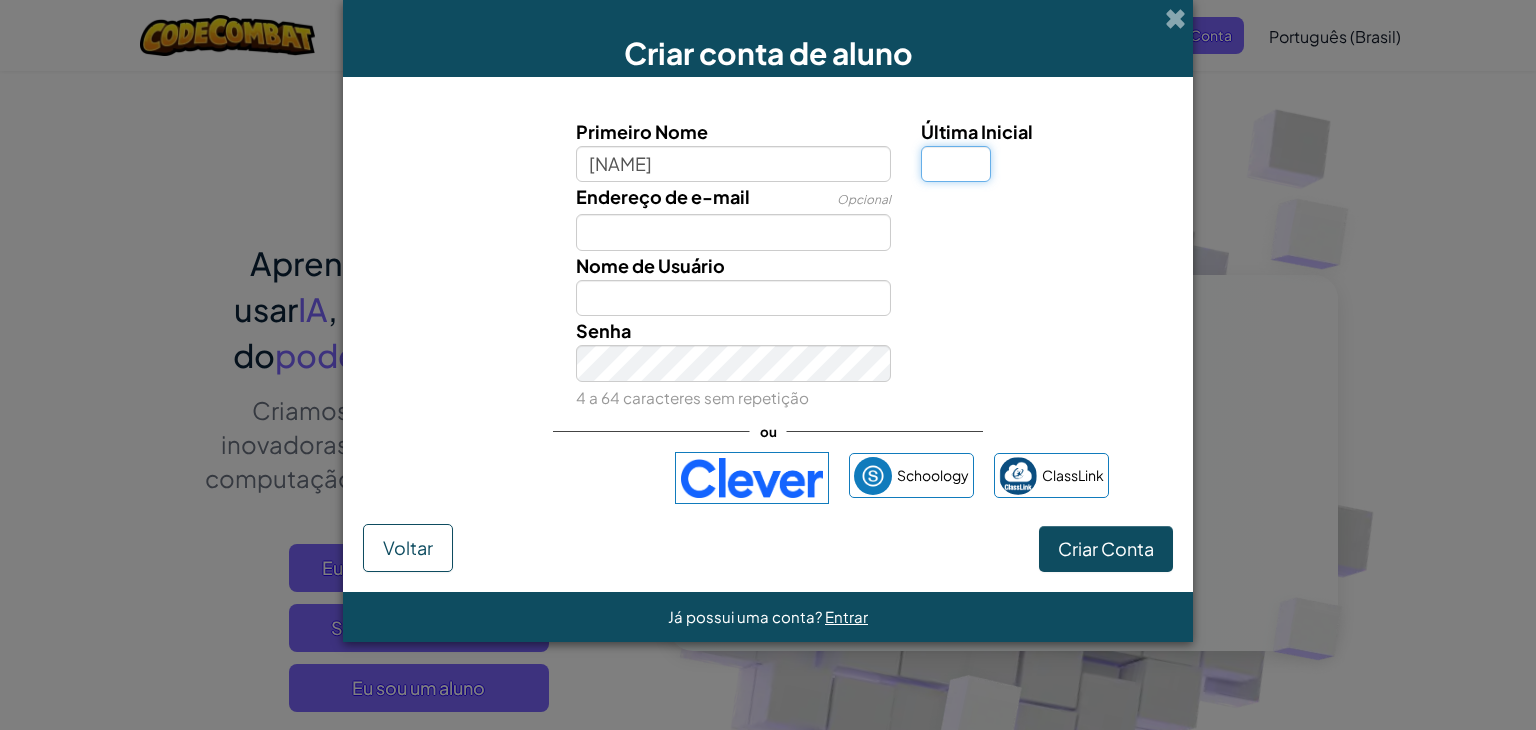 type on "L" 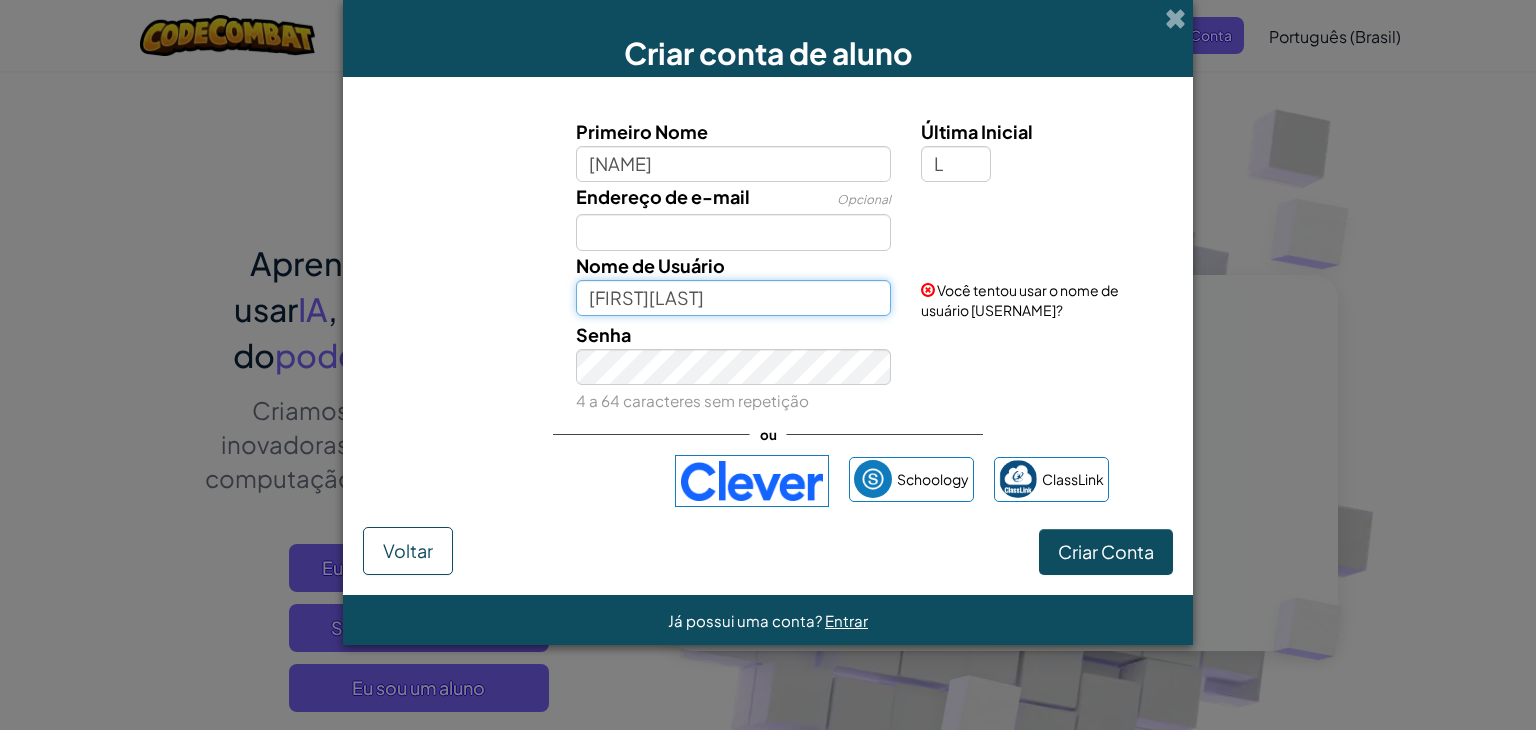 click on "FABIANOL" at bounding box center (734, 298) 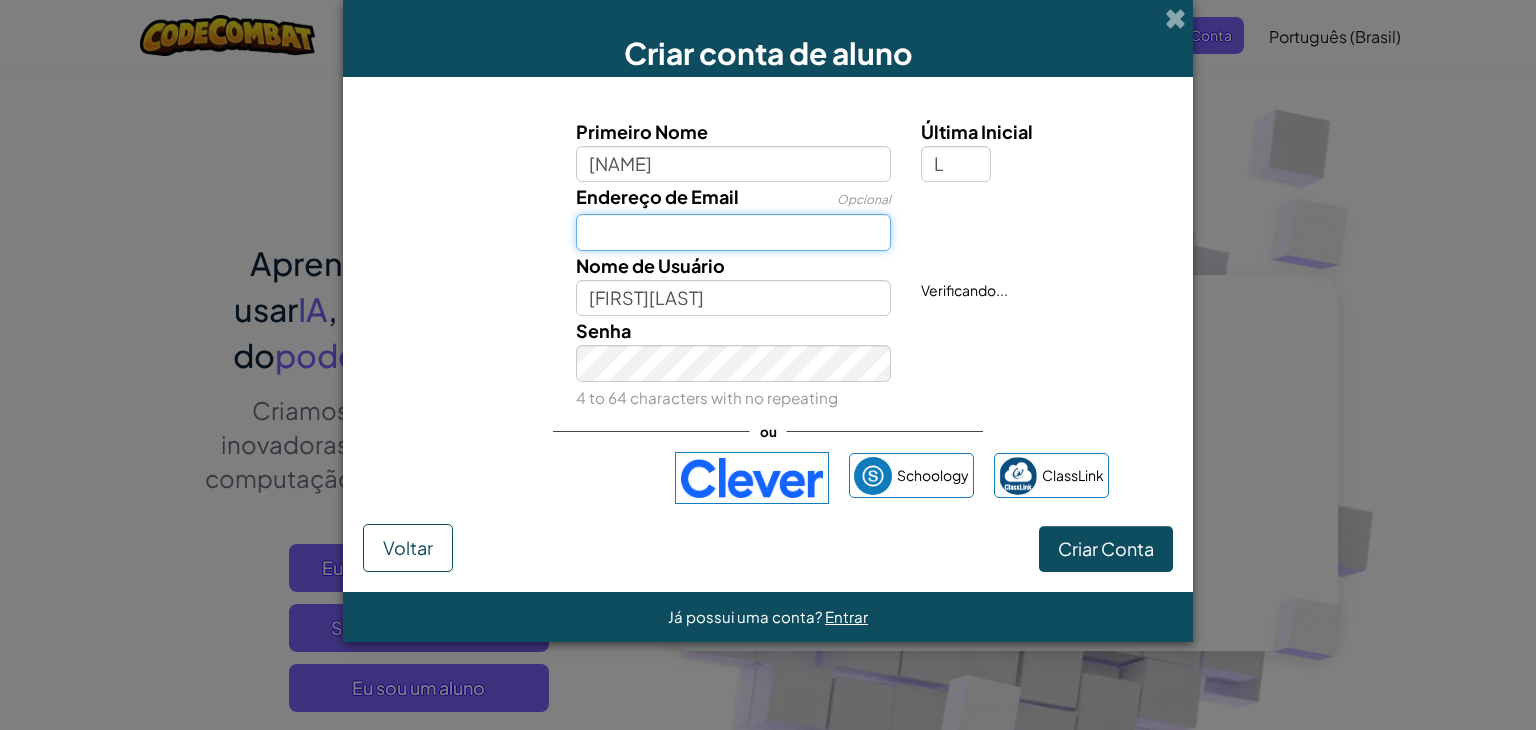 click on "Endereço de Email" at bounding box center [734, 232] 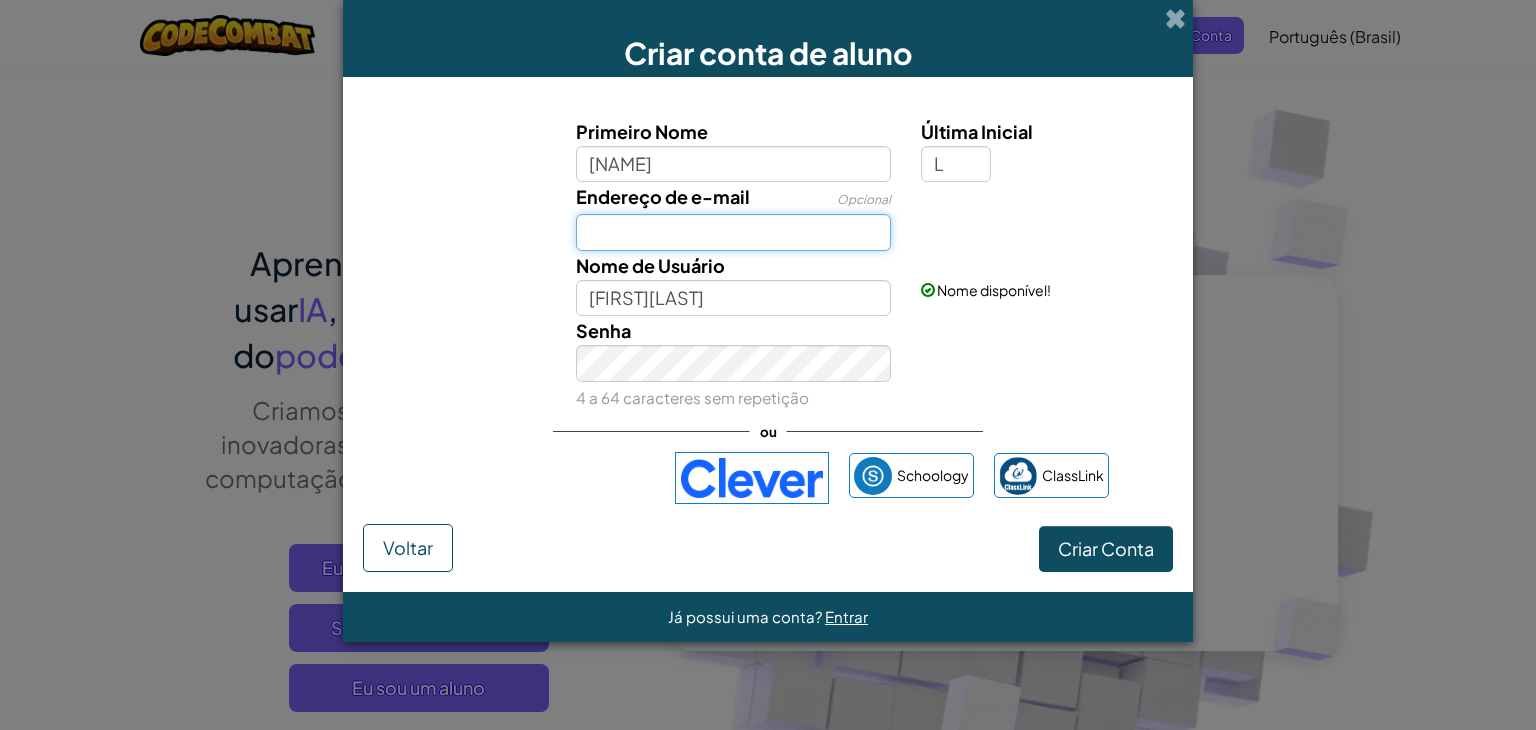 type on "fabianolahr2003@gmail.com" 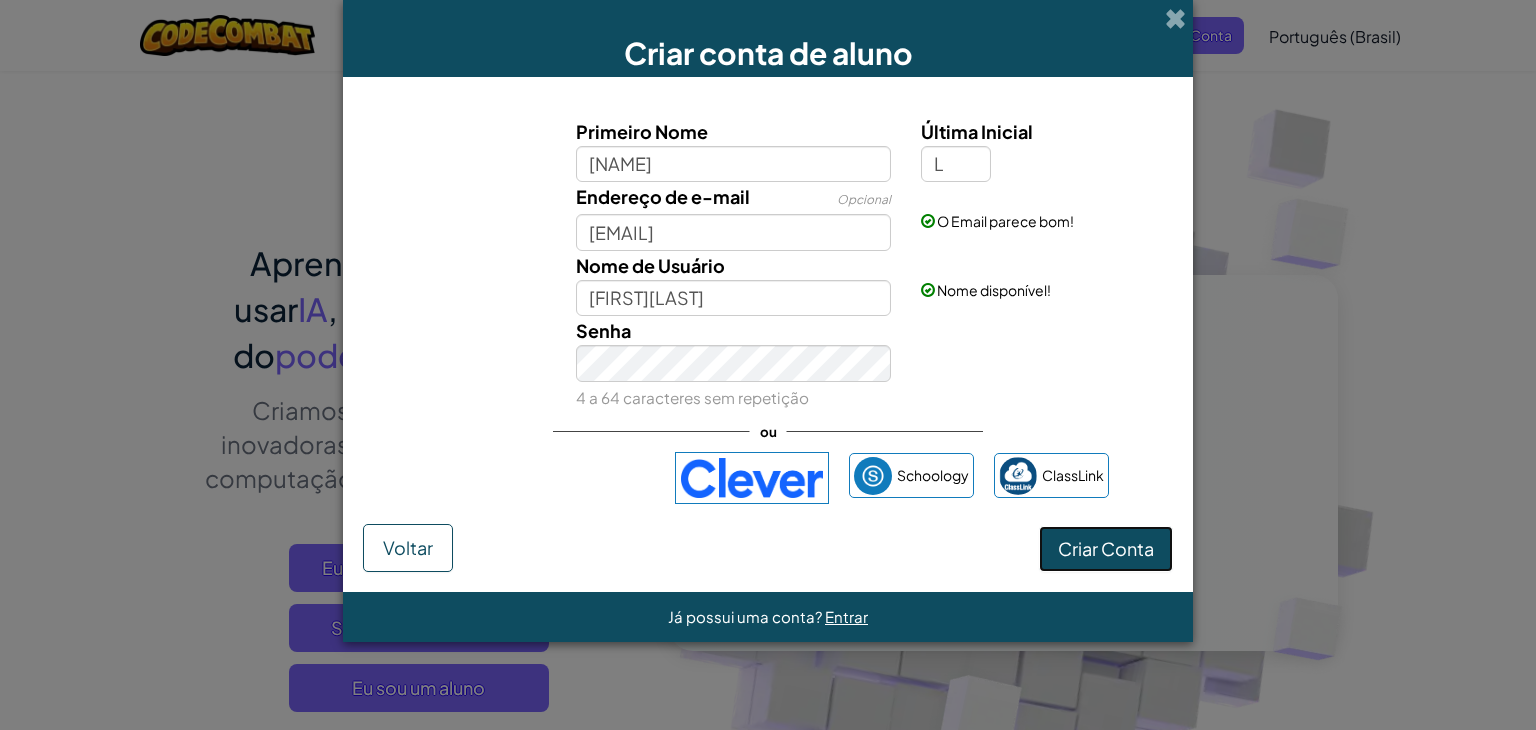 click on "Criar Conta" at bounding box center [1106, 549] 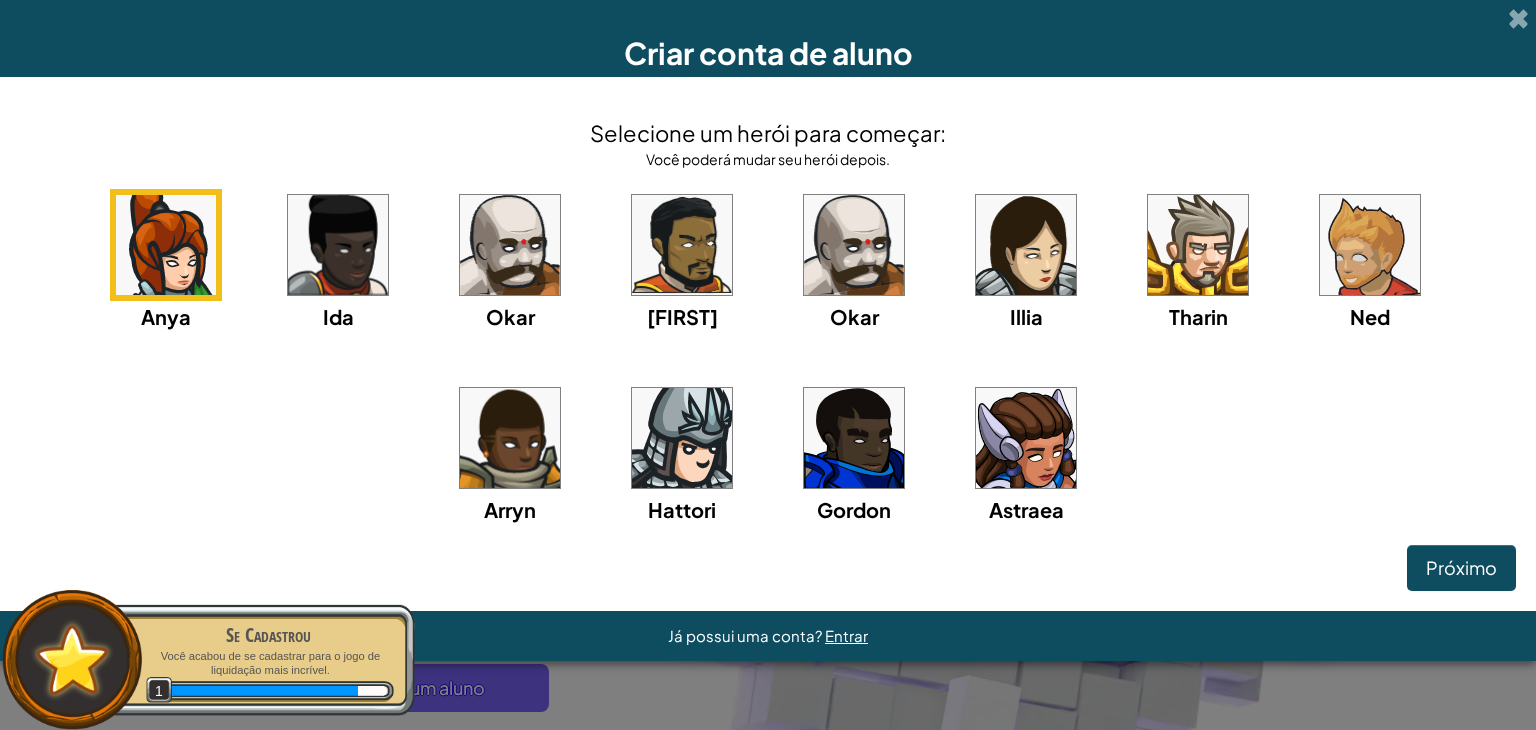 click at bounding box center [854, 245] 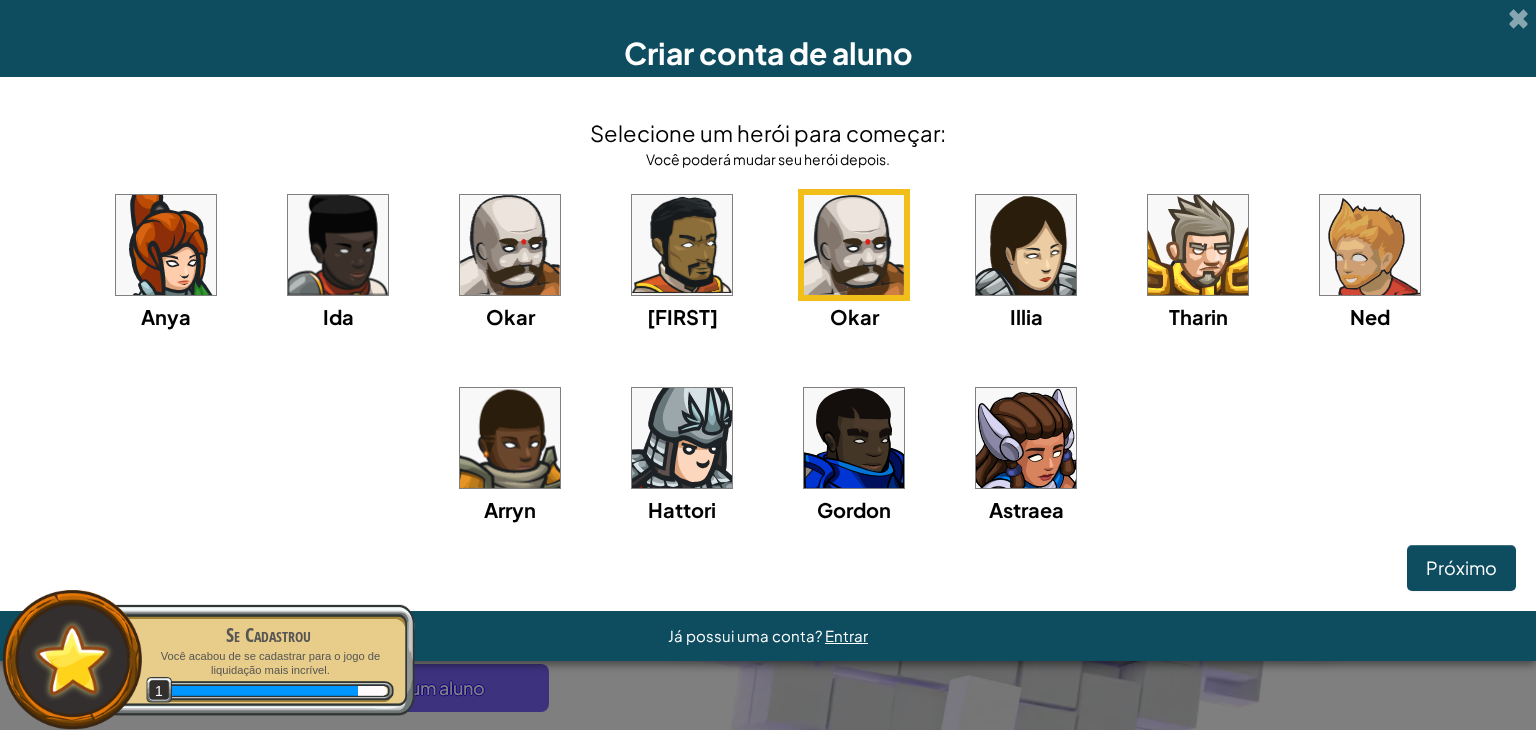 click at bounding box center [854, 438] 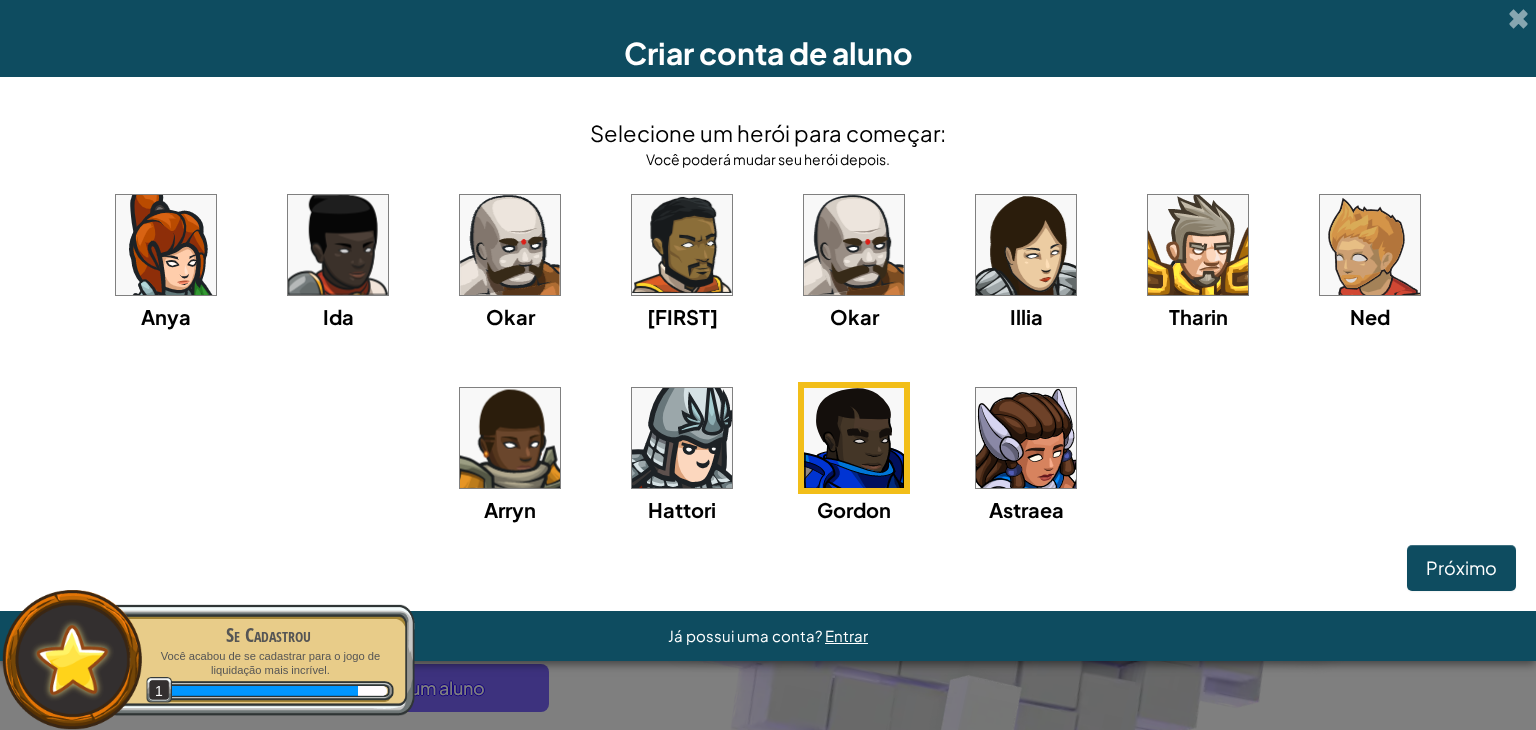 click at bounding box center (682, 438) 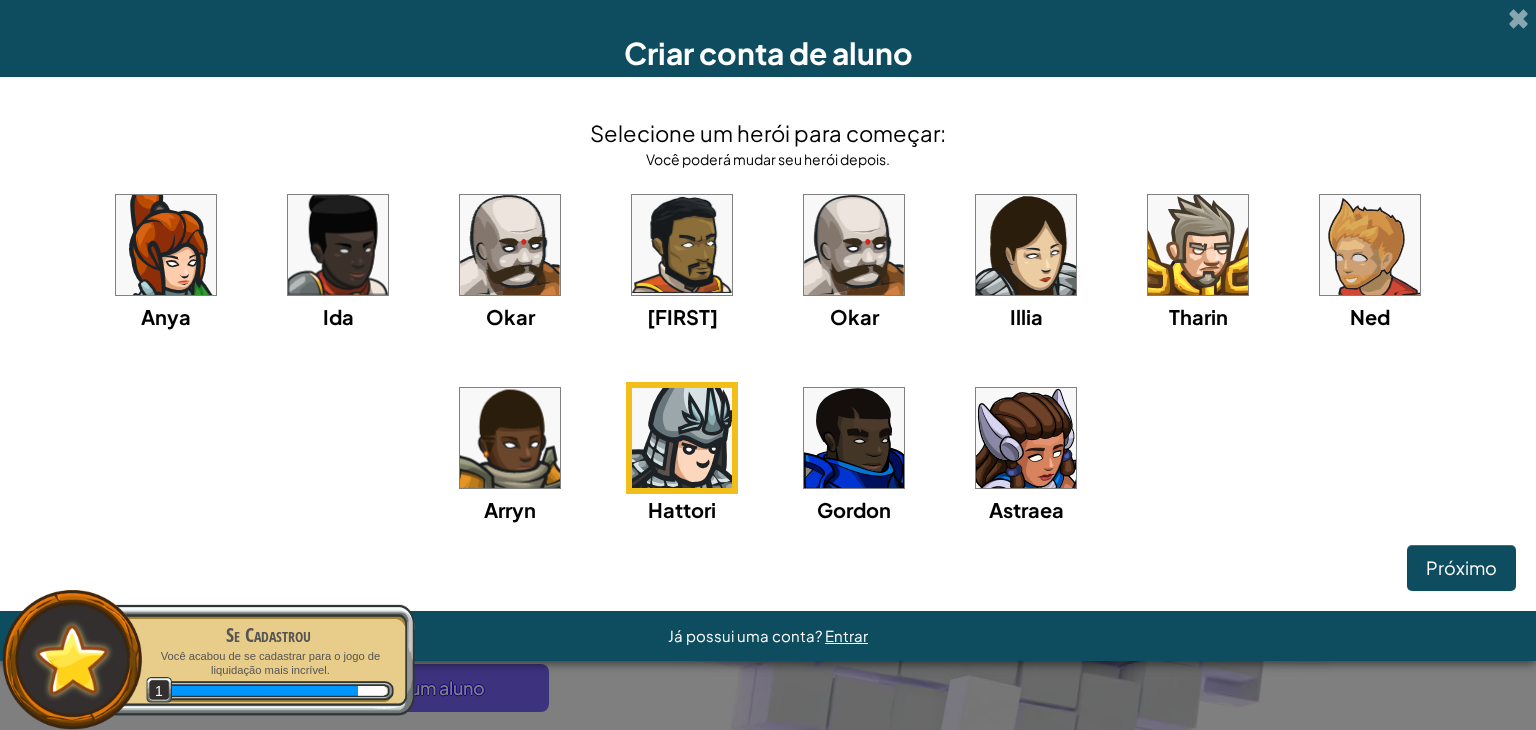 click at bounding box center (1198, 245) 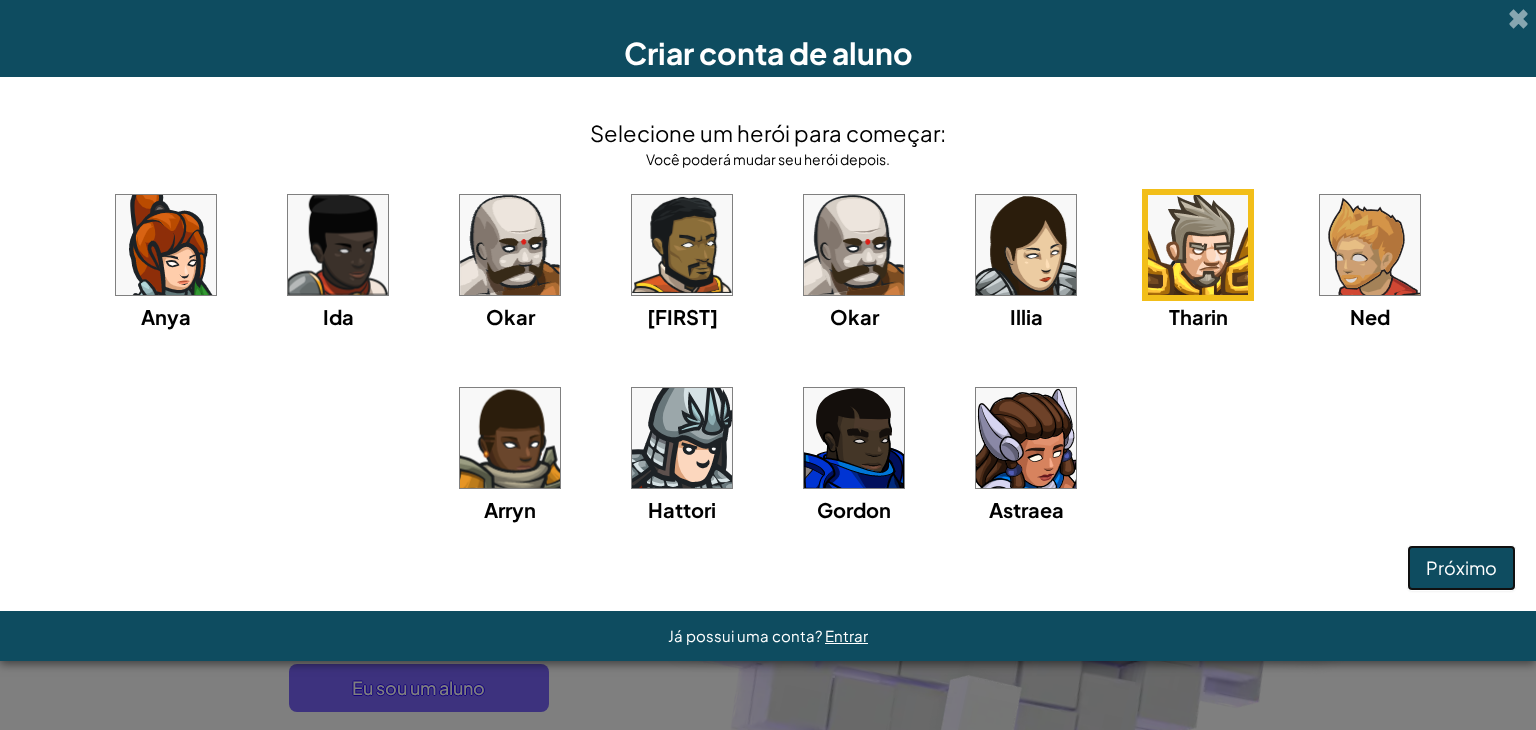 click on "Próximo" at bounding box center (1461, 567) 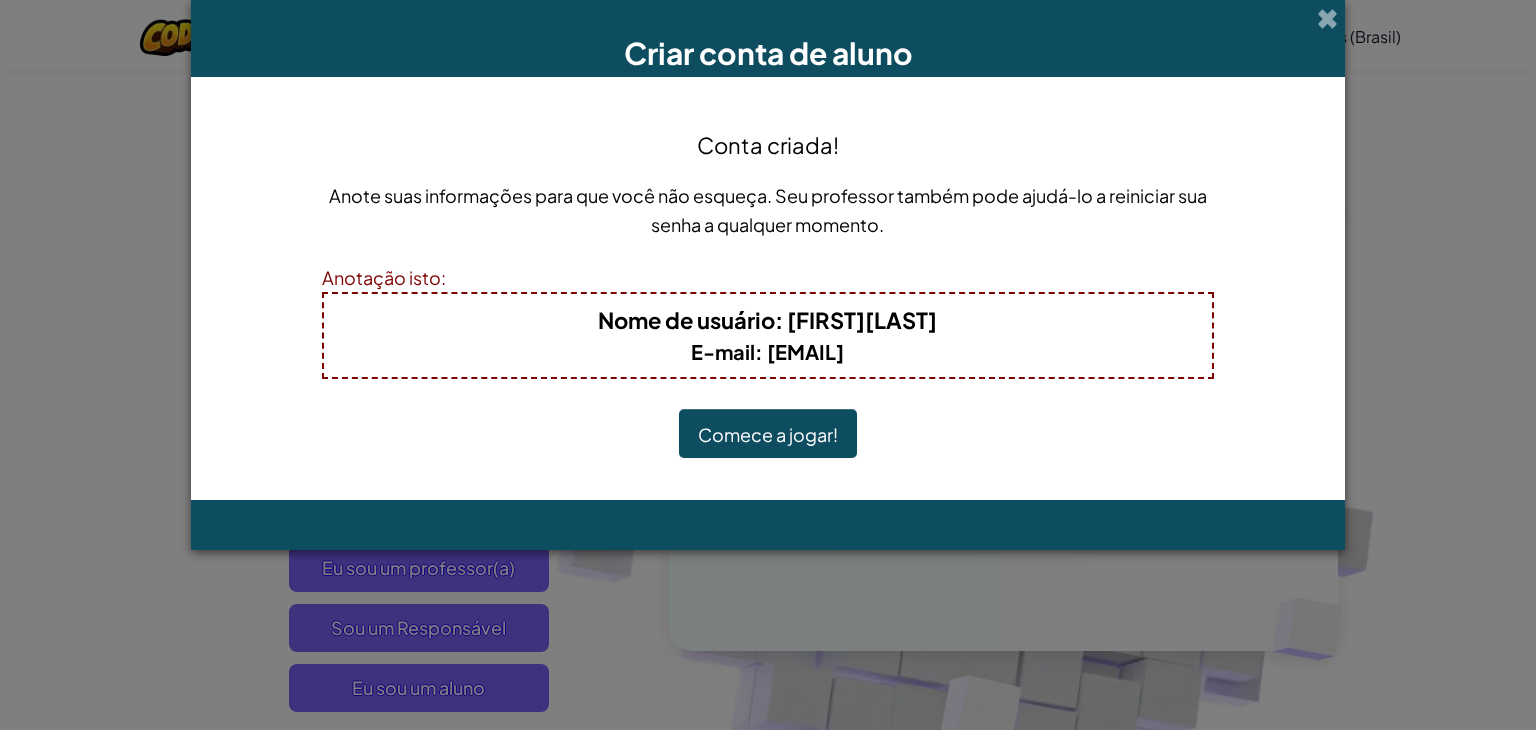 click on "Comece a jogar!" at bounding box center [768, 434] 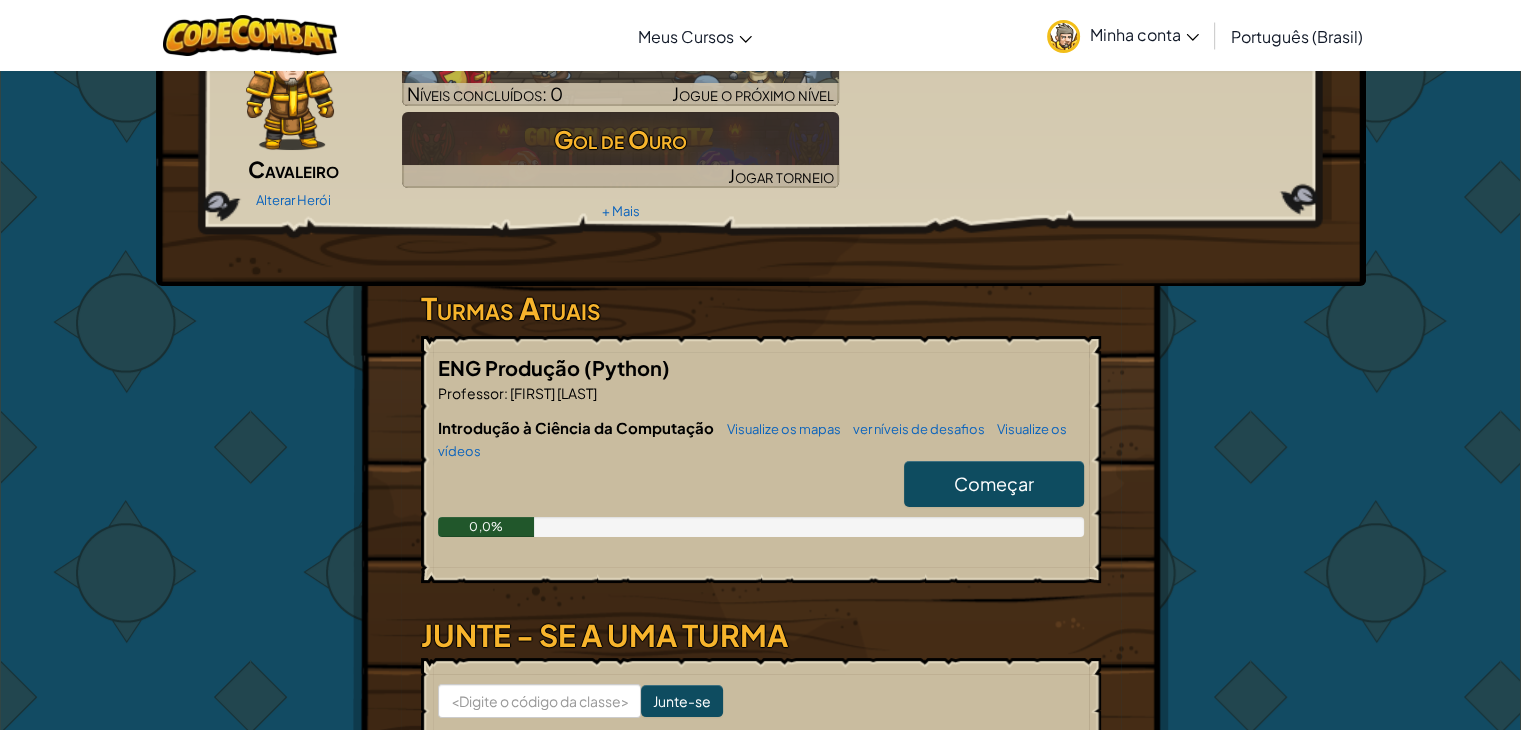 scroll, scrollTop: 200, scrollLeft: 0, axis: vertical 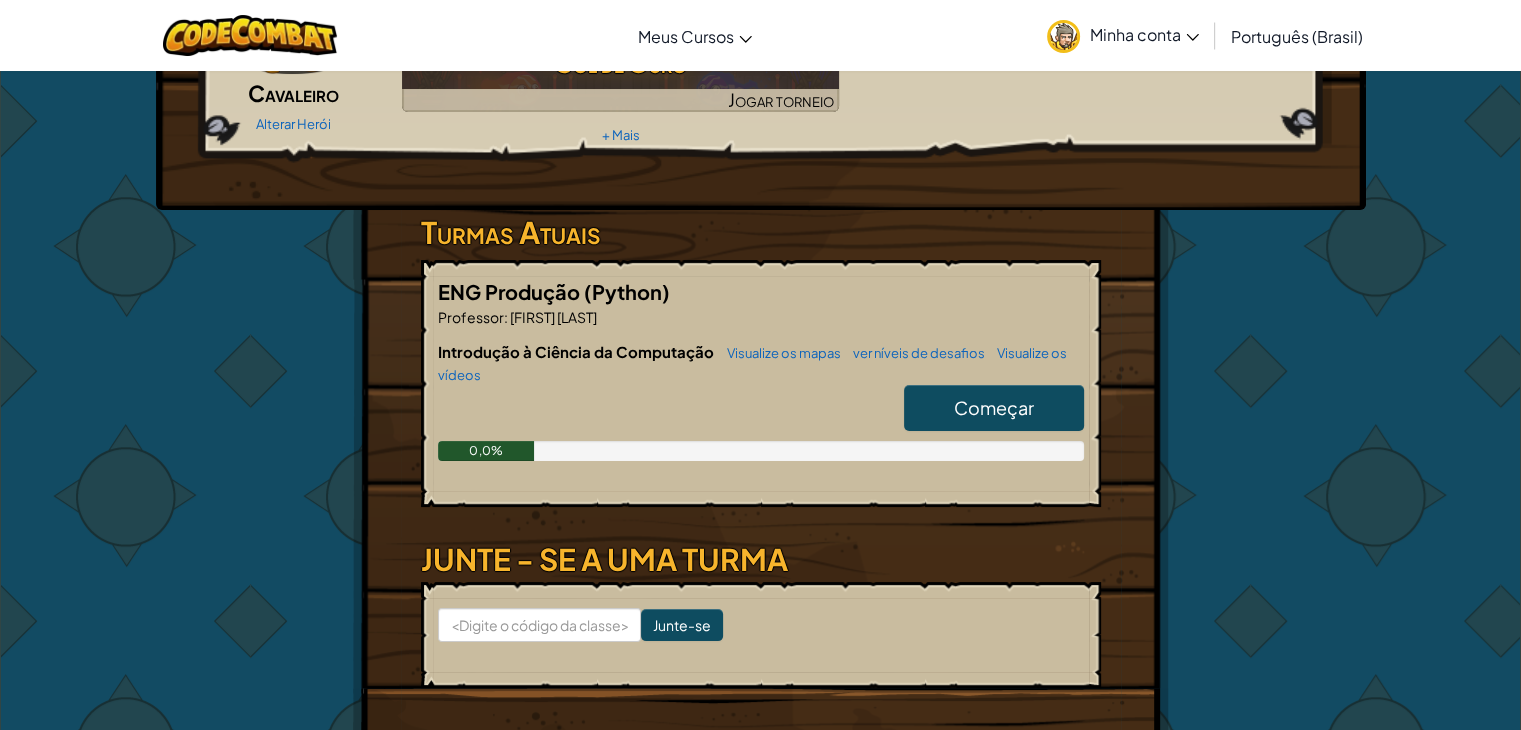 click on "Começar" at bounding box center (994, 408) 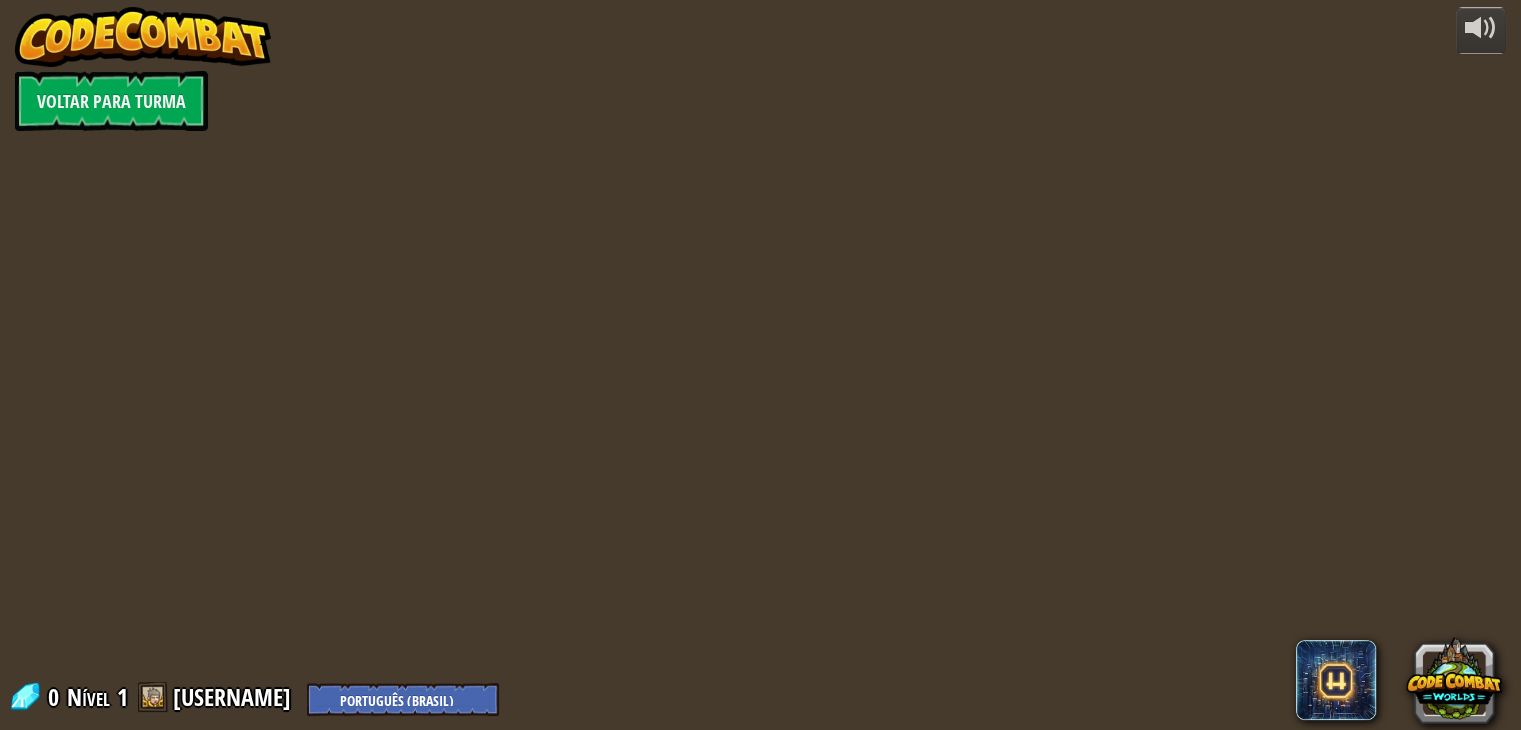 select on "pt-BR" 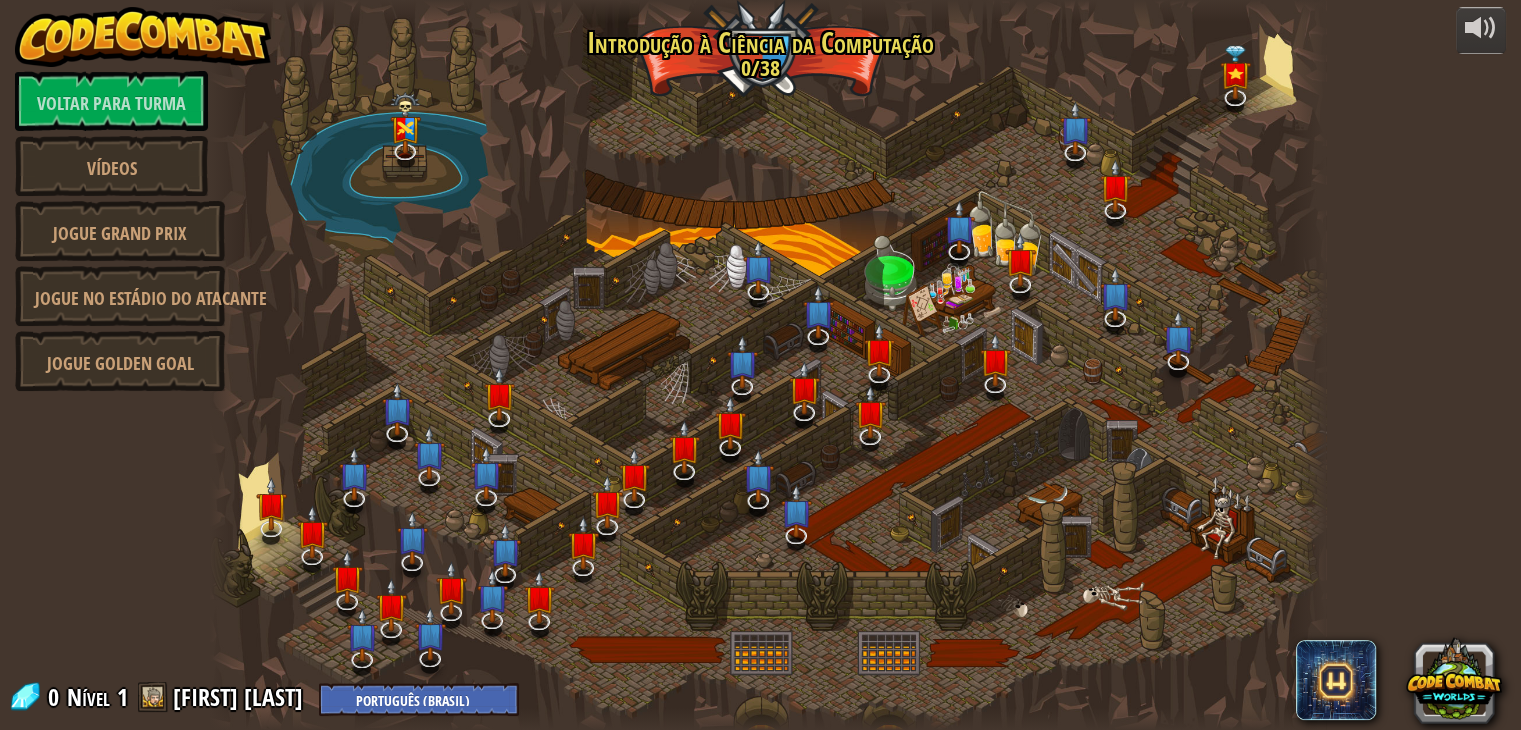 select on "pt-BR" 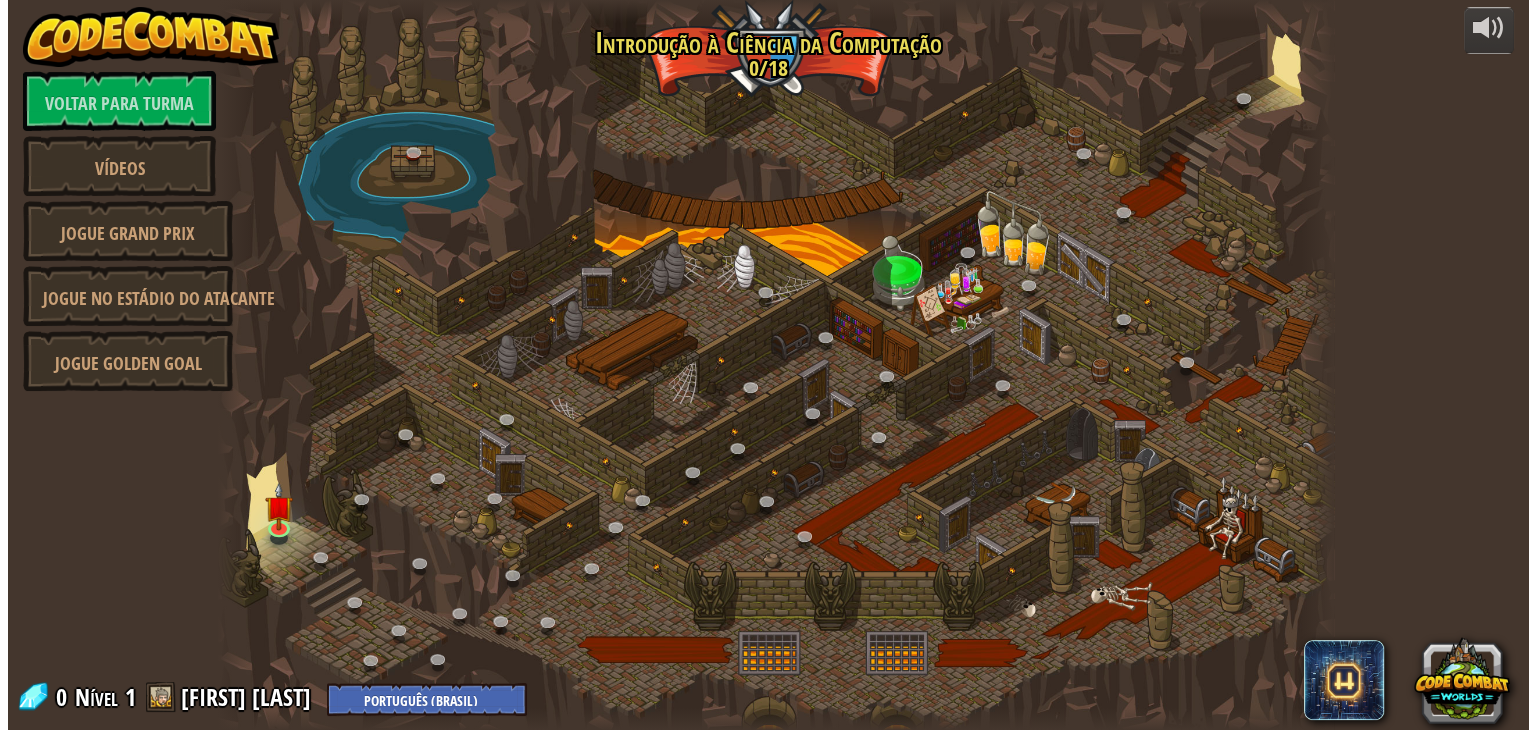 scroll, scrollTop: 0, scrollLeft: 0, axis: both 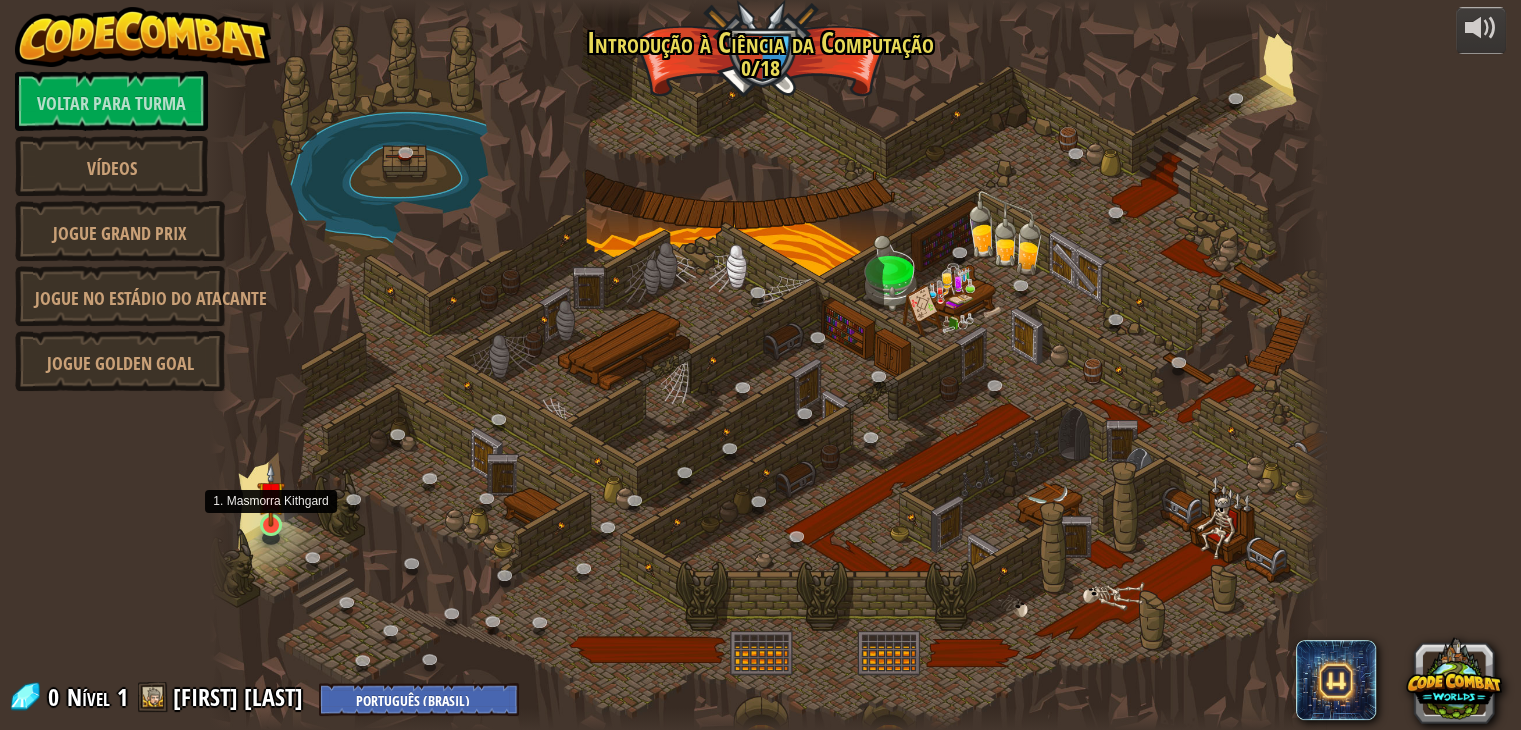 click at bounding box center (271, 495) 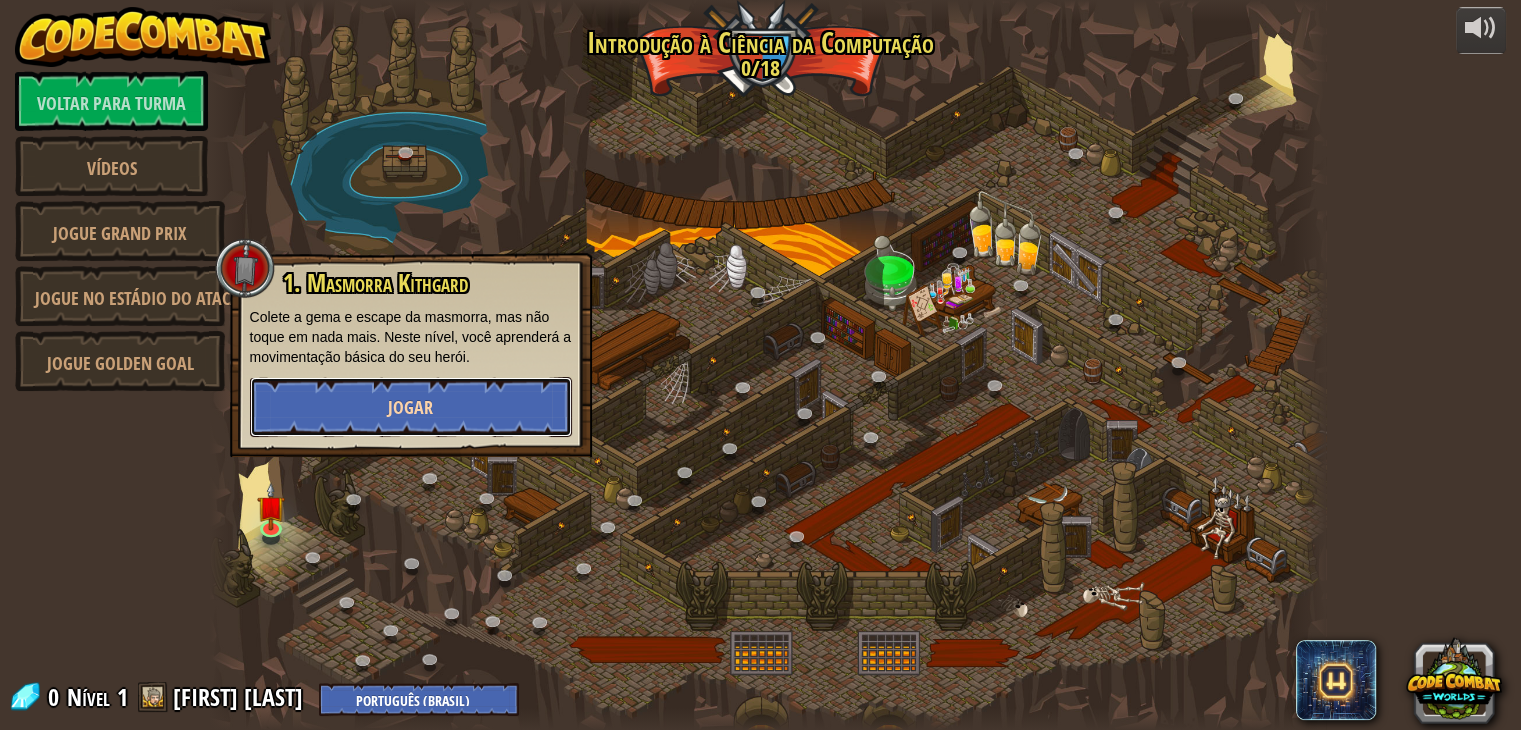 click on "Jogar" at bounding box center [411, 407] 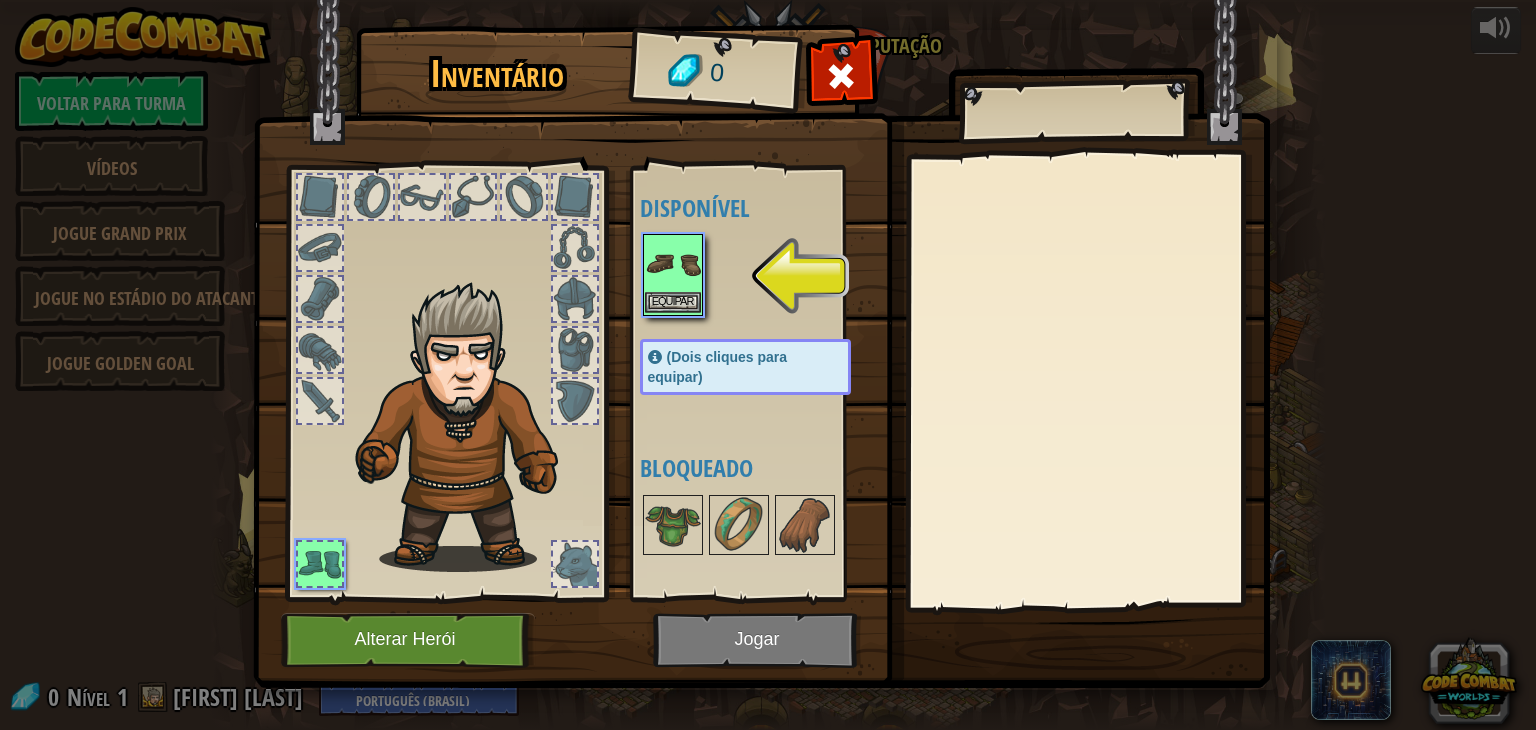 click at bounding box center (673, 264) 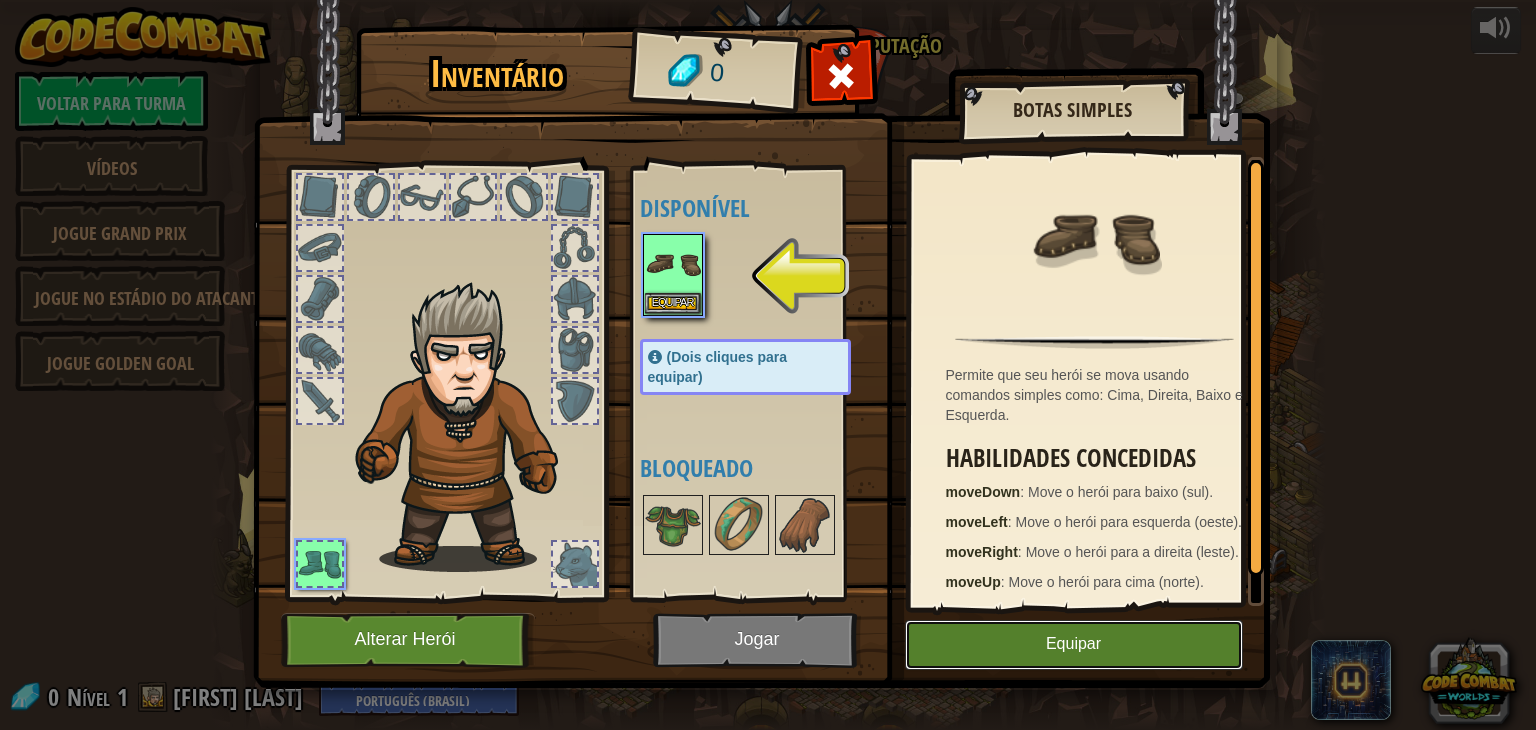 click on "Equipar" at bounding box center (1074, 645) 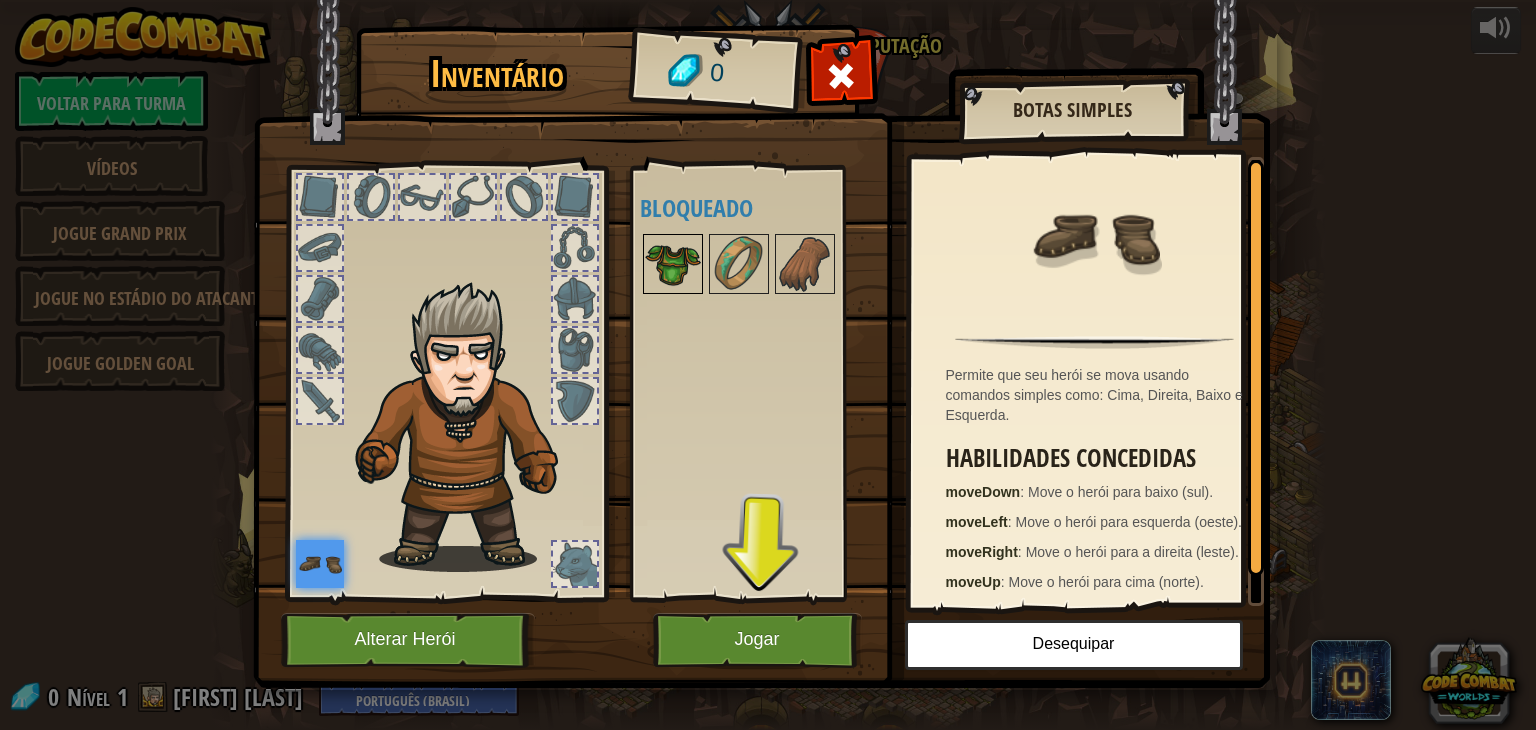 click at bounding box center (673, 264) 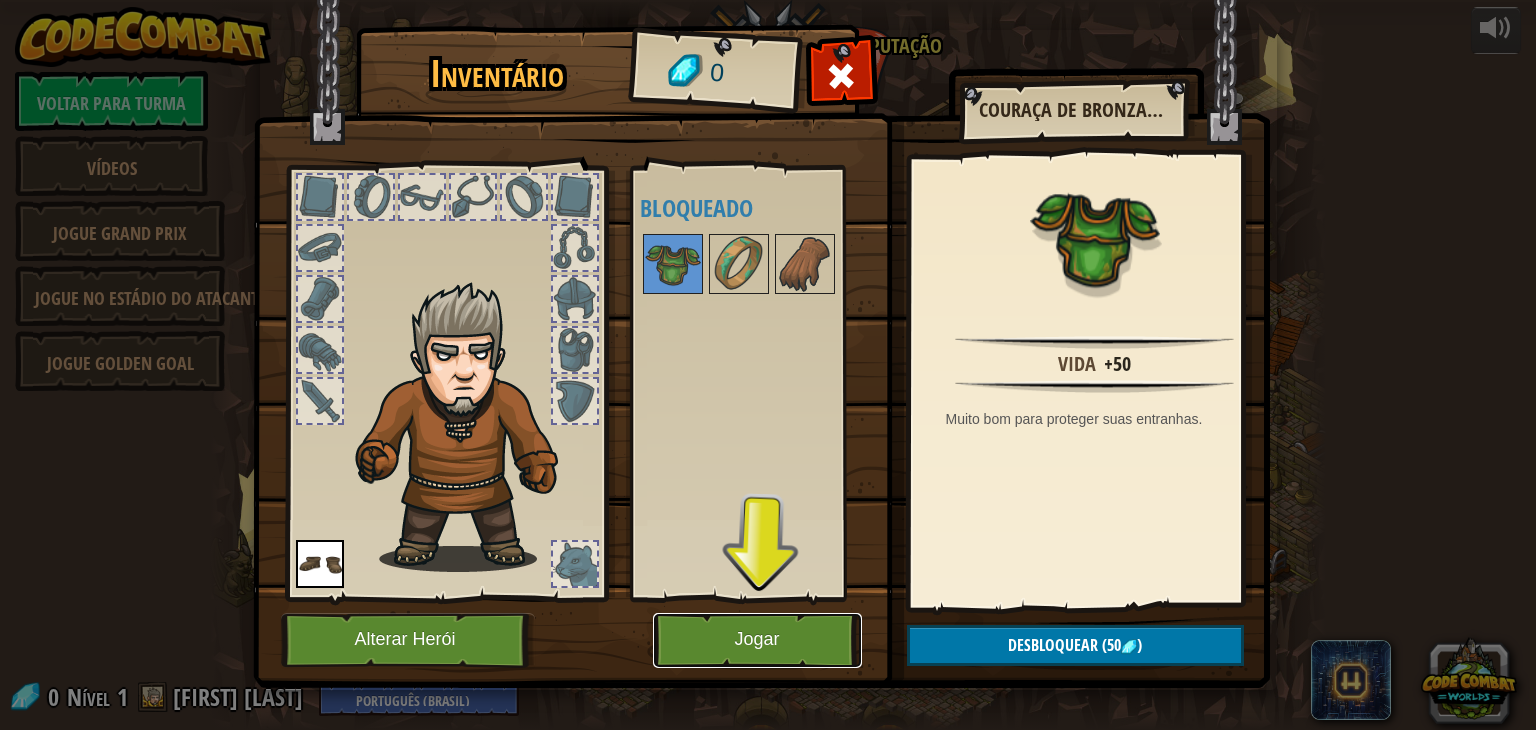 click on "Jogar" at bounding box center (757, 640) 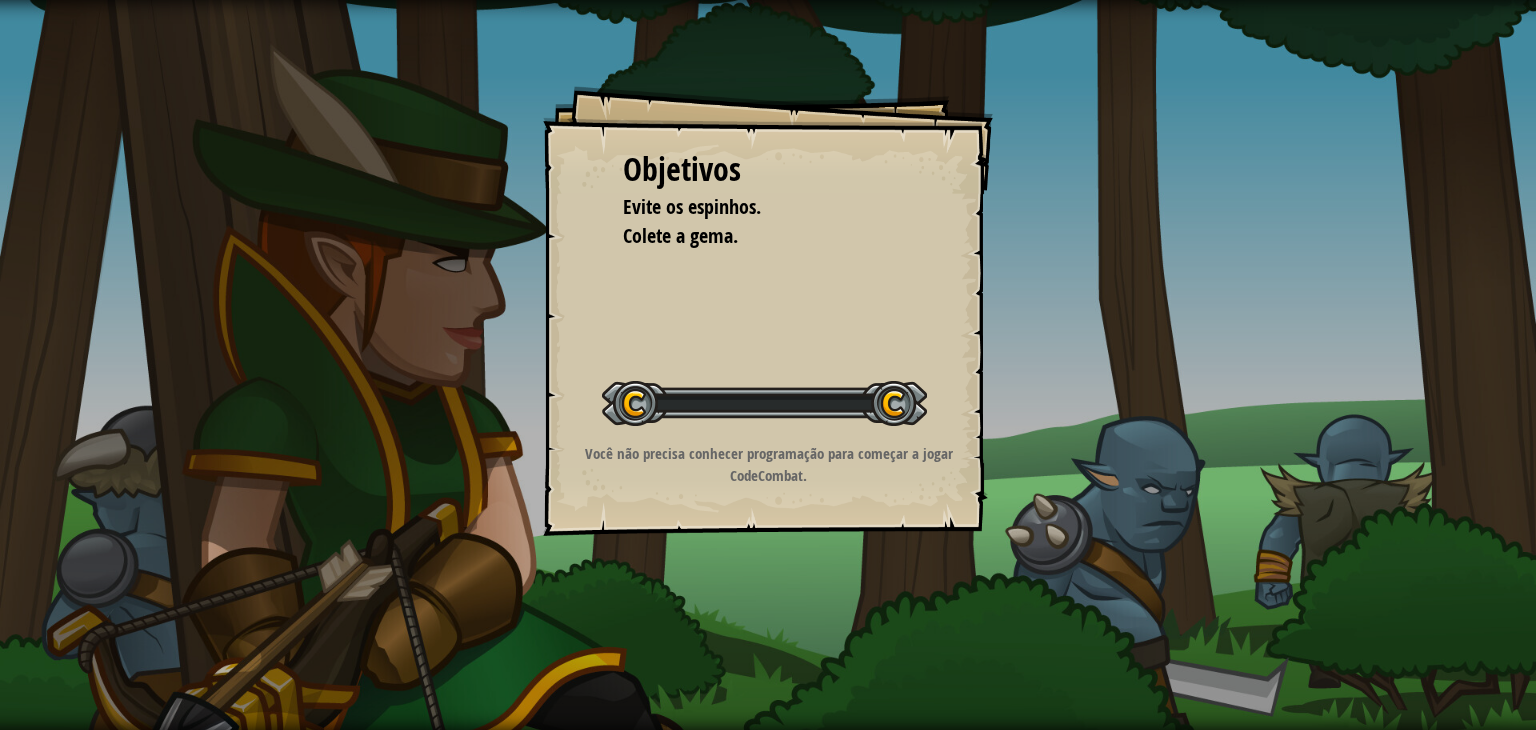 scroll, scrollTop: 0, scrollLeft: 0, axis: both 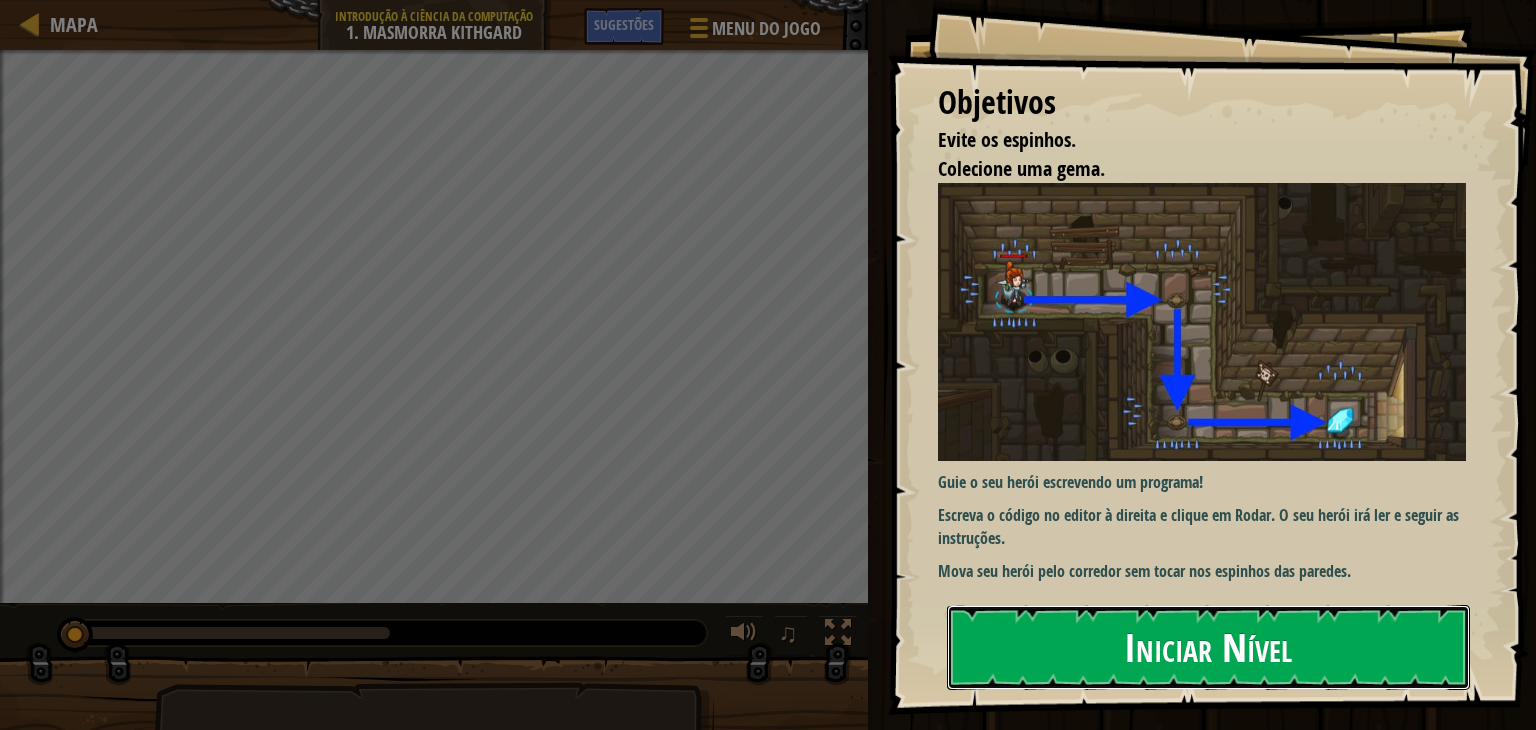 click on "Iniciar Nível" at bounding box center [1208, 647] 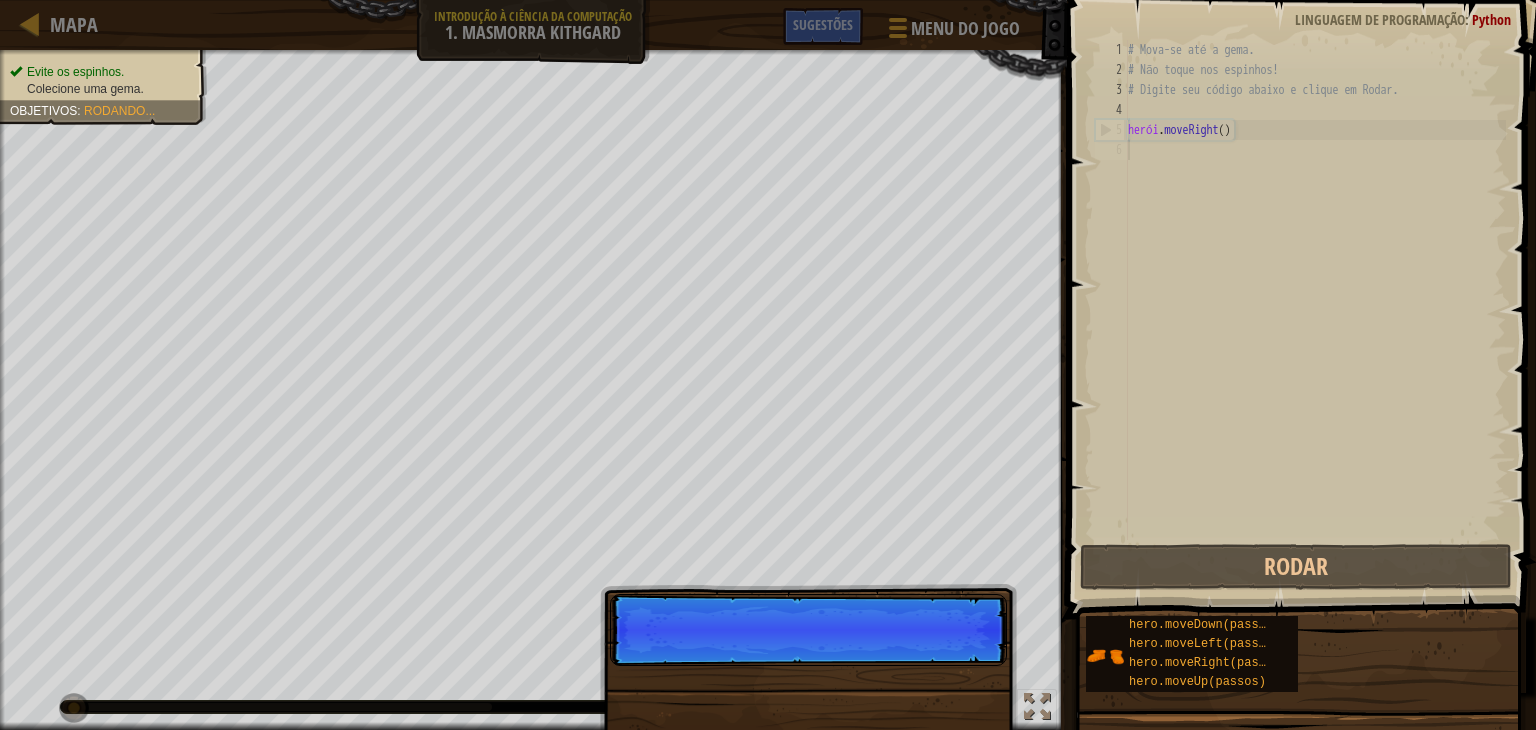 click on "Pular (esc) Continuar" at bounding box center (808, 630) 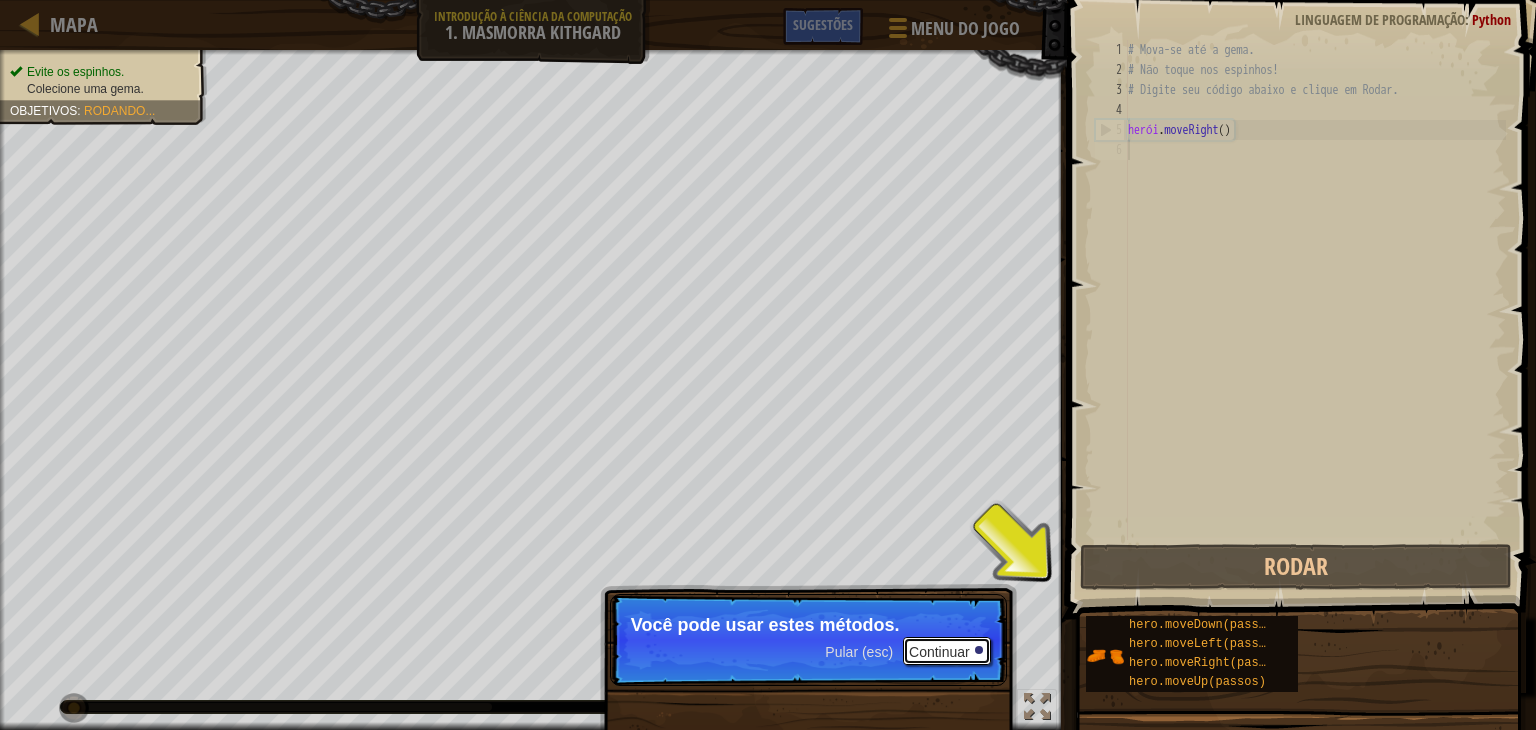 click on "Continuar" at bounding box center (939, 652) 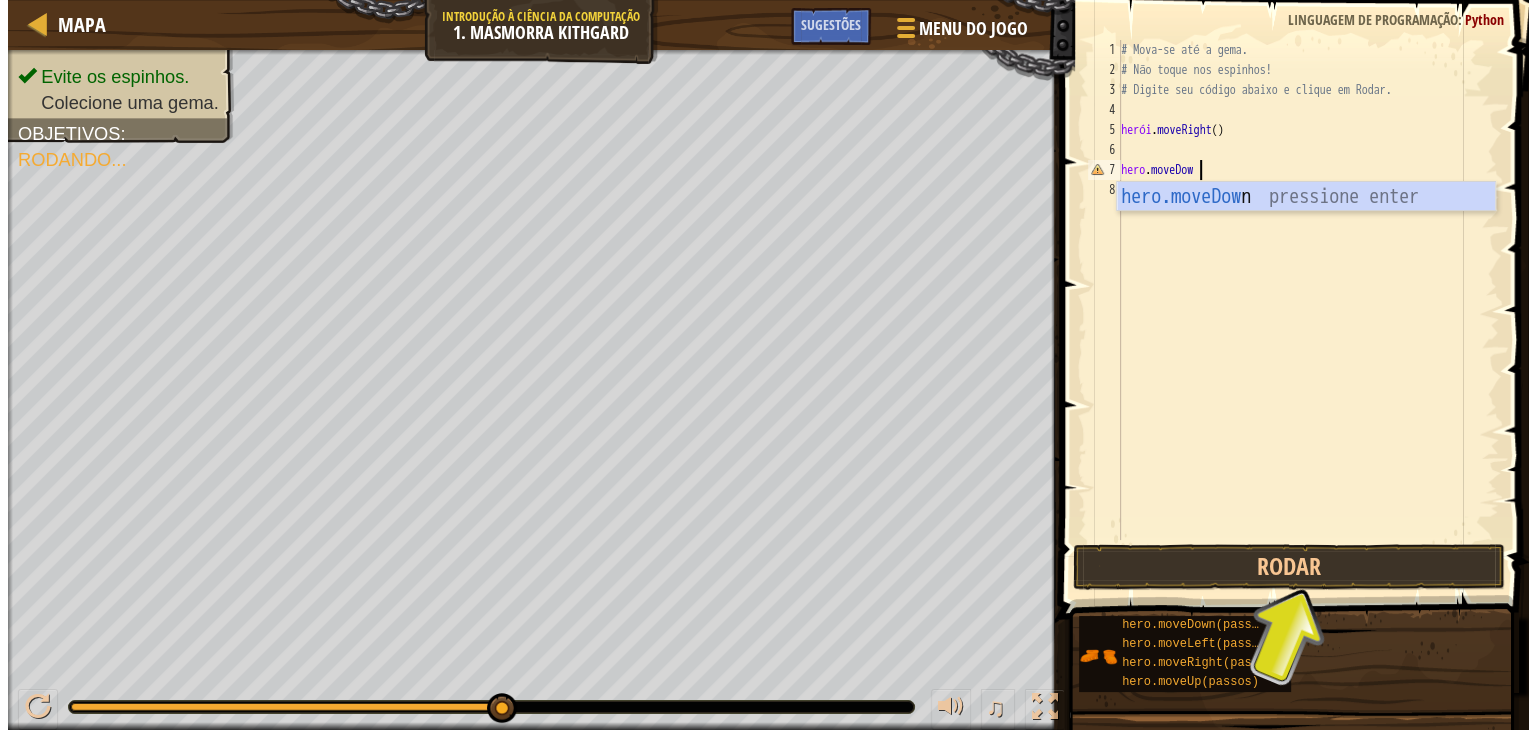 scroll, scrollTop: 9, scrollLeft: 5, axis: both 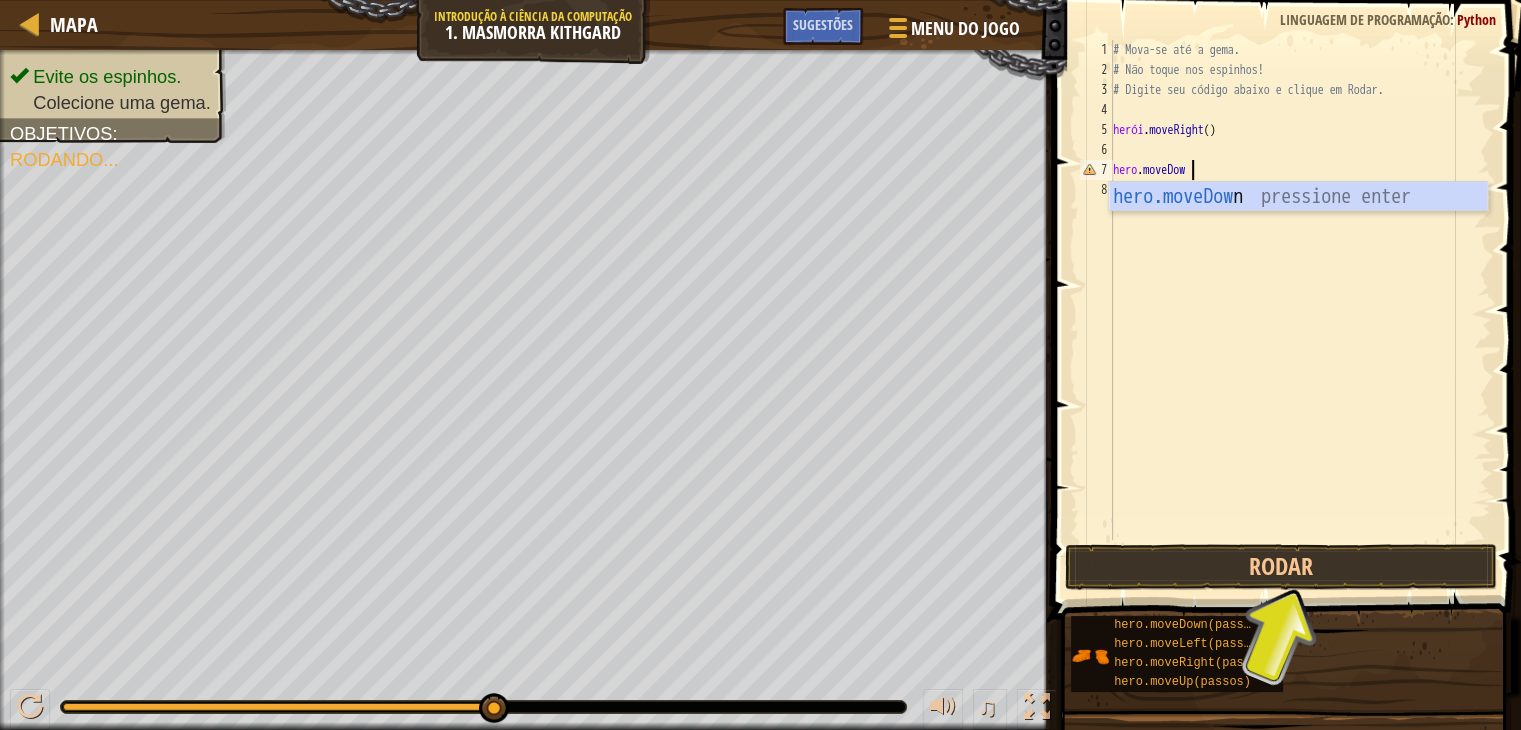 type on "hero.moveDown" 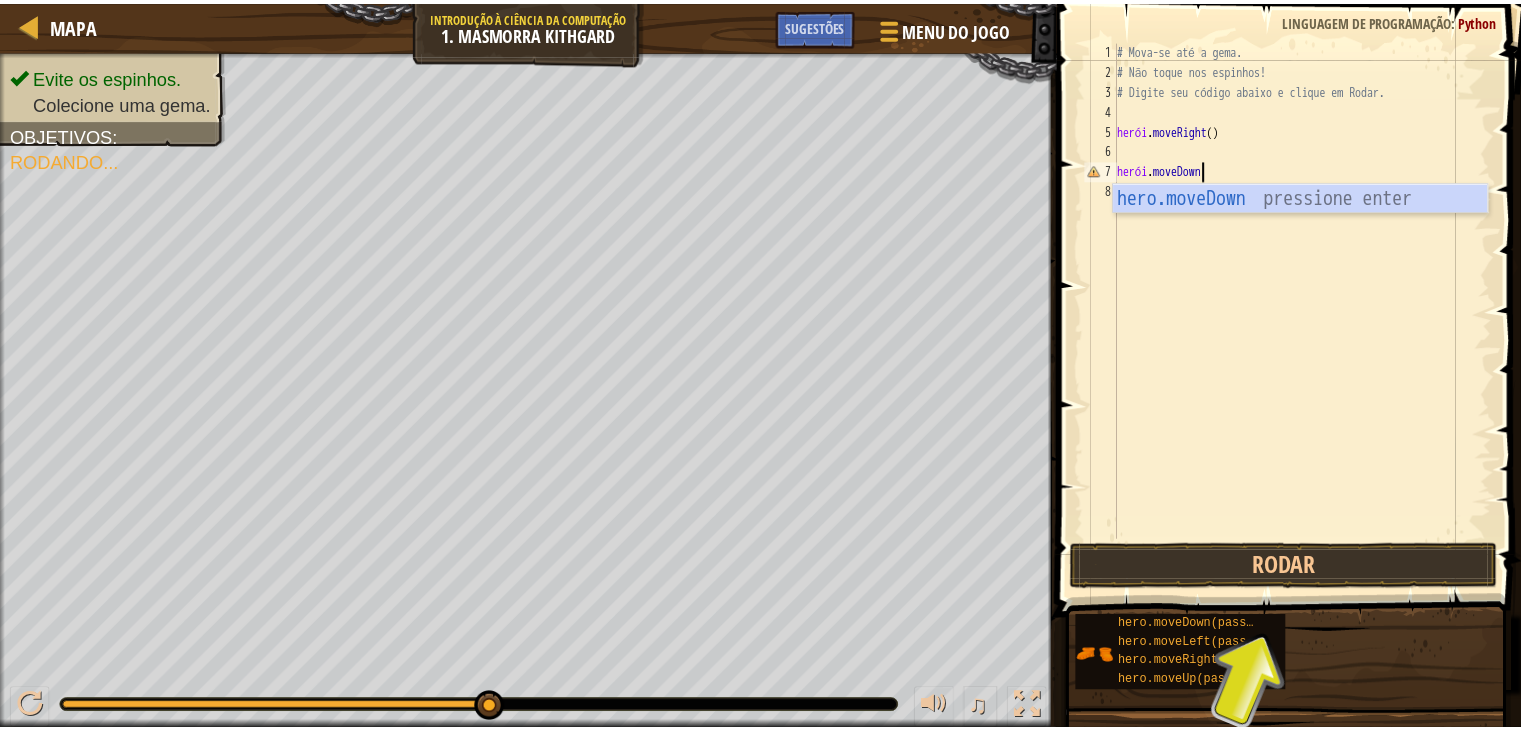 scroll, scrollTop: 9, scrollLeft: 0, axis: vertical 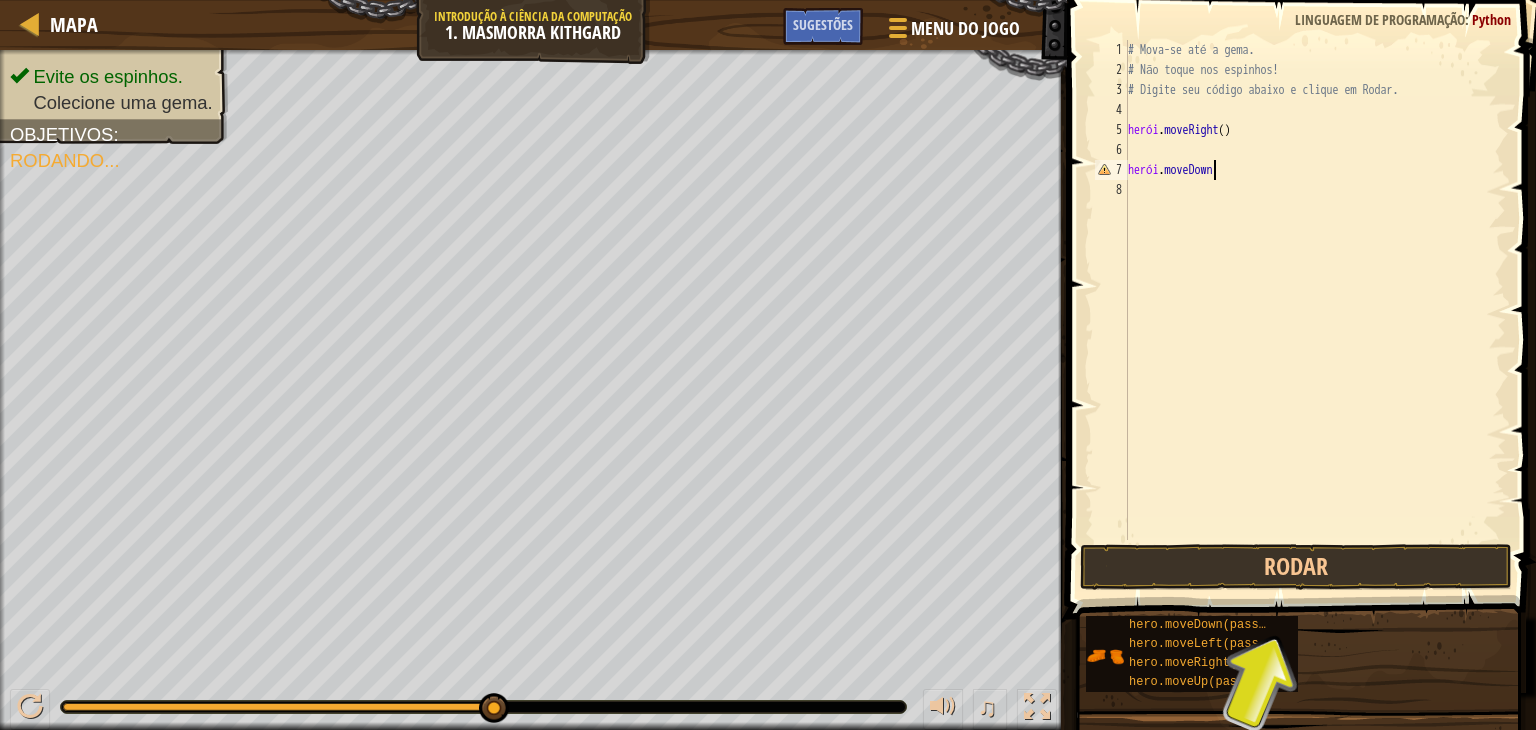 click on "# Mova-se até a gema. # Não toque nos espinhos! # Digite seu código abaixo e clique em Rodar. herói  .  moveRight  (  ) herói  .  moveDown" at bounding box center [1315, 310] 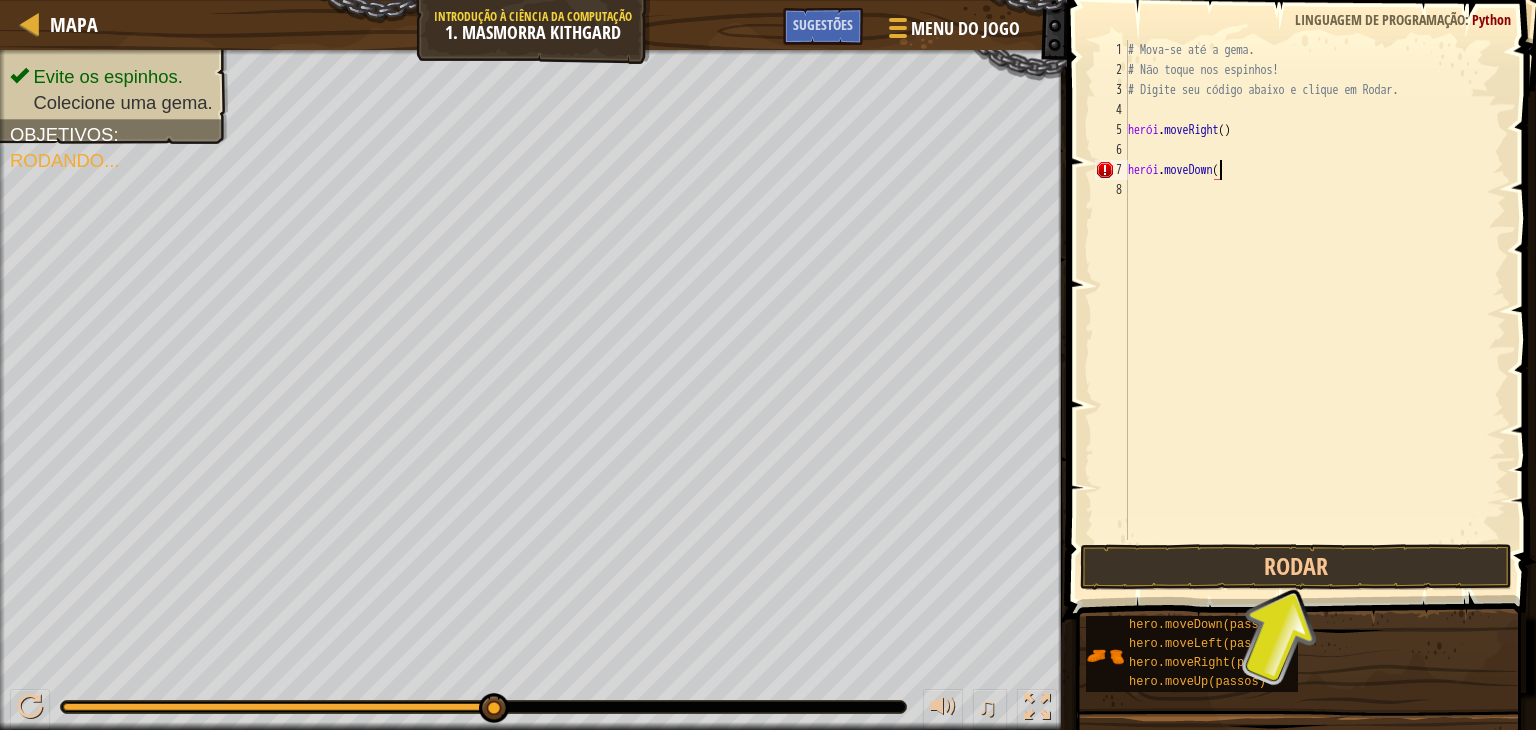 scroll, scrollTop: 9, scrollLeft: 7, axis: both 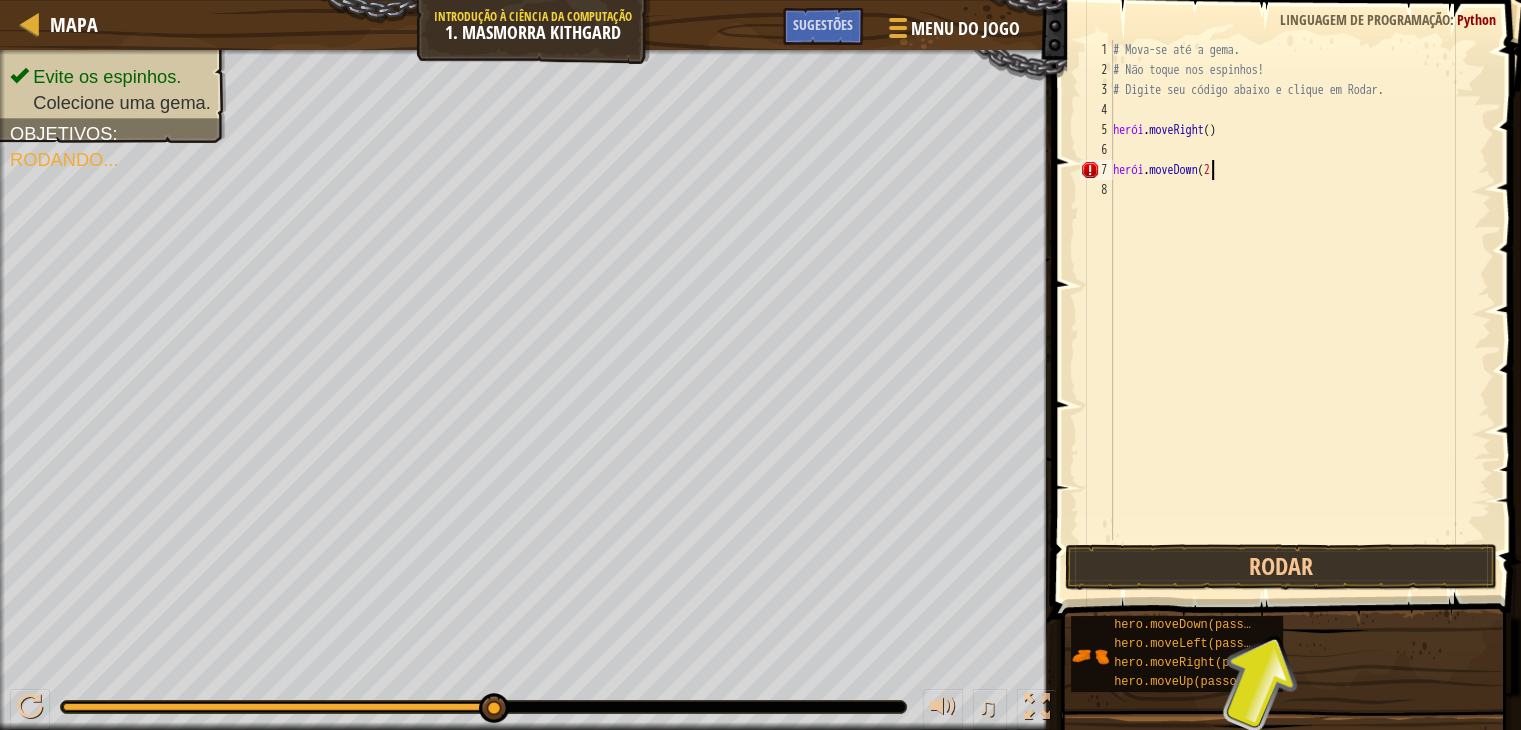 click on "# Mova-se até a gema. # Não toque nos espinhos! # Digite seu código abaixo e clique em Rodar. herói  .  moveRight  (  ) herói  .  moveDown  (  2" at bounding box center (1300, 310) 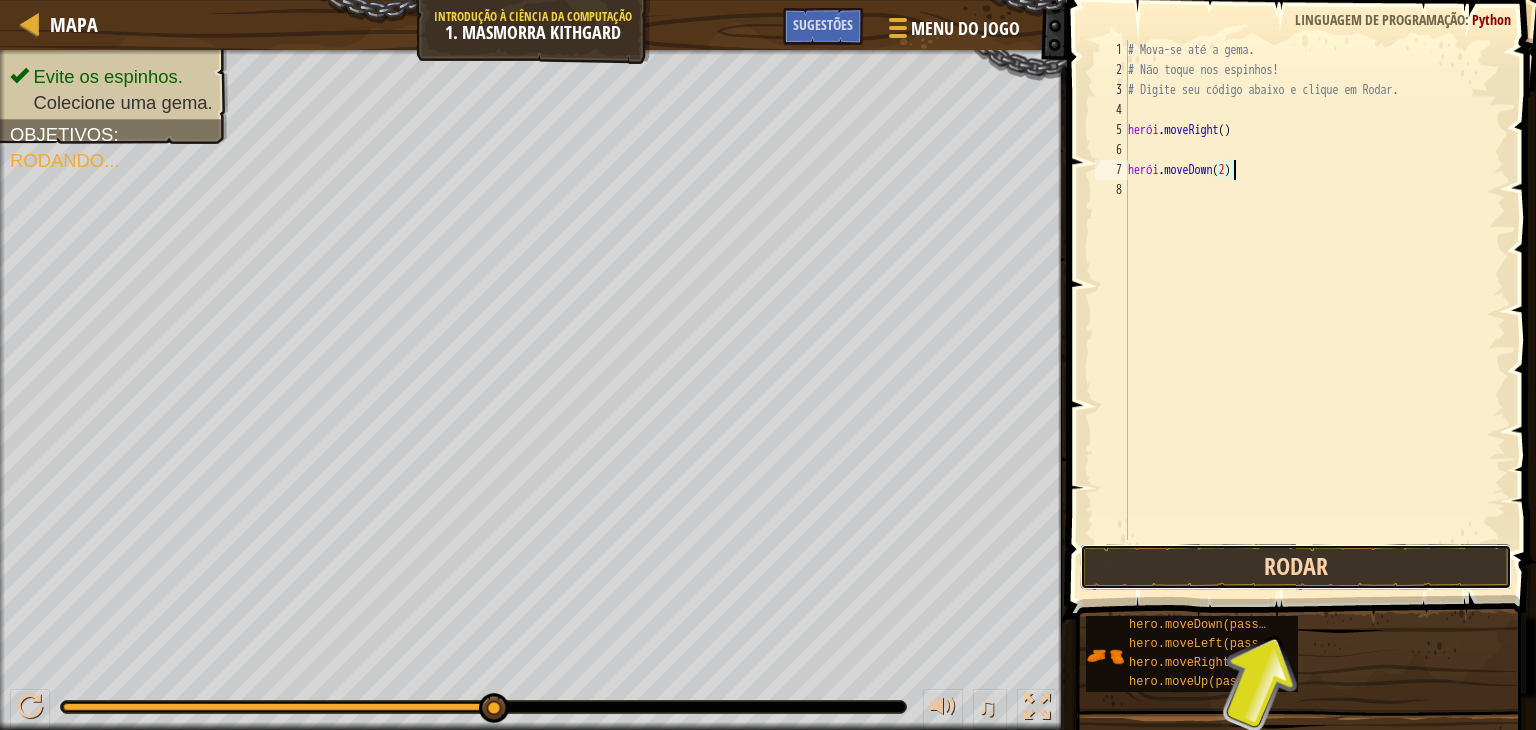 click on "Rodar" at bounding box center (1296, 567) 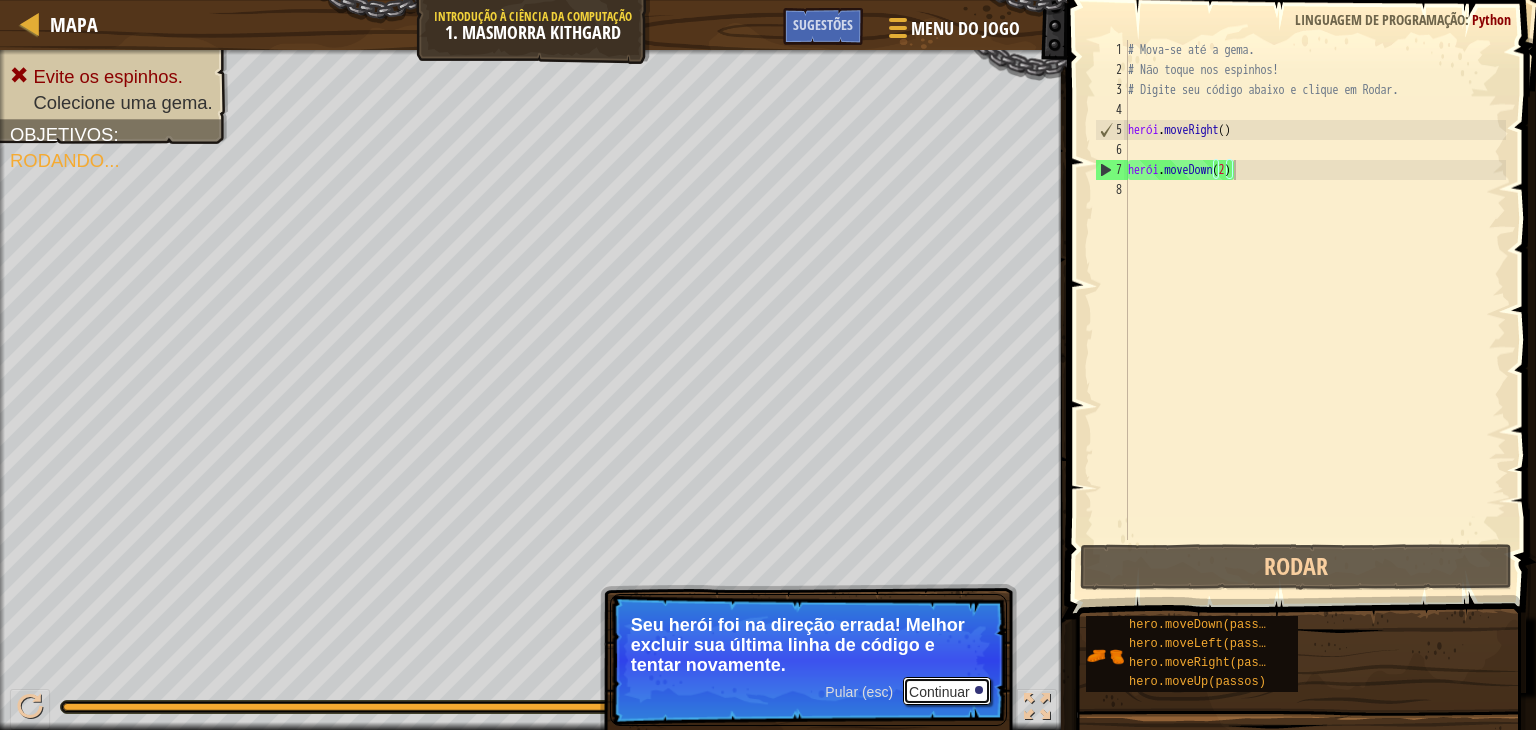 click on "Continuar" at bounding box center [939, 692] 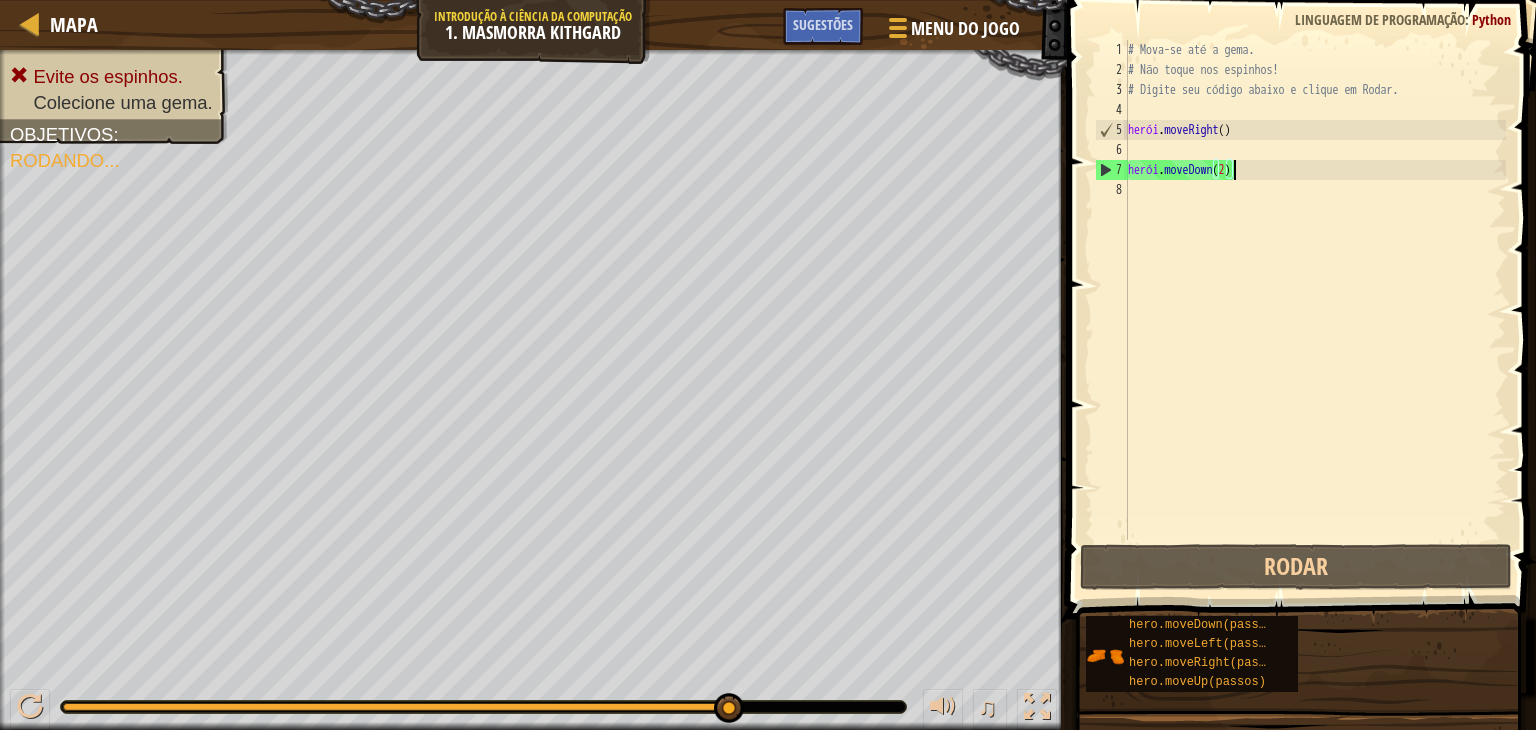 click on "# Mova-se até a gema. # Não toque nos espinhos! # Digite seu código abaixo e clique em Rodar. herói  .  moveRight  (  ) herói  .  moveDown  (  2  )" at bounding box center (1315, 310) 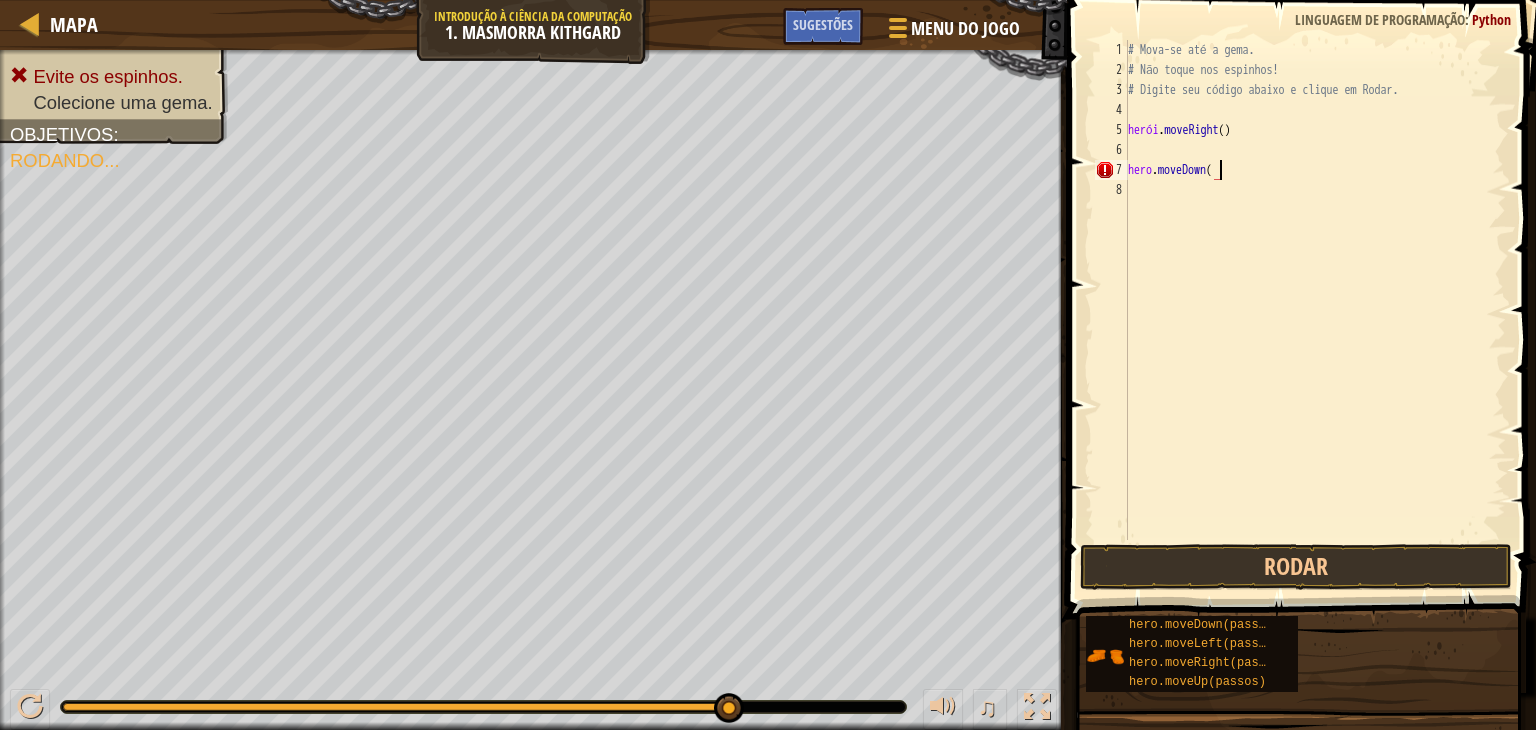 scroll, scrollTop: 9, scrollLeft: 7, axis: both 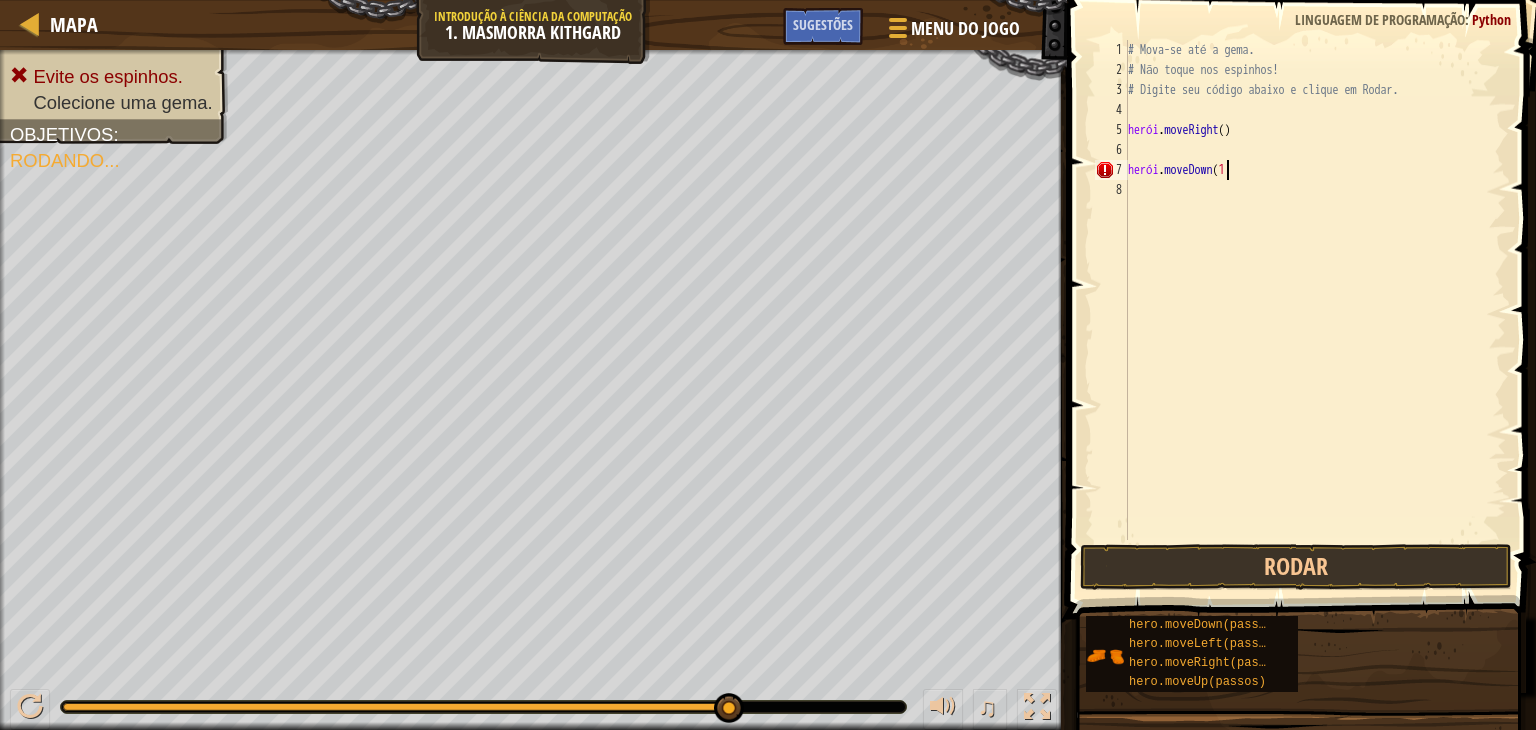 type on "hero.moveDown(1)" 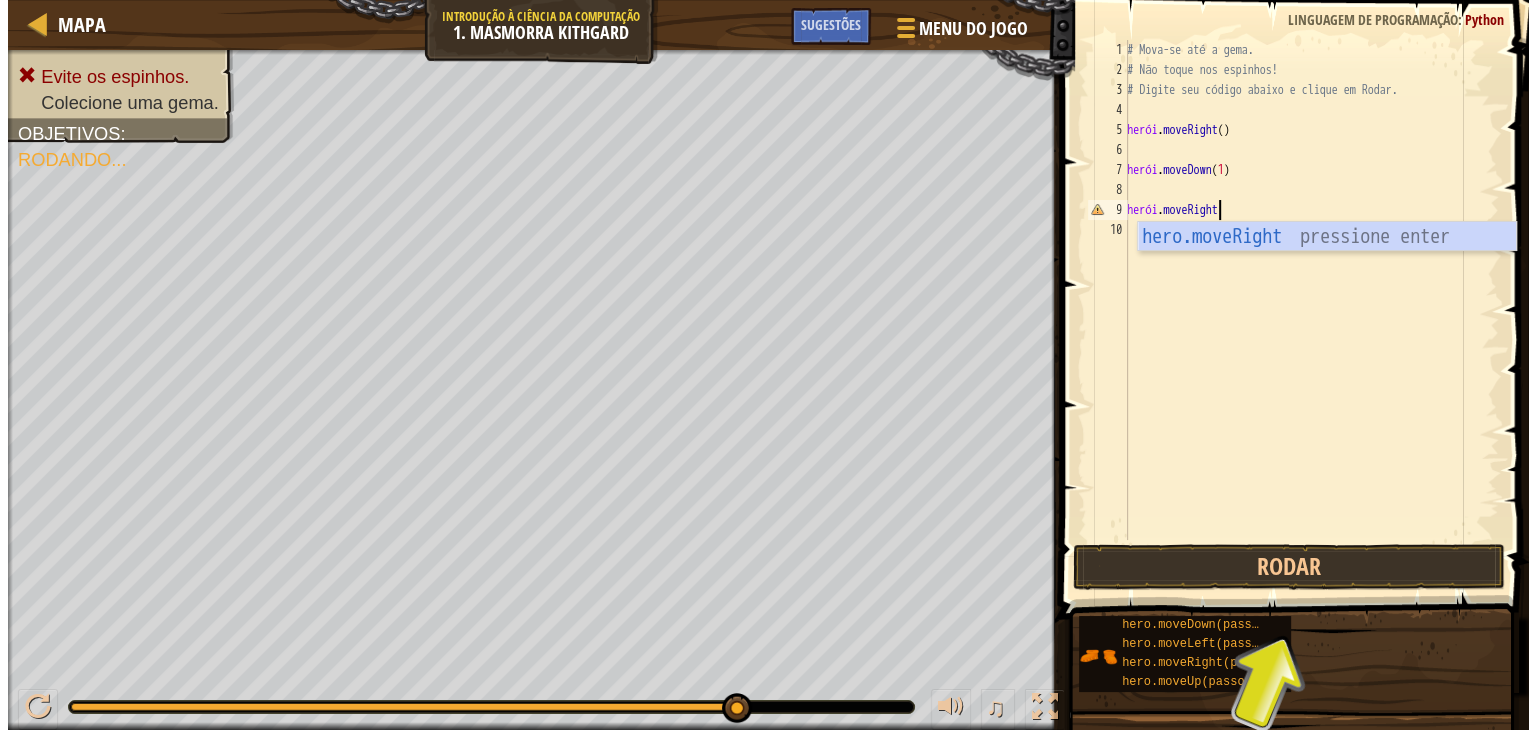 scroll, scrollTop: 9, scrollLeft: 7, axis: both 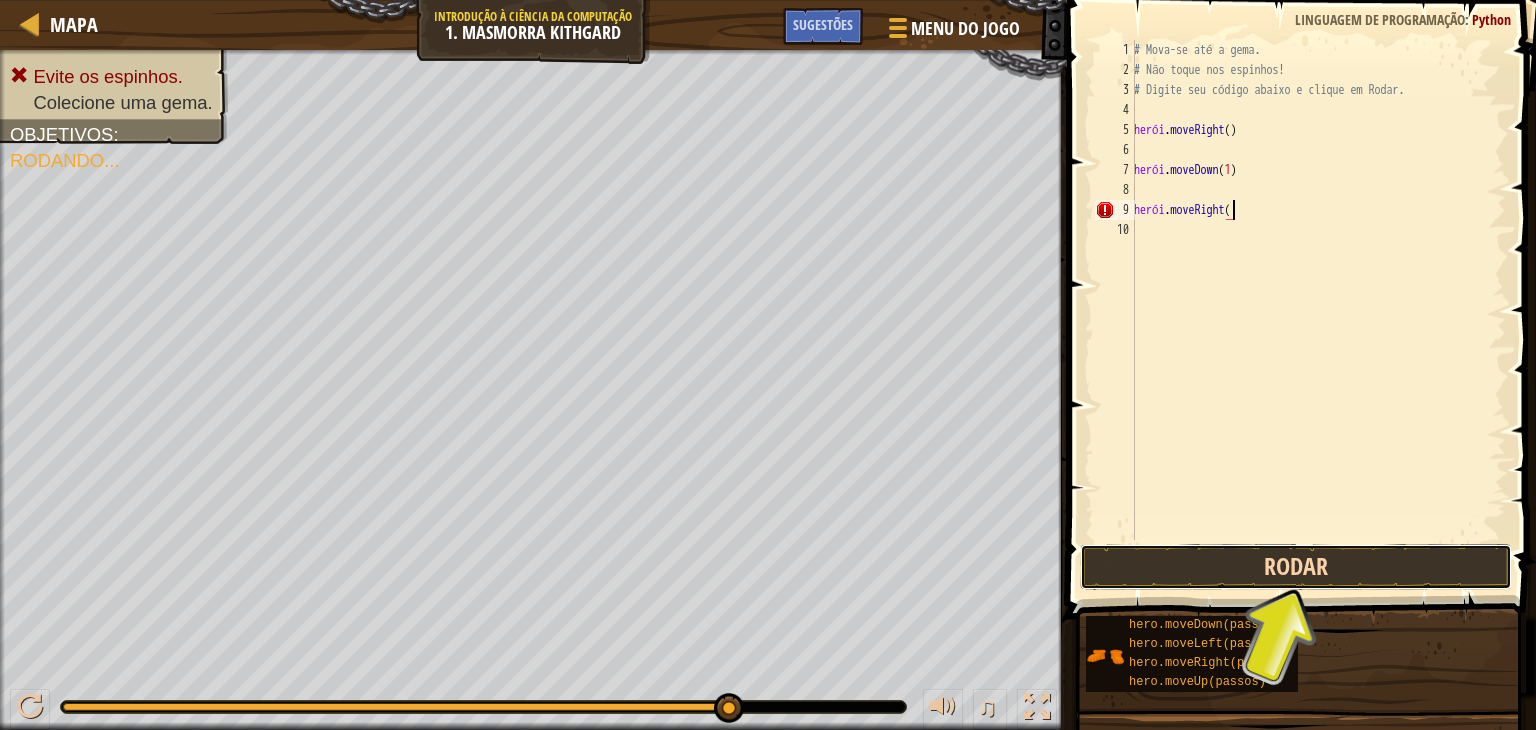 click on "Rodar" at bounding box center [1296, 567] 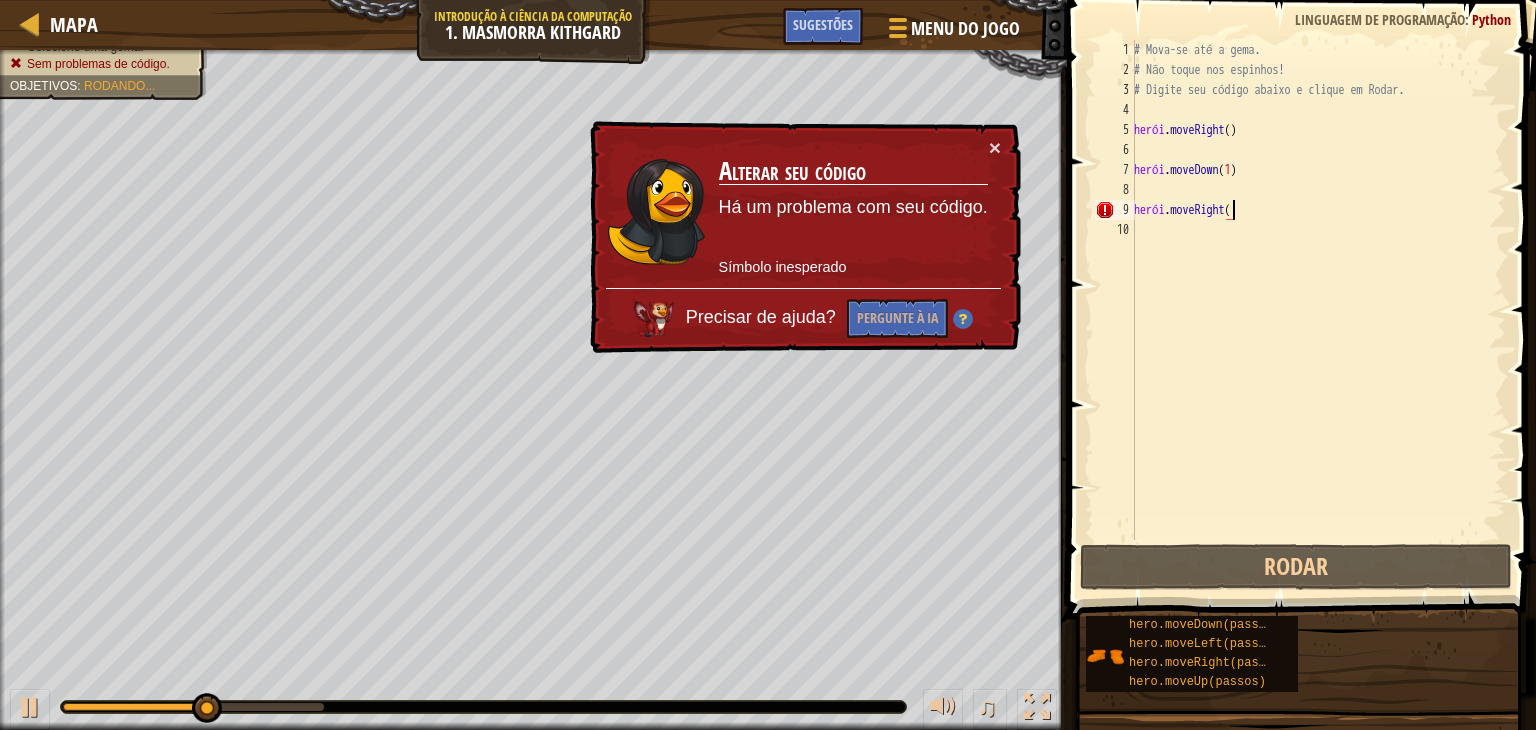 click on "# Mova-se até a gema. # Não toque nos espinhos! # Digite seu código abaixo e clique em Rodar. herói  .  moveRight  (  ) herói  .  moveDown  (  1  ) herói  .  moveRight  (" at bounding box center (1318, 310) 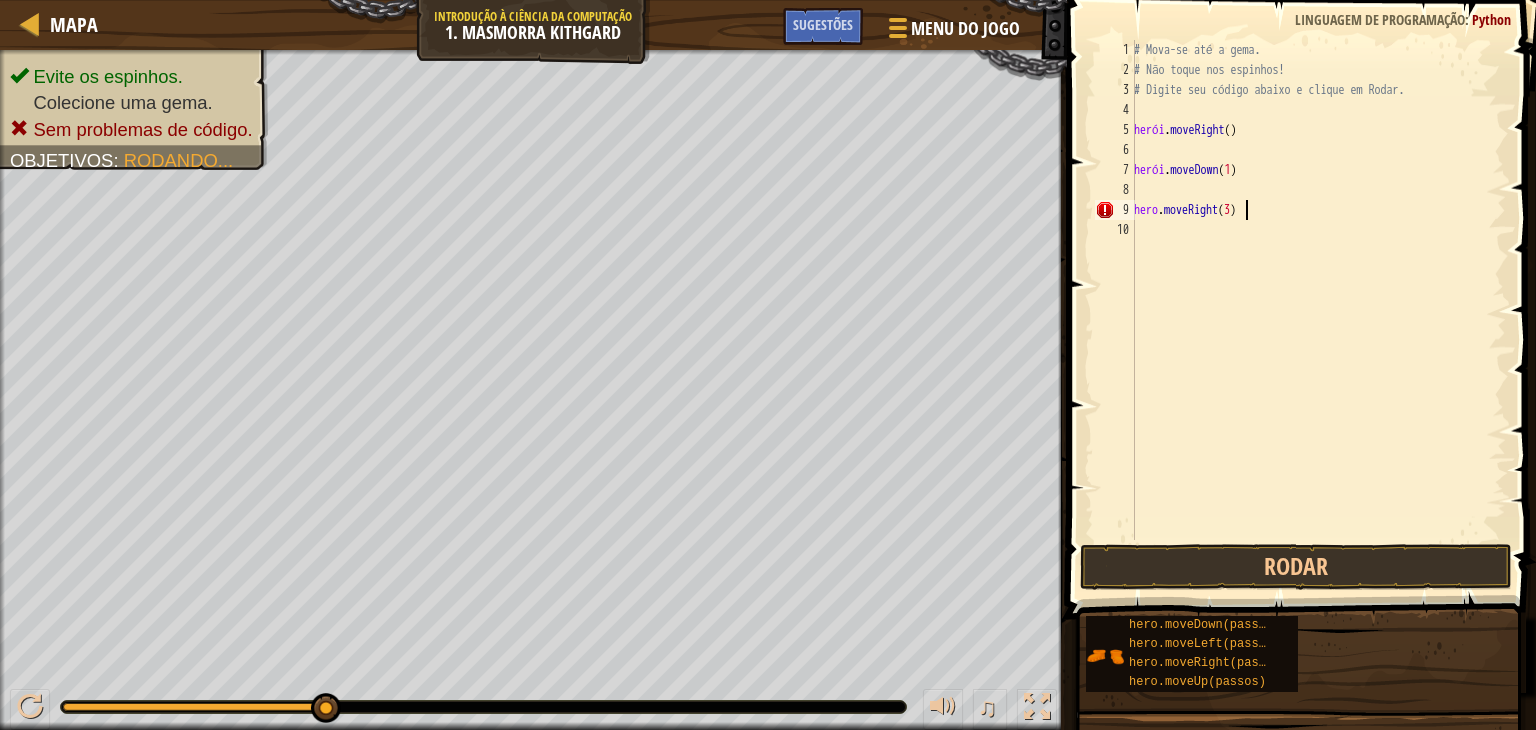 scroll, scrollTop: 9, scrollLeft: 8, axis: both 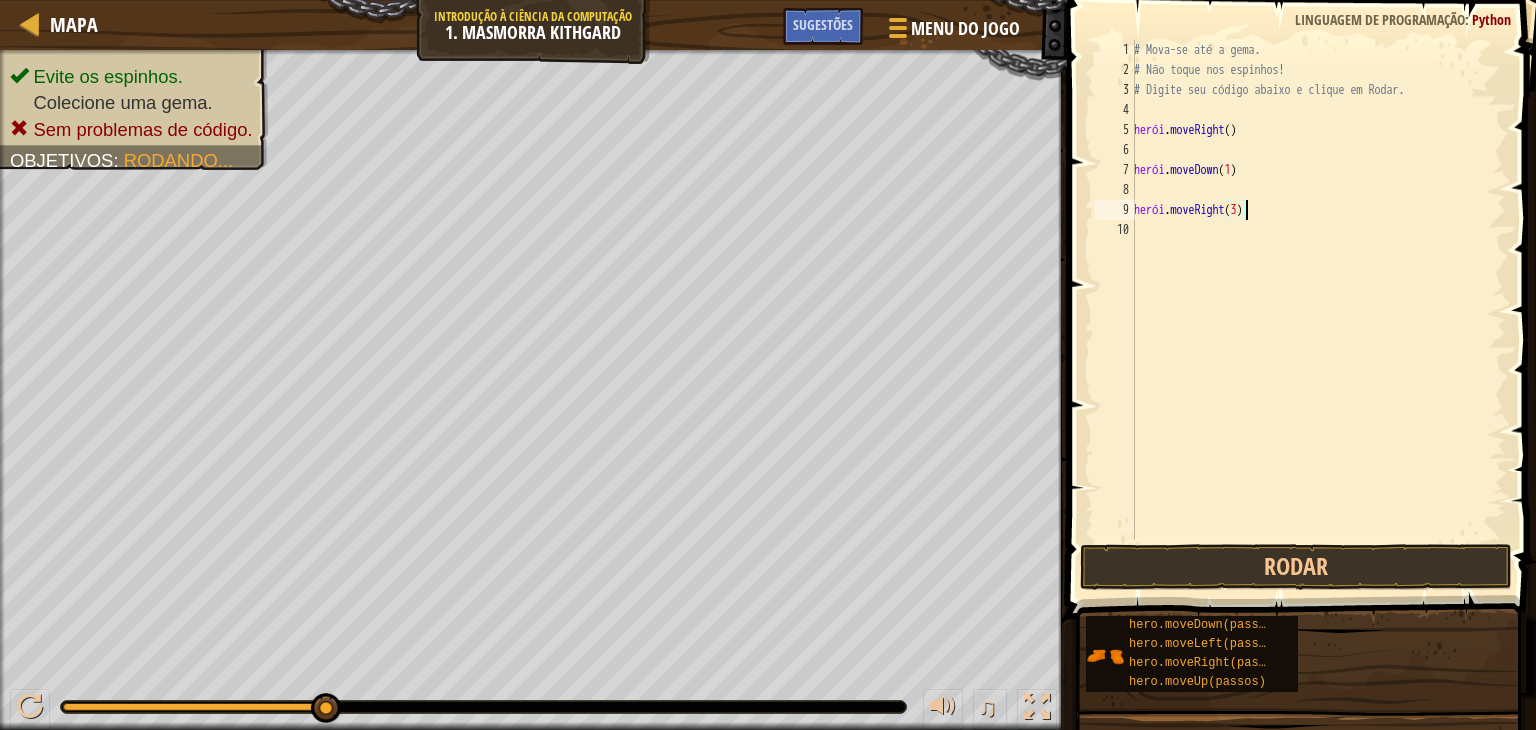 type on "hero.moveRight(3)" 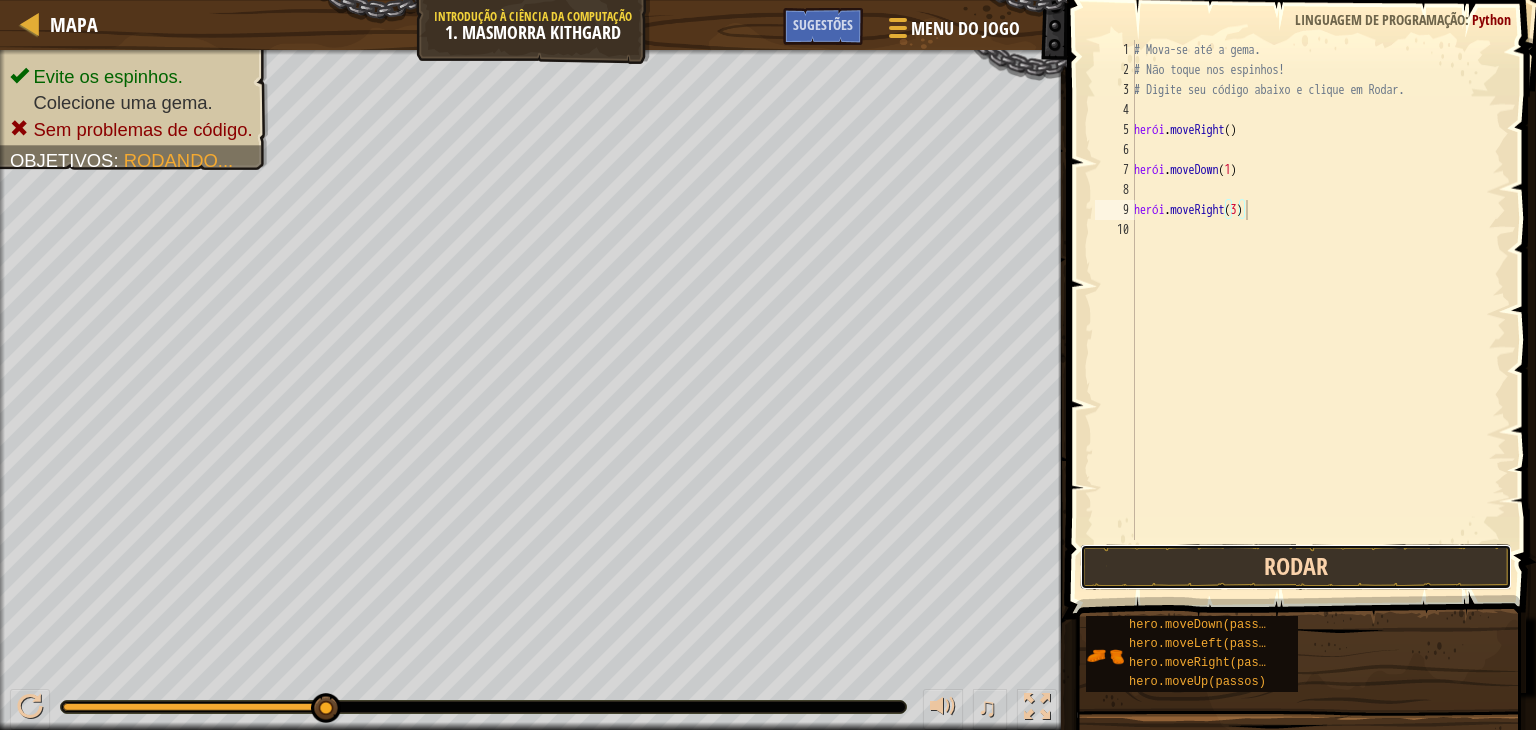 click on "Rodar" at bounding box center (1296, 567) 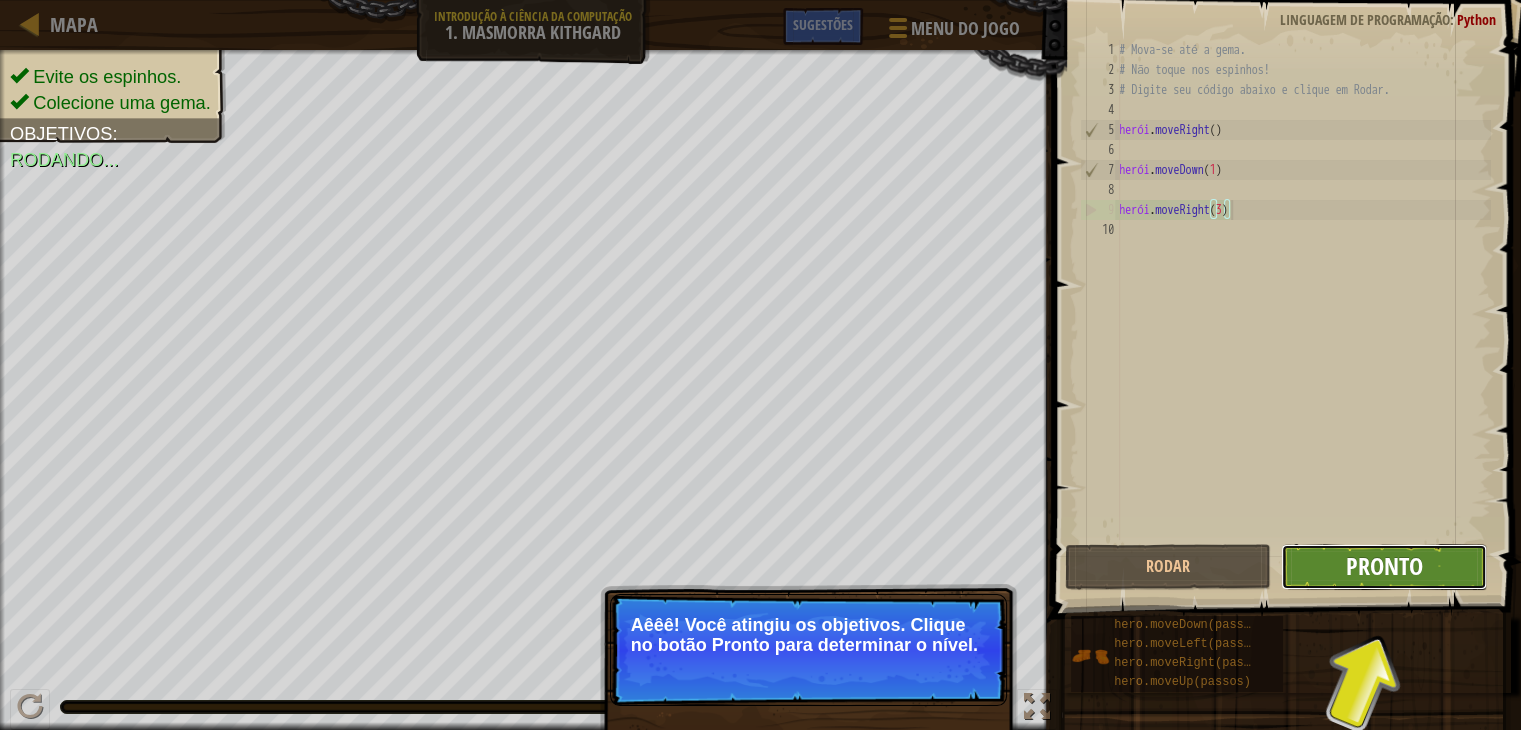 click on "Pronto" at bounding box center [1384, 567] 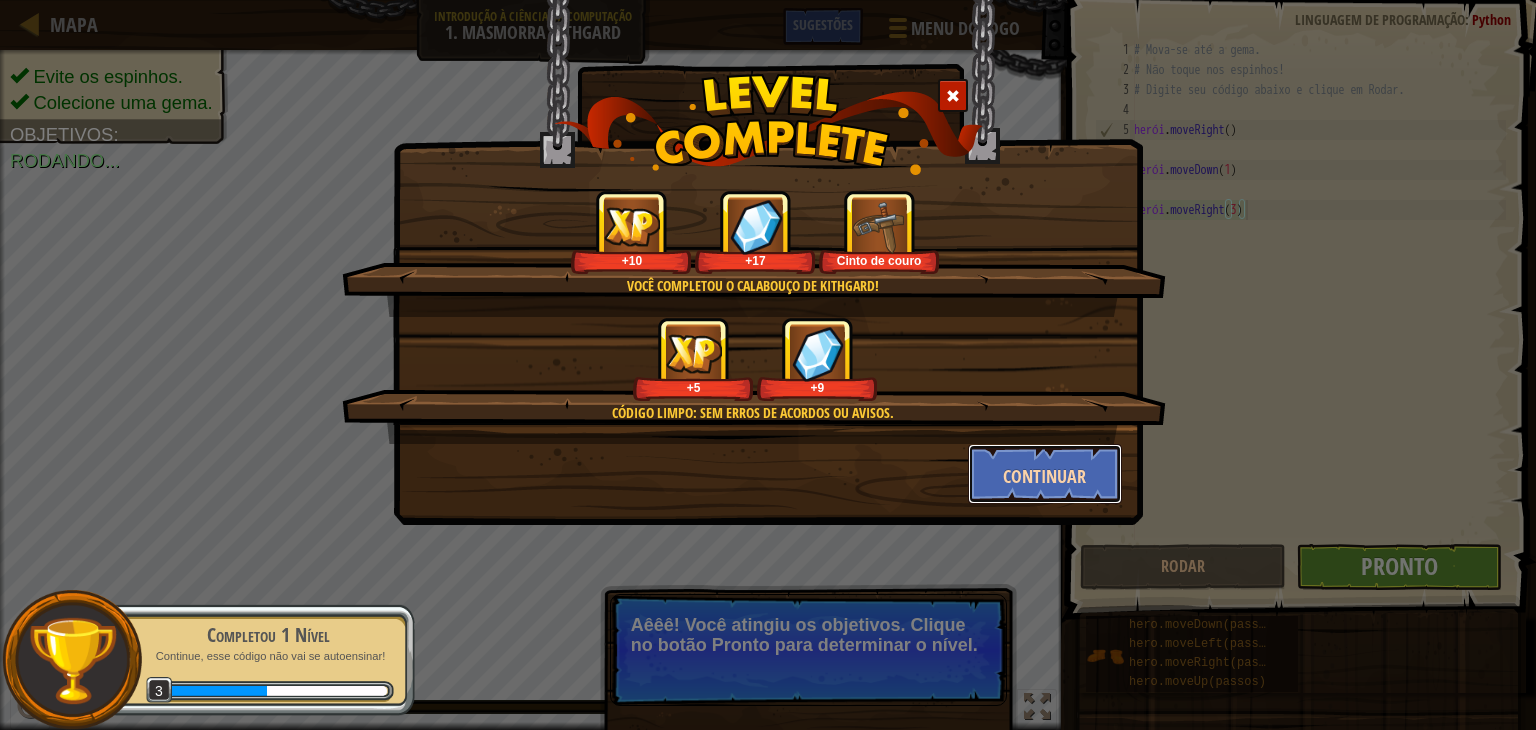 click on "Continuar" at bounding box center [1044, 476] 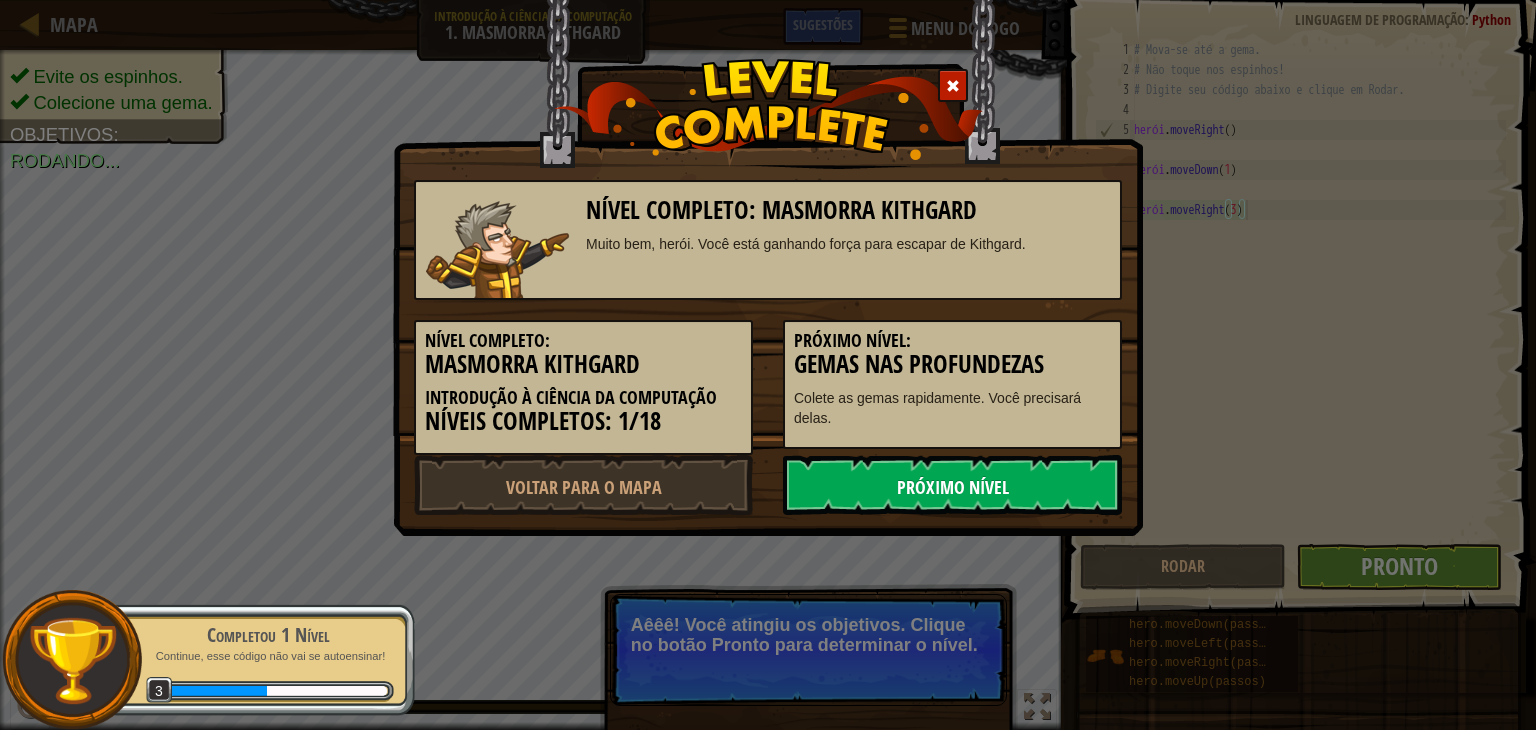 click on "Próximo Nível" at bounding box center [953, 487] 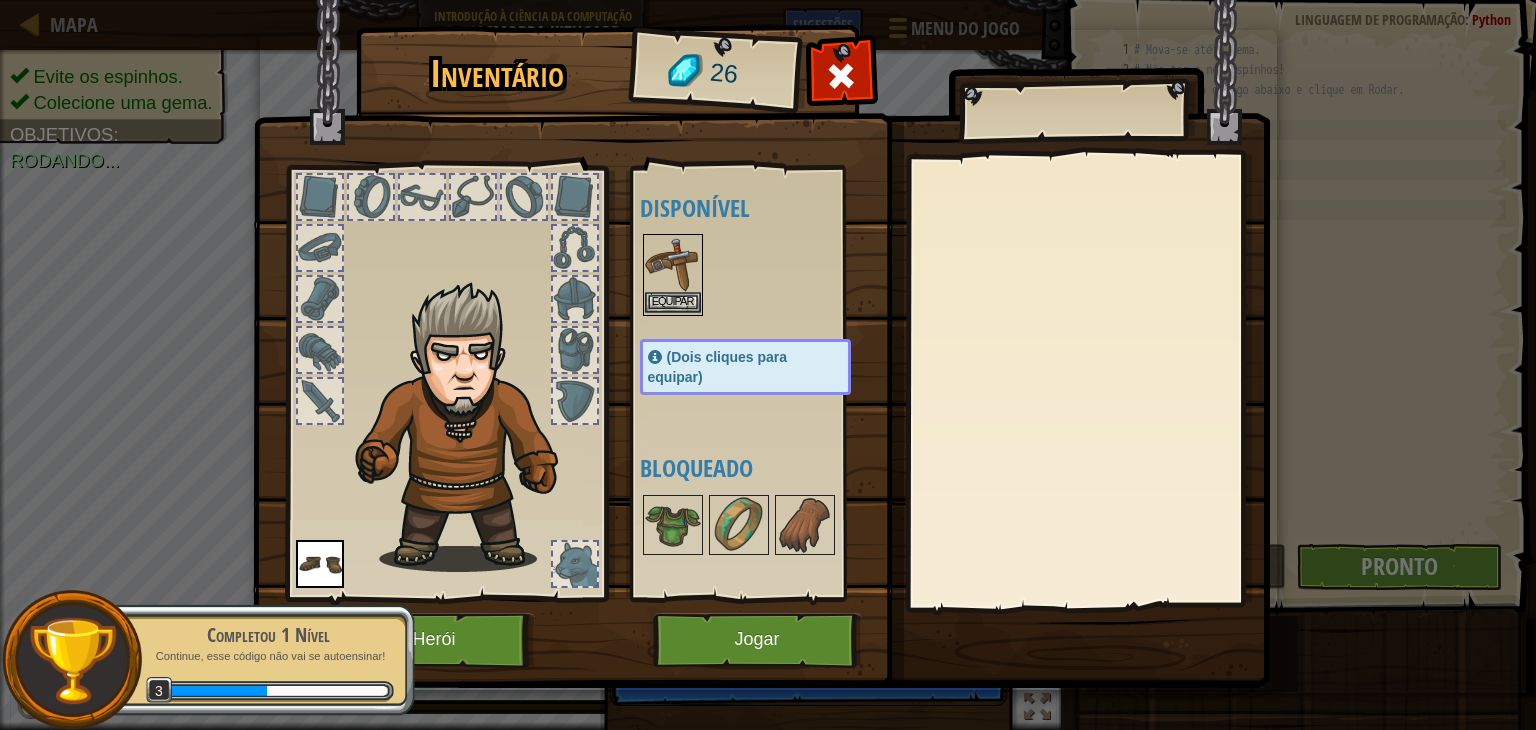 click at bounding box center [673, 264] 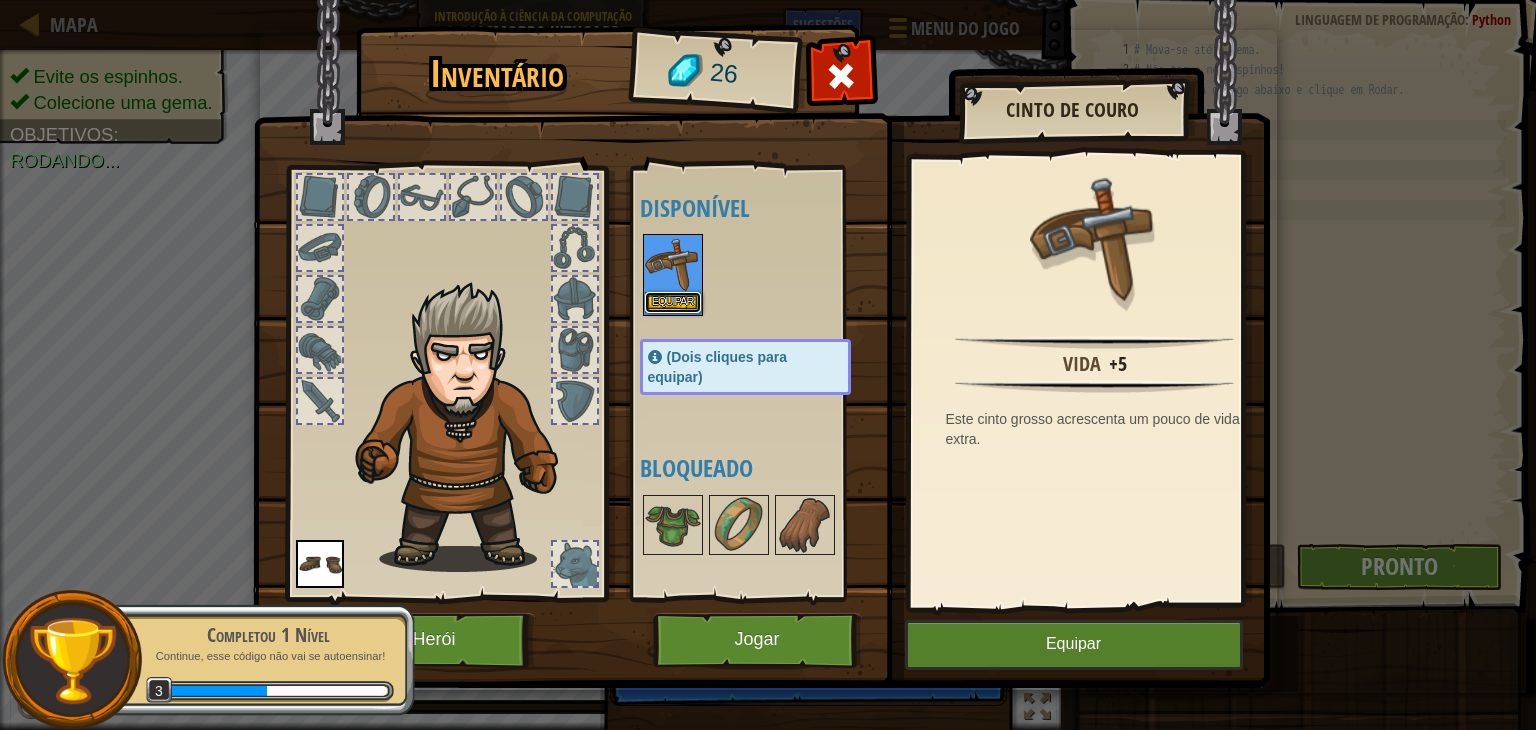 click on "Equipar" at bounding box center (673, 302) 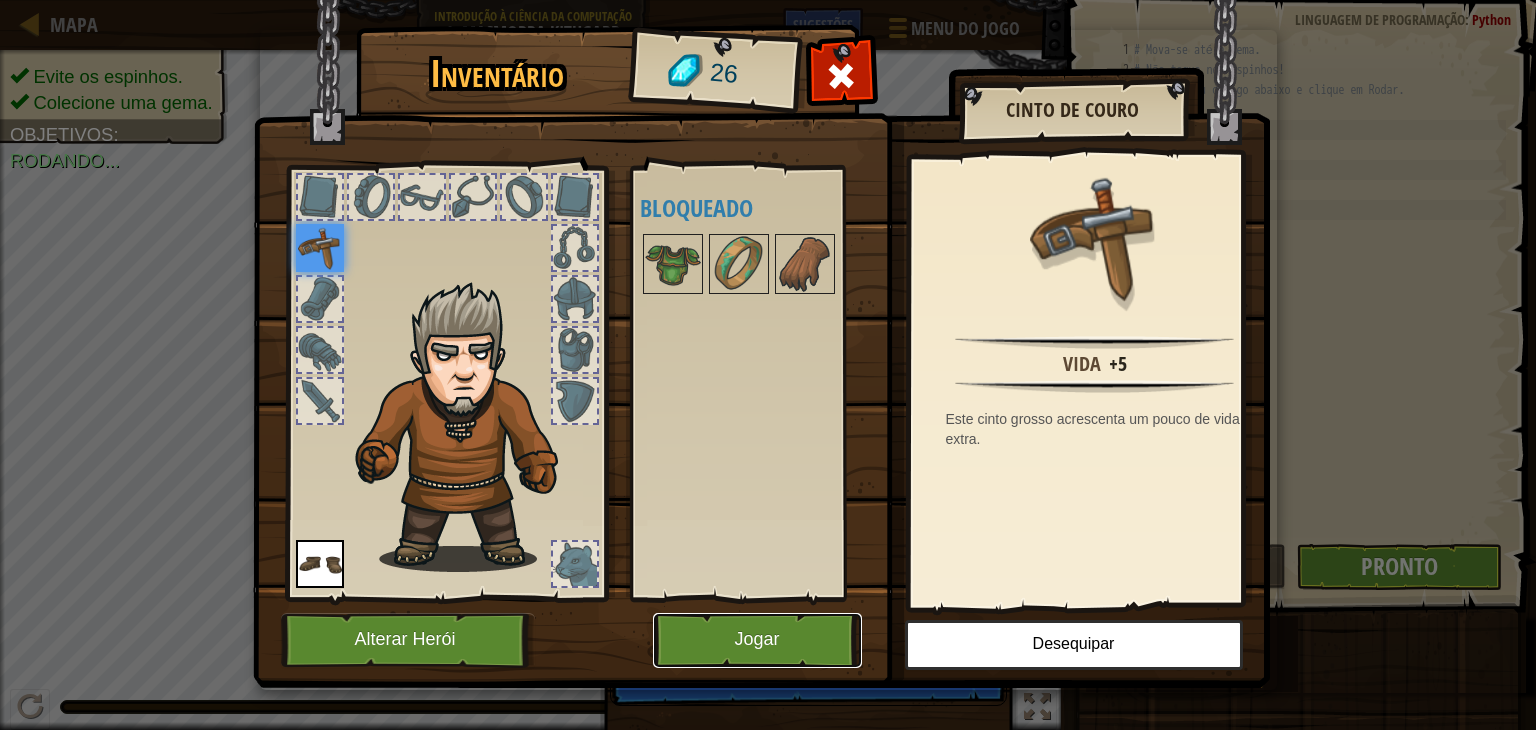 click on "Jogar" at bounding box center [756, 640] 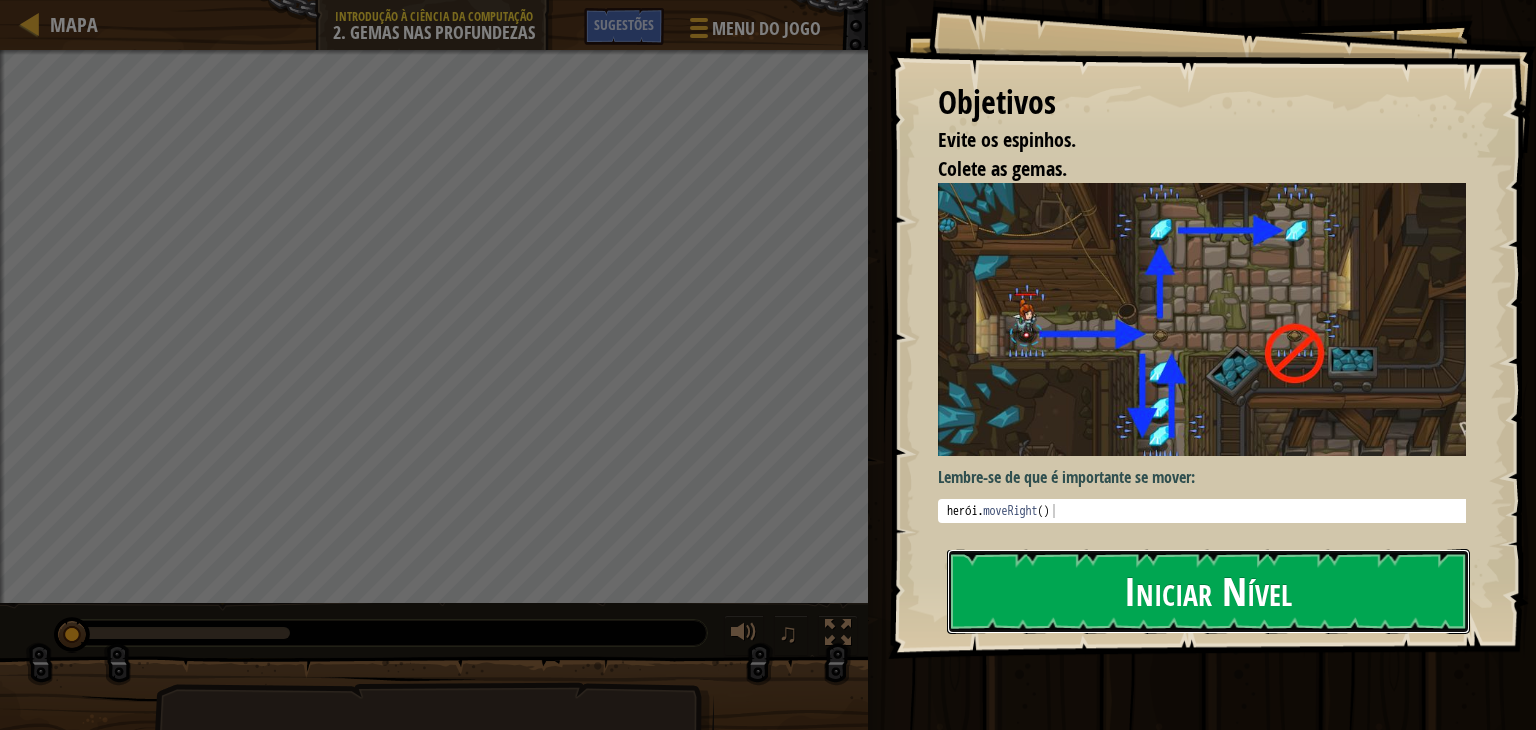 click on "Iniciar Nível" at bounding box center (1208, 591) 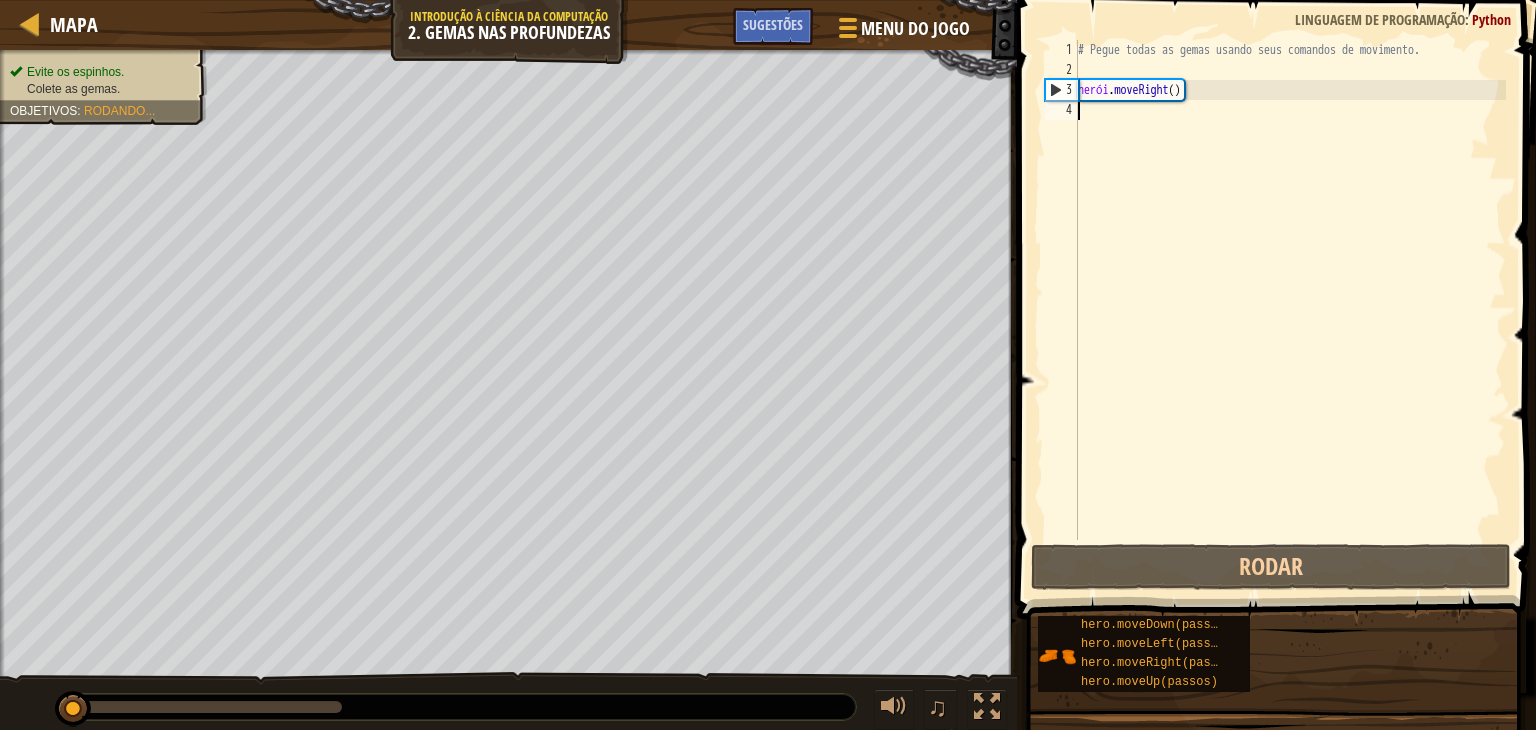 click on "# Pegue todas as gemas usando seus comandos de movimento. herói  .  moveRight  (  )" at bounding box center [1290, 310] 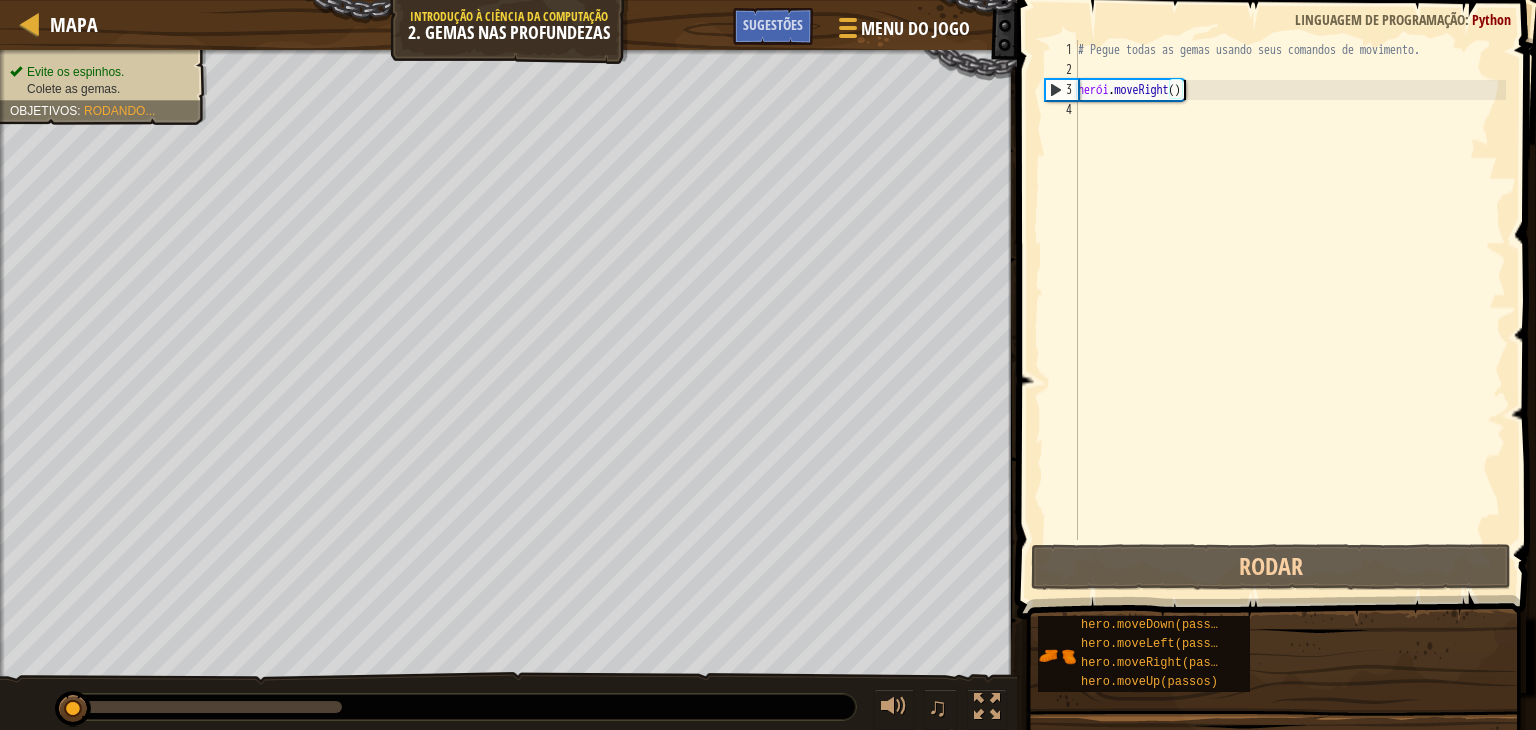 click on "# Pegue todas as gemas usando seus comandos de movimento. herói  .  moveRight  (  )" at bounding box center (1290, 310) 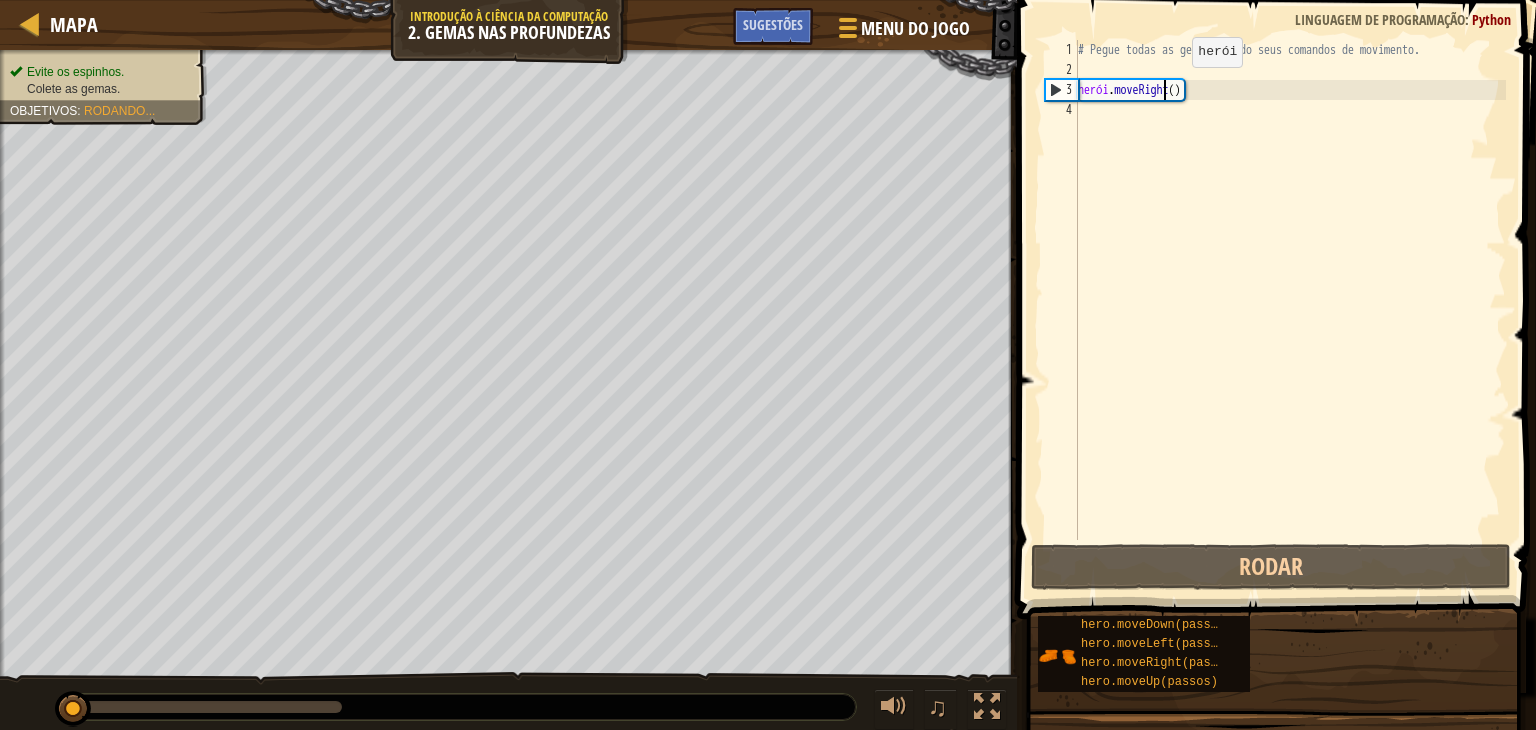 click on "# Pegue todas as gemas usando seus comandos de movimento. herói  .  moveRight  (  )" at bounding box center (1290, 310) 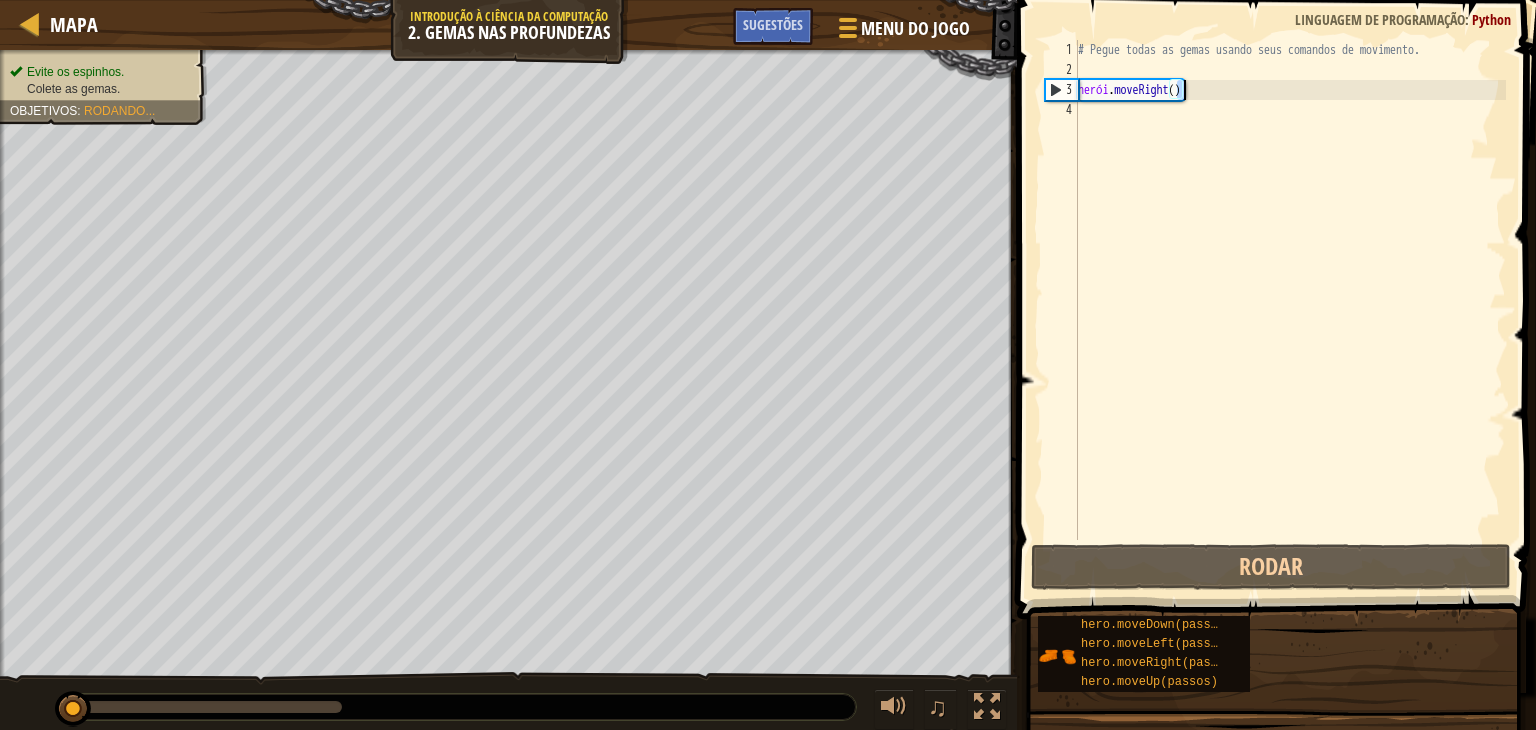 click on "# Pegue todas as gemas usando seus comandos de movimento. herói  .  moveRight  (  )" at bounding box center (1290, 290) 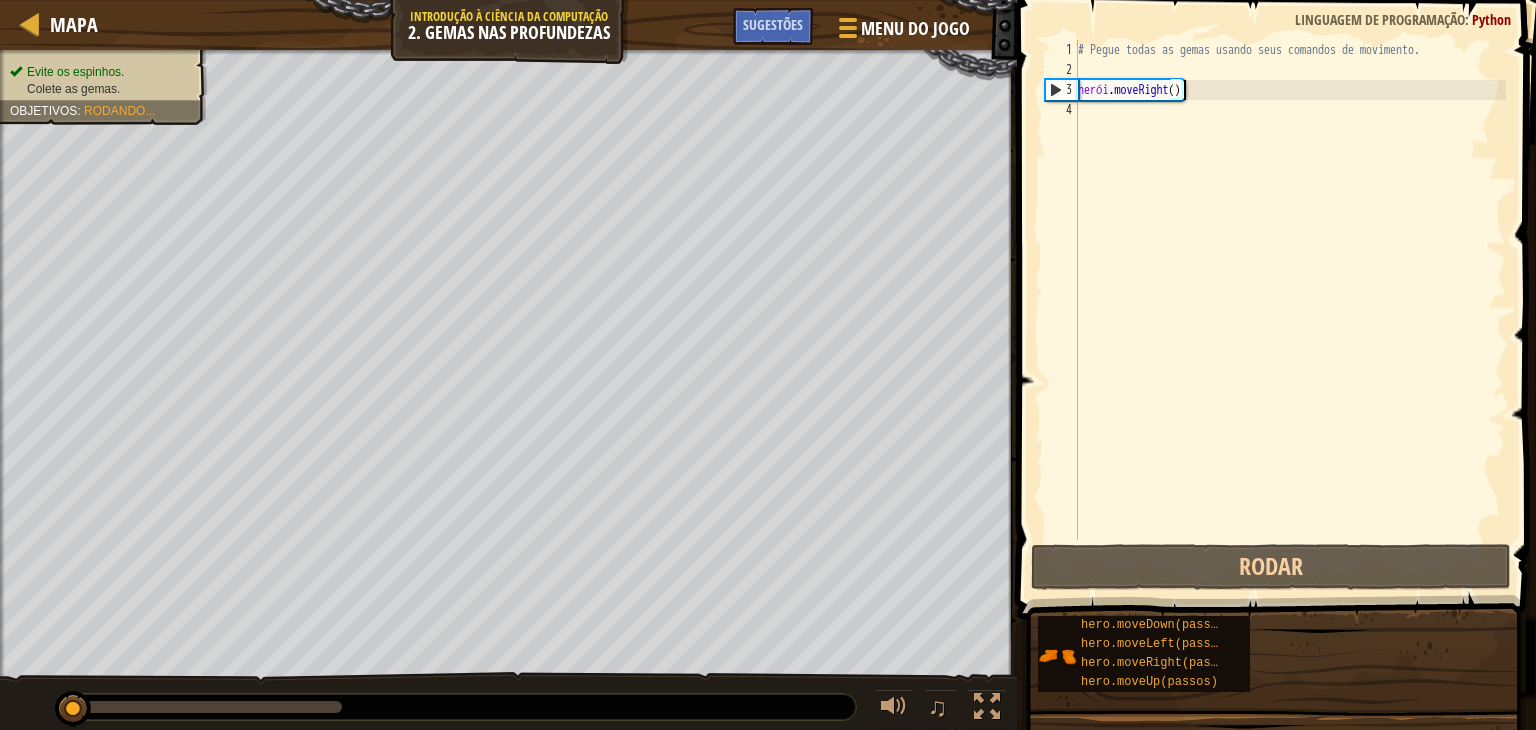 click on "# Pegue todas as gemas usando seus comandos de movimento. herói  .  moveRight  (  )" at bounding box center [1290, 310] 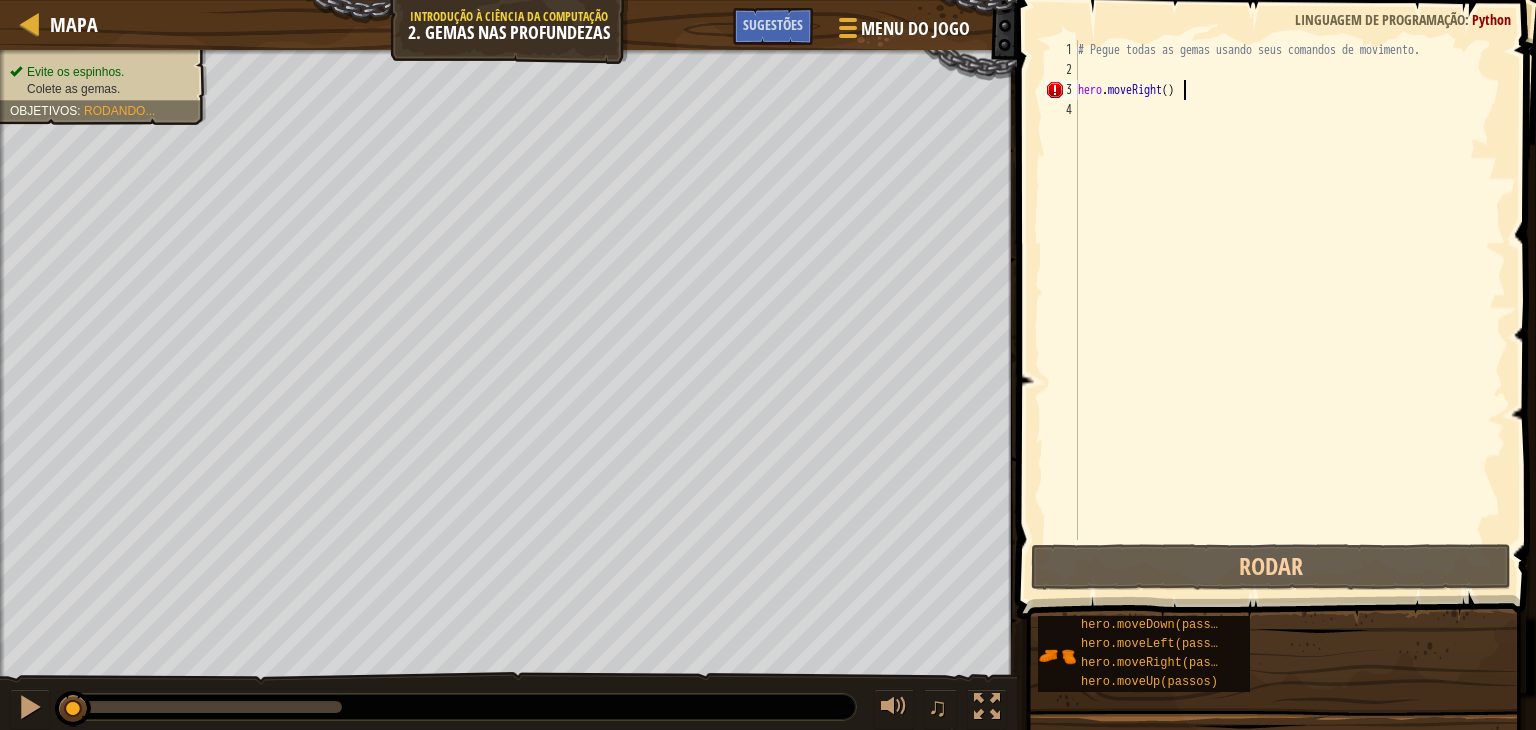 scroll, scrollTop: 9, scrollLeft: 7, axis: both 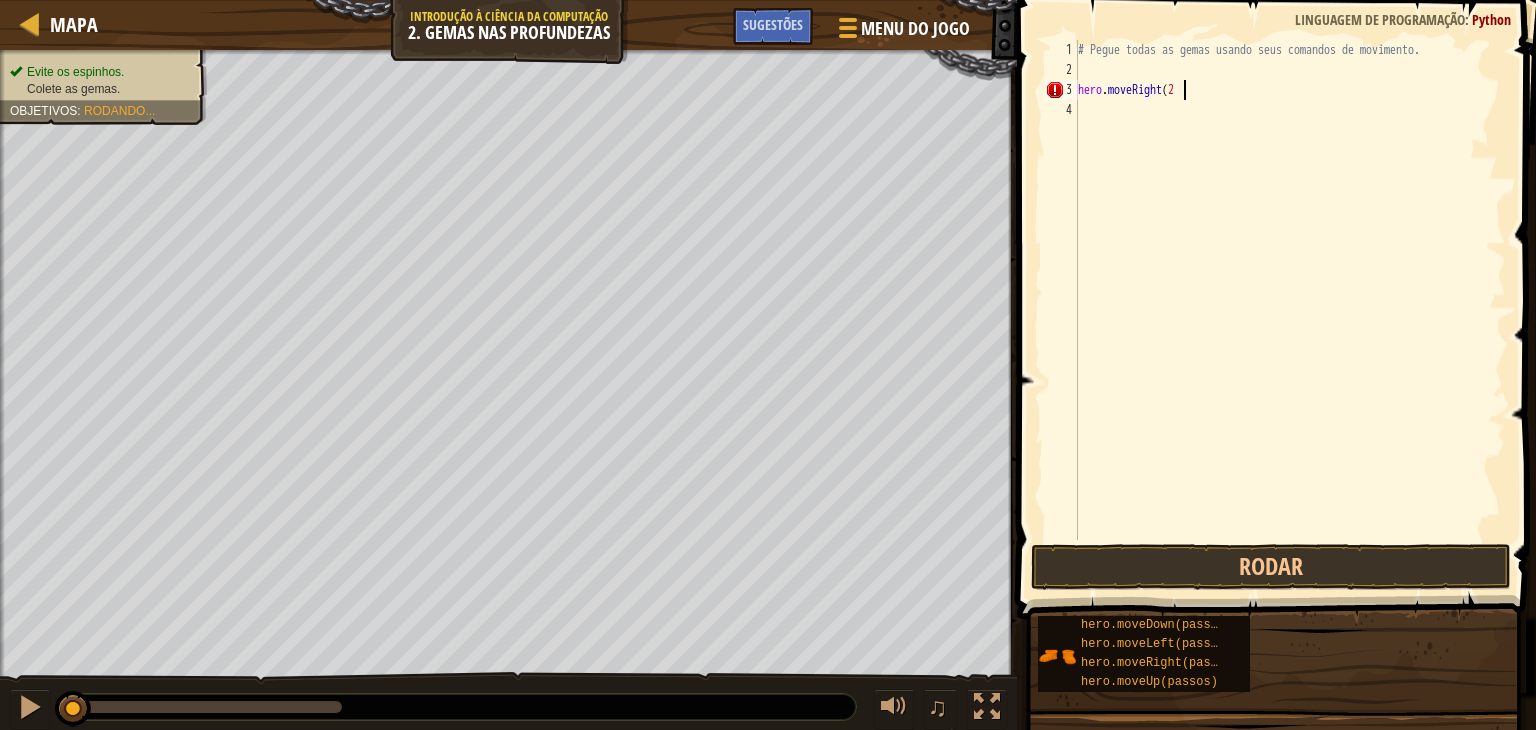 type on "hero.moveRight(2)" 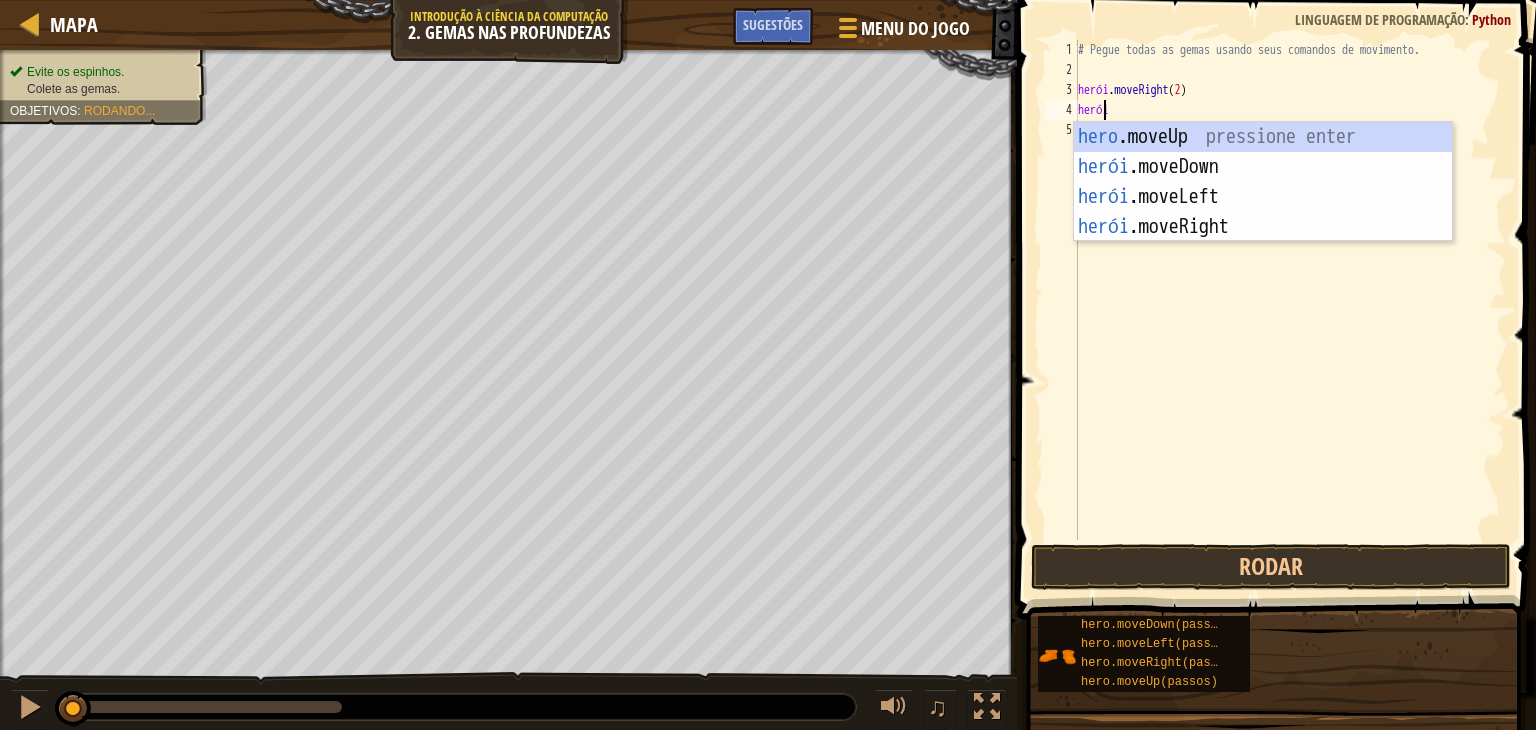 scroll, scrollTop: 9, scrollLeft: 1, axis: both 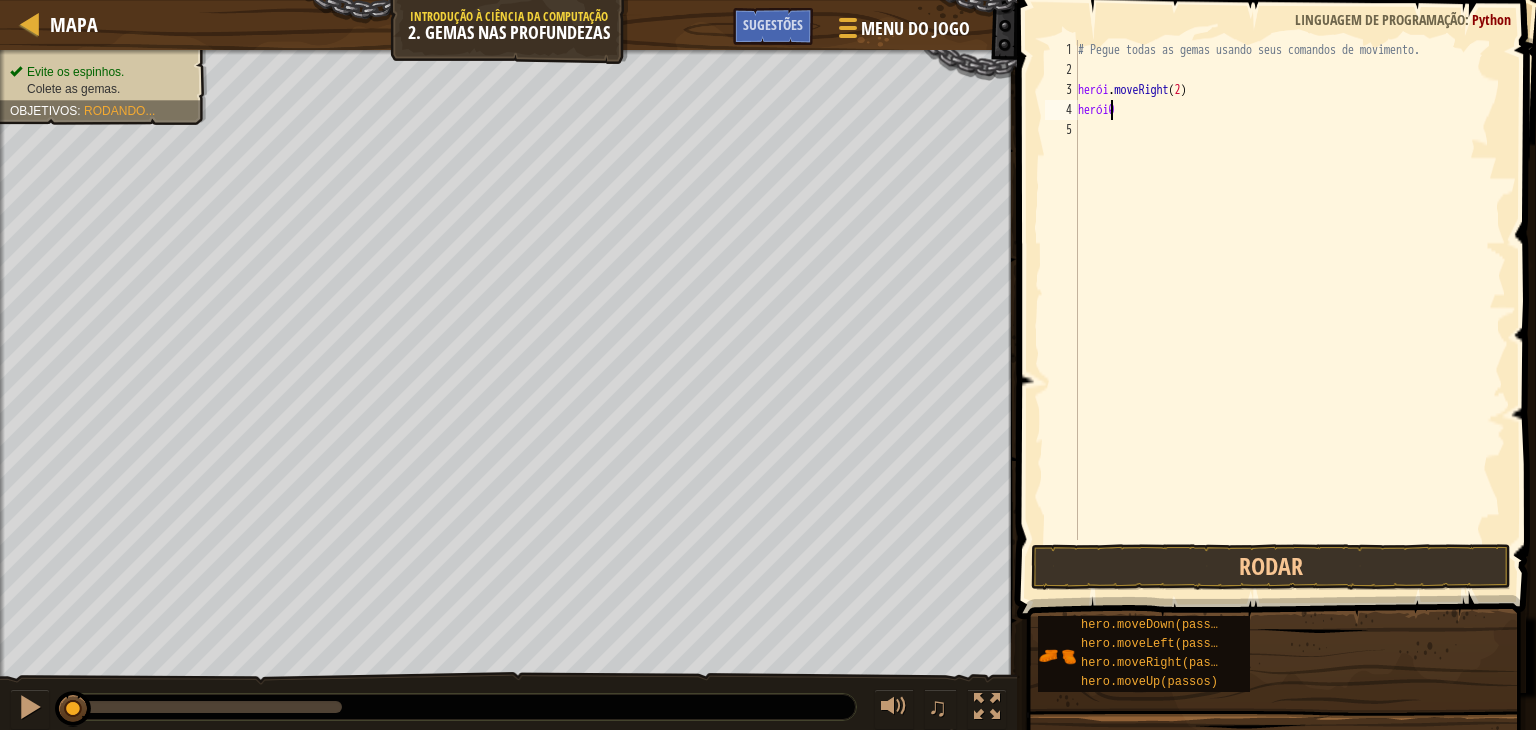 type on "hero" 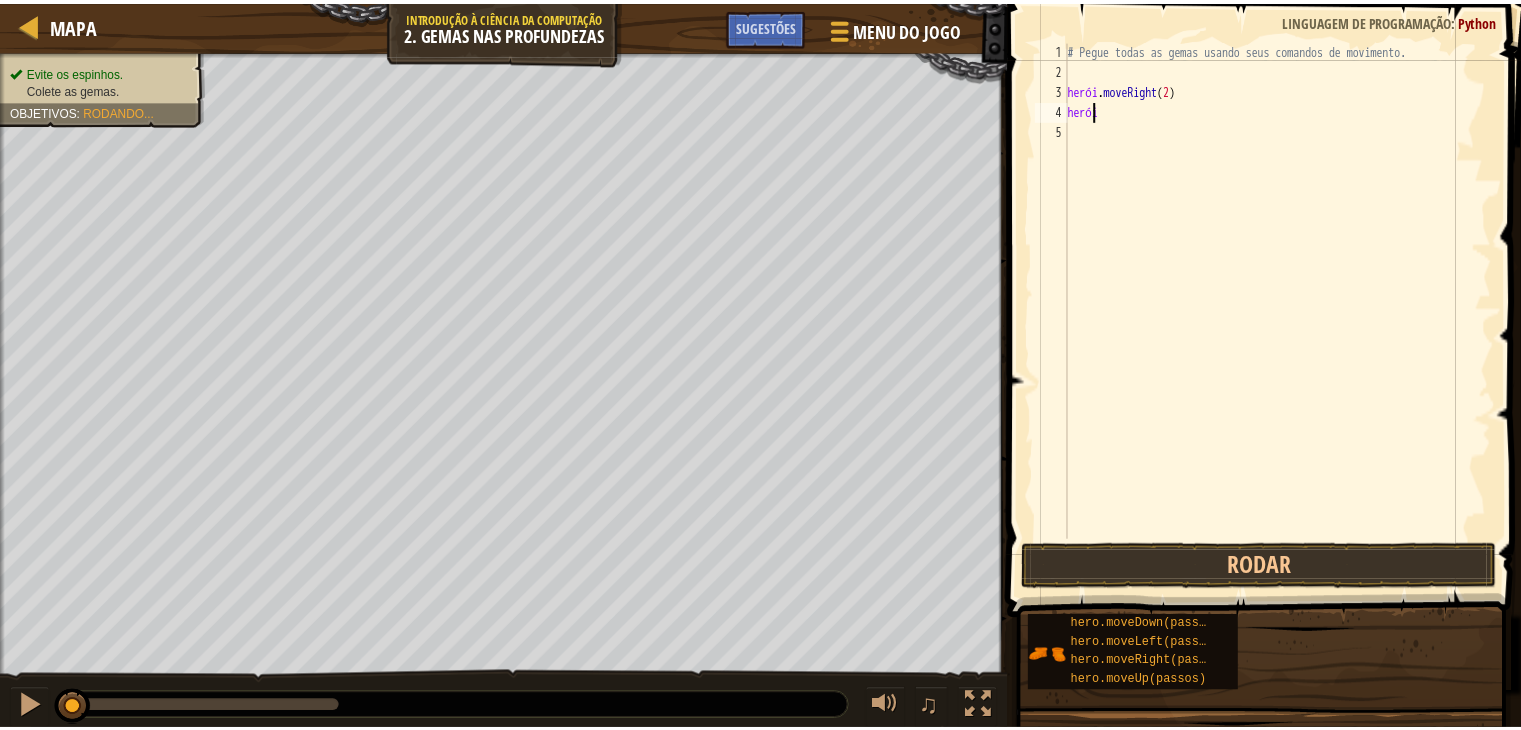scroll, scrollTop: 9, scrollLeft: 0, axis: vertical 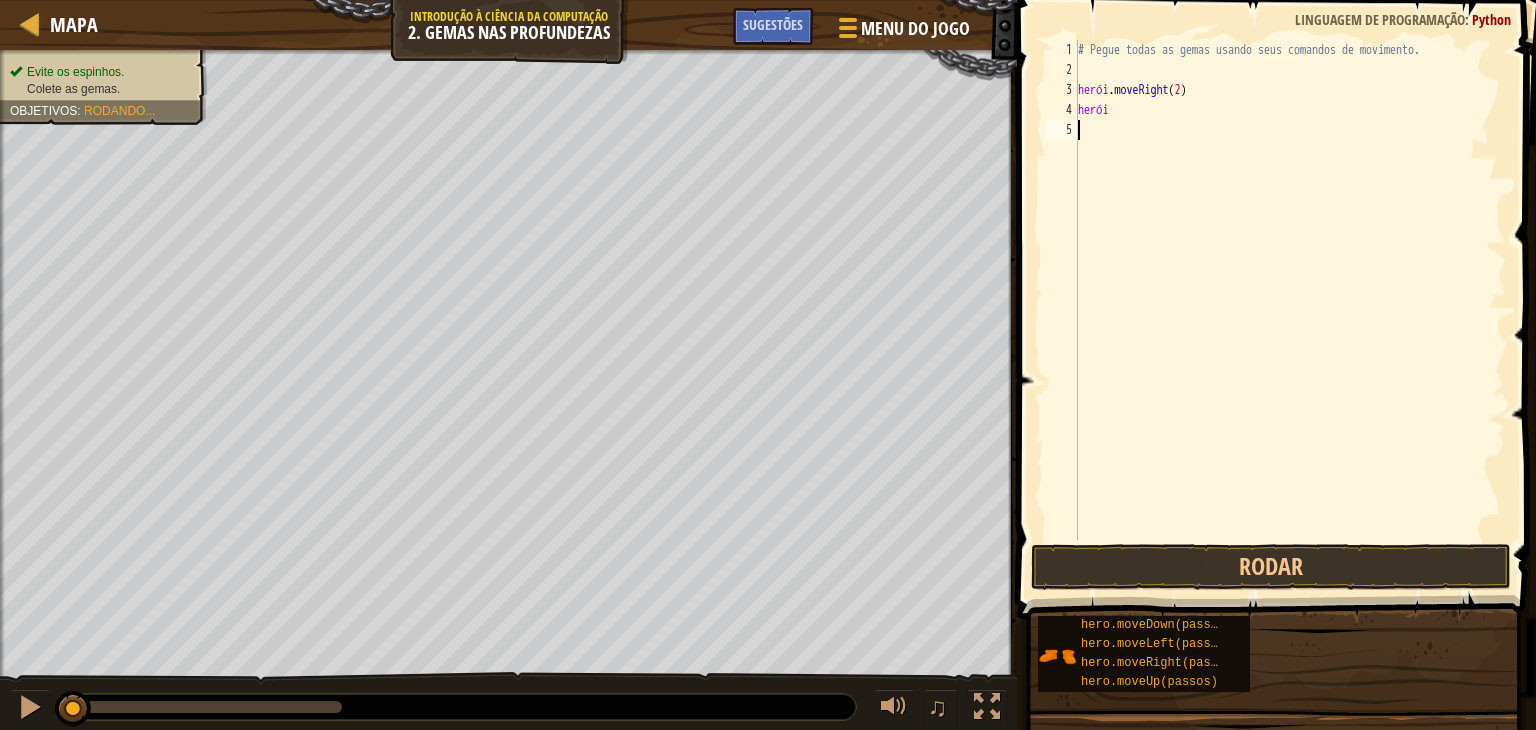 type on "hero" 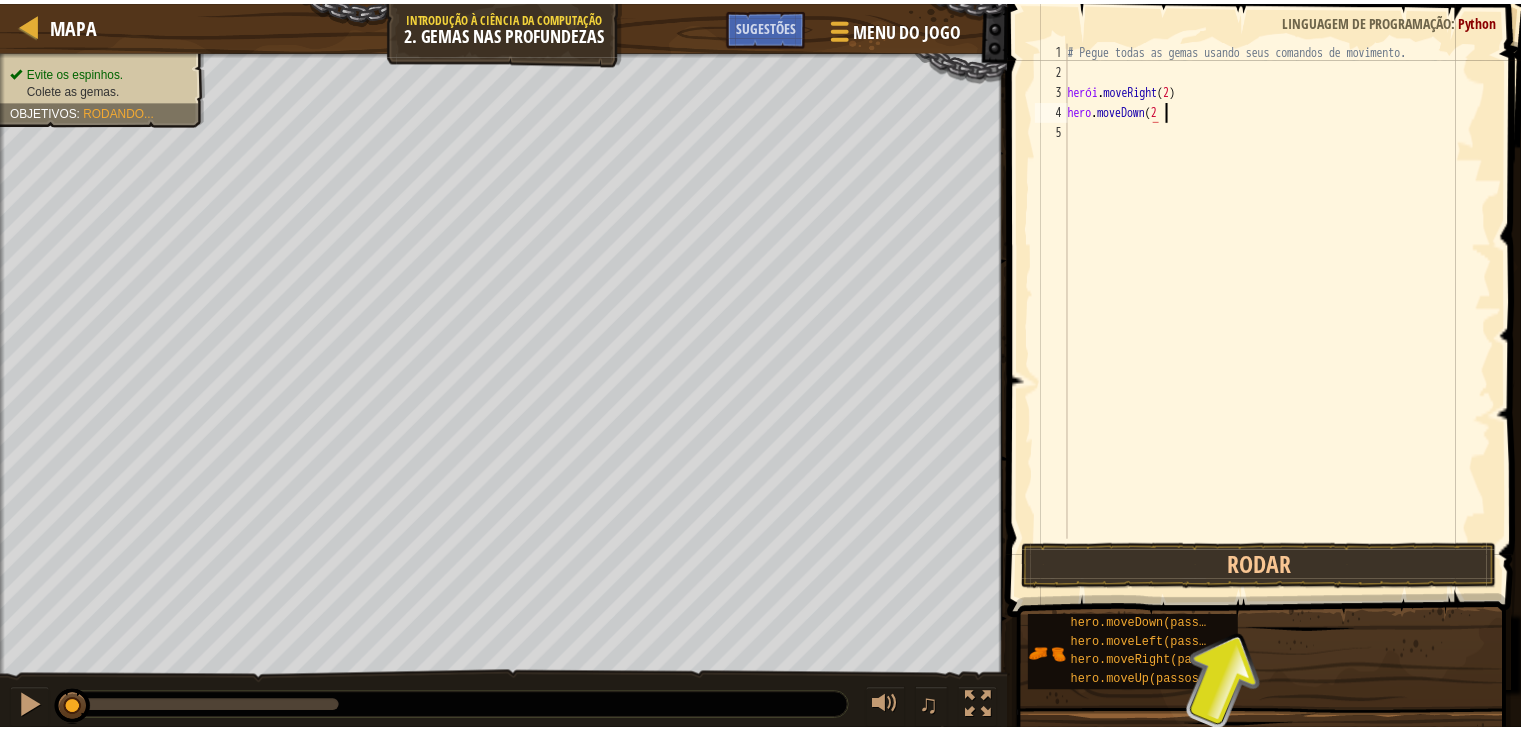 scroll, scrollTop: 9, scrollLeft: 7, axis: both 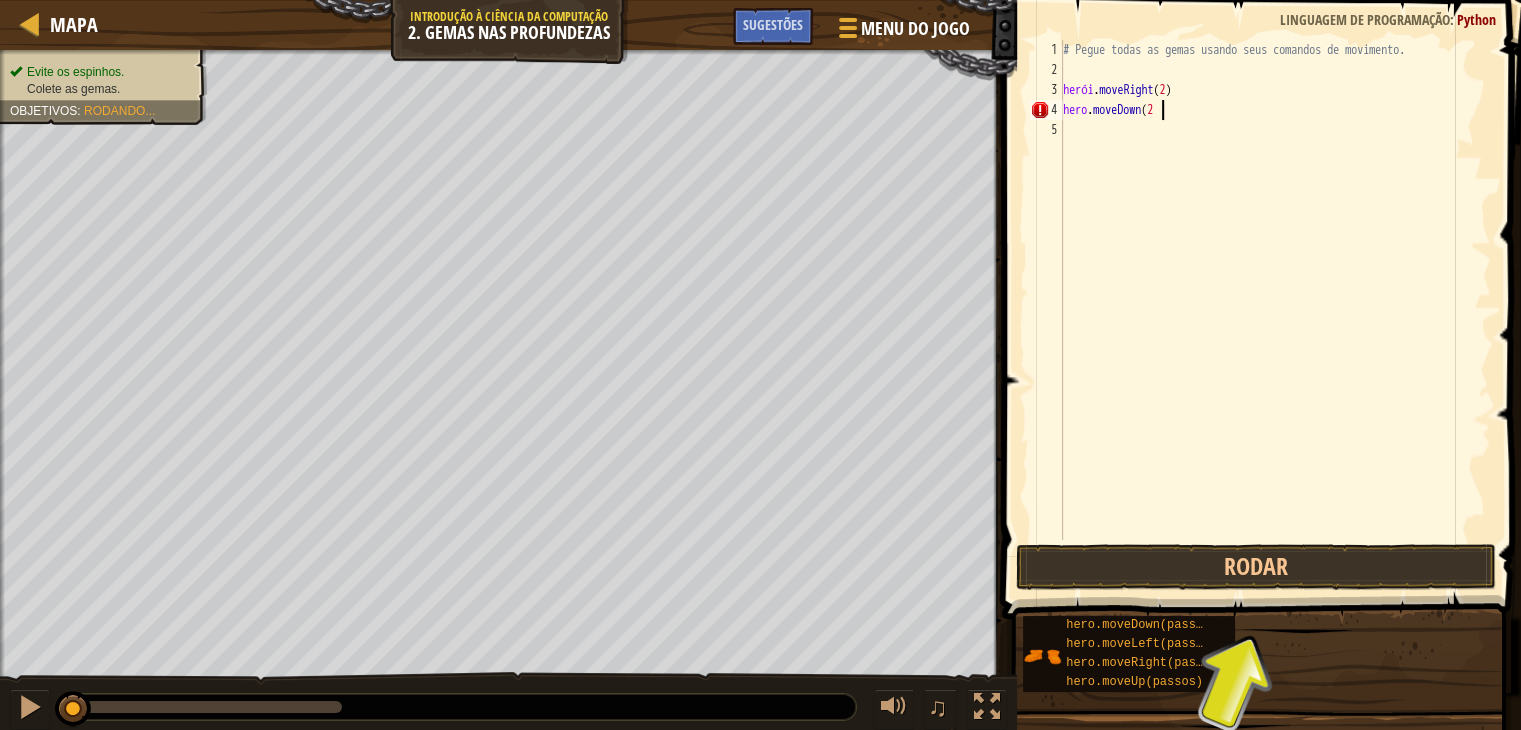 type on "hero.moveDown(2)" 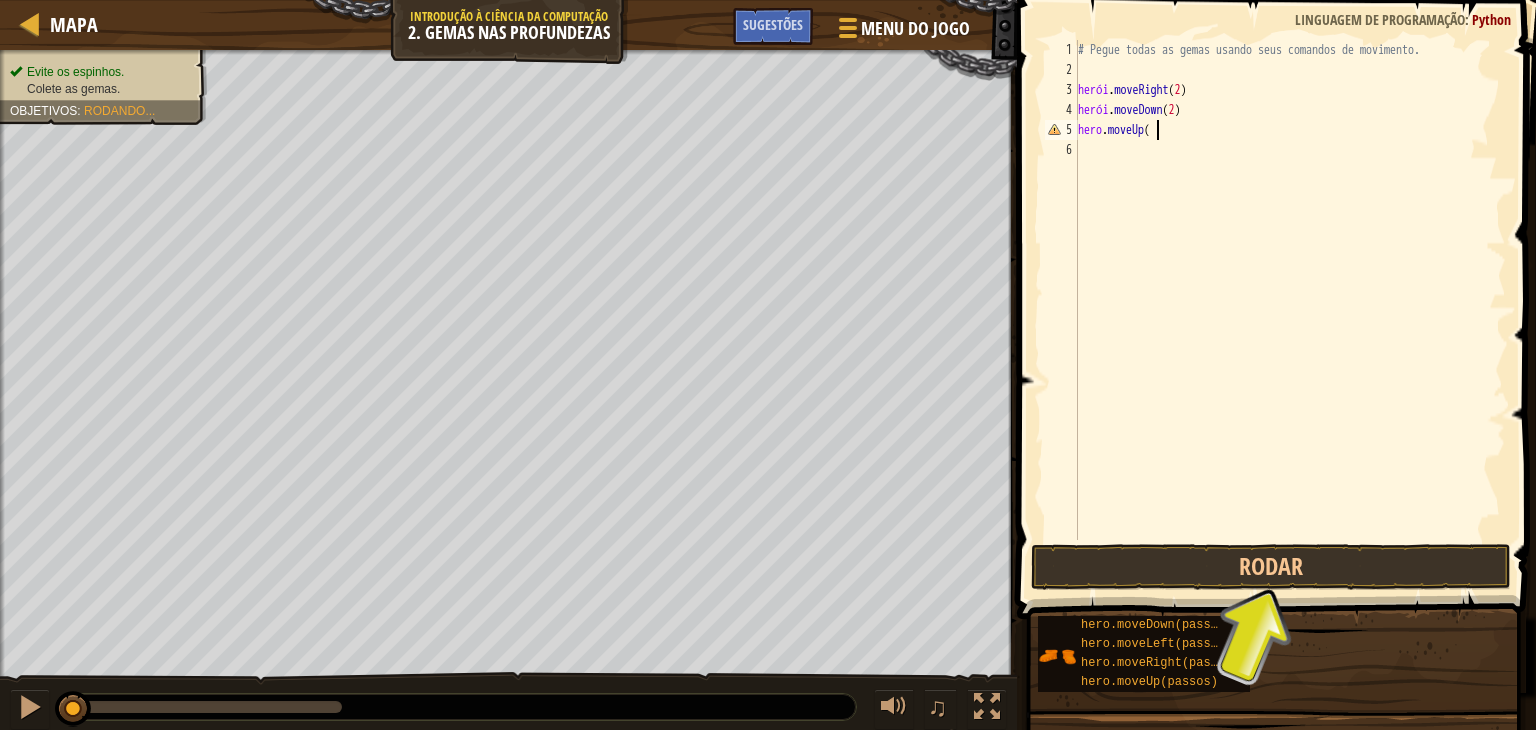 scroll, scrollTop: 9, scrollLeft: 5, axis: both 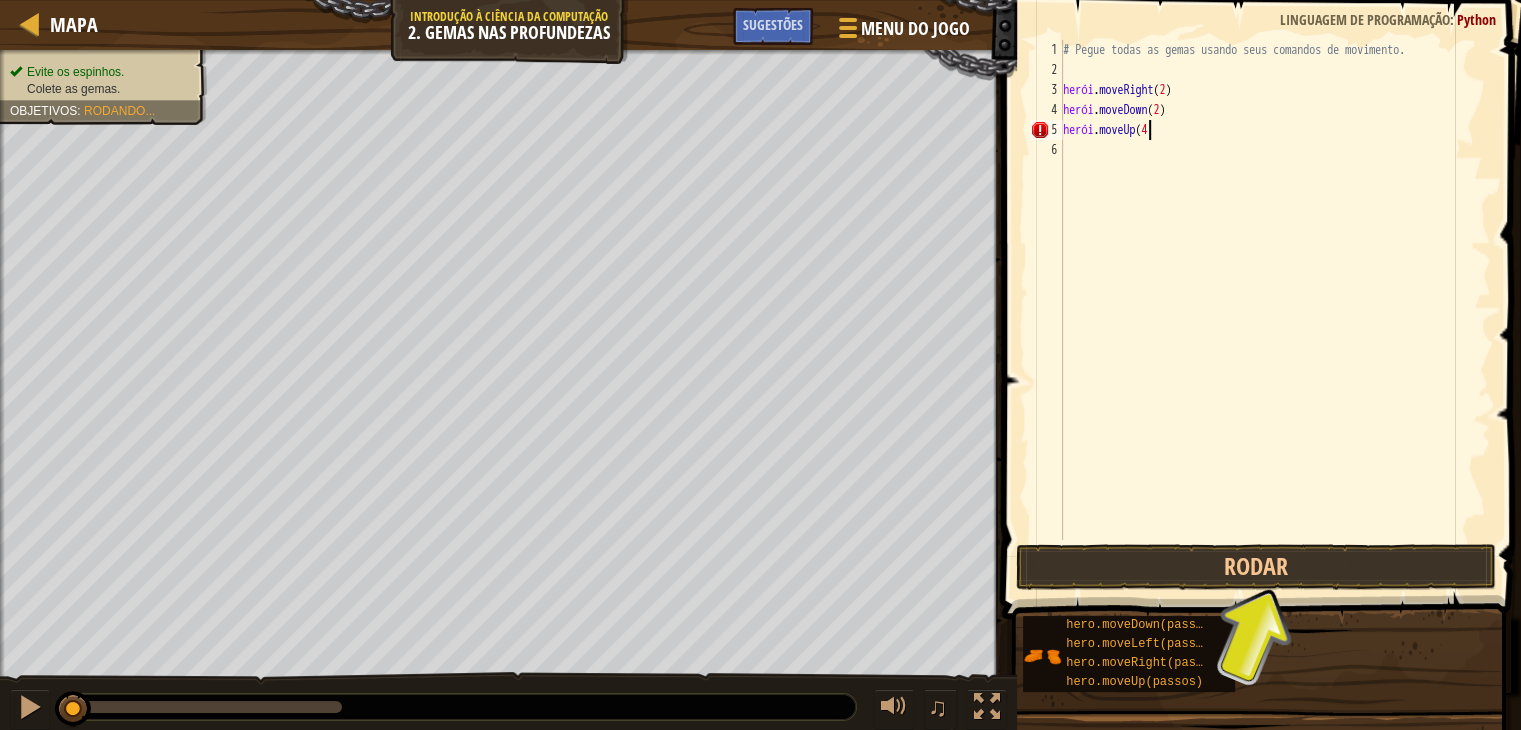 type on "hero.moveUp(4)" 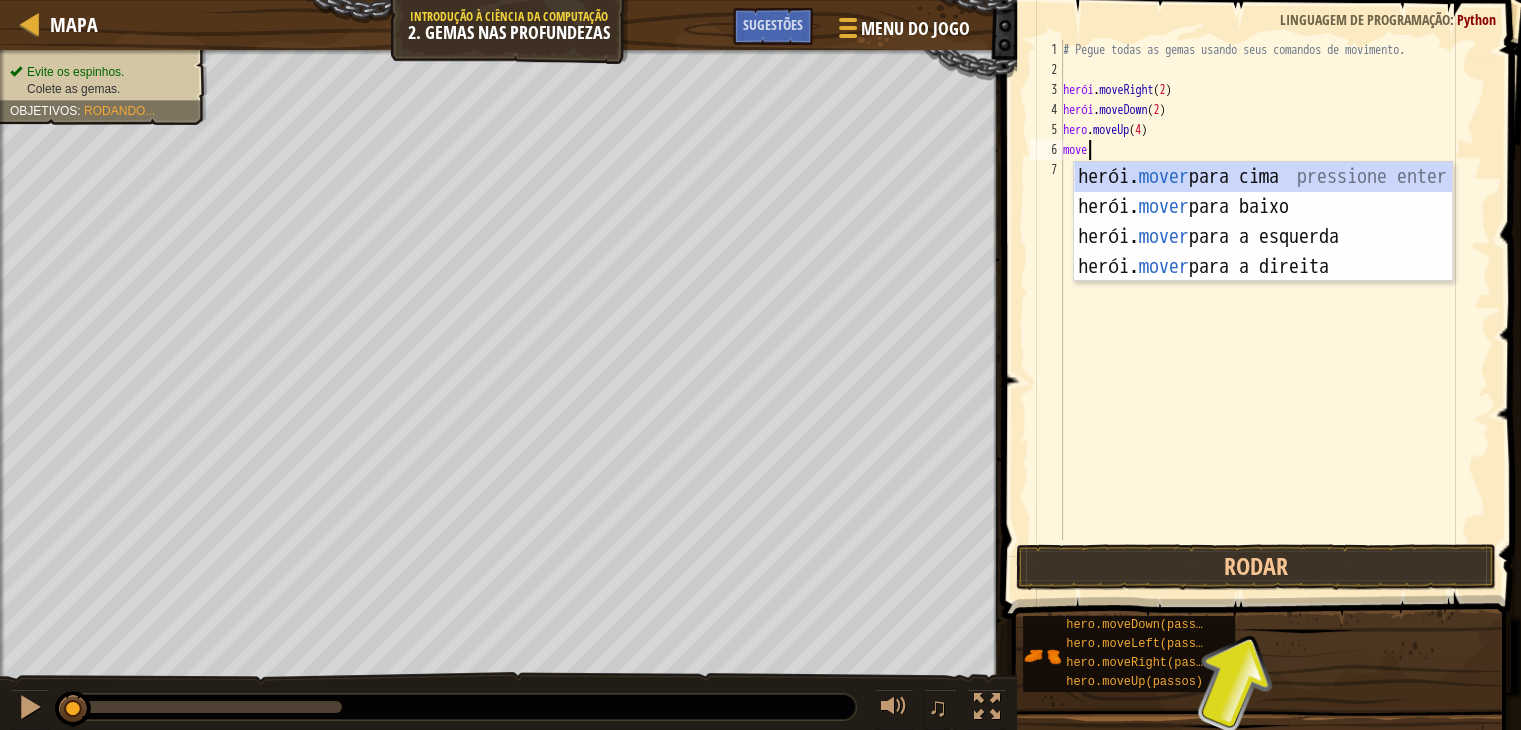 scroll, scrollTop: 9, scrollLeft: 0, axis: vertical 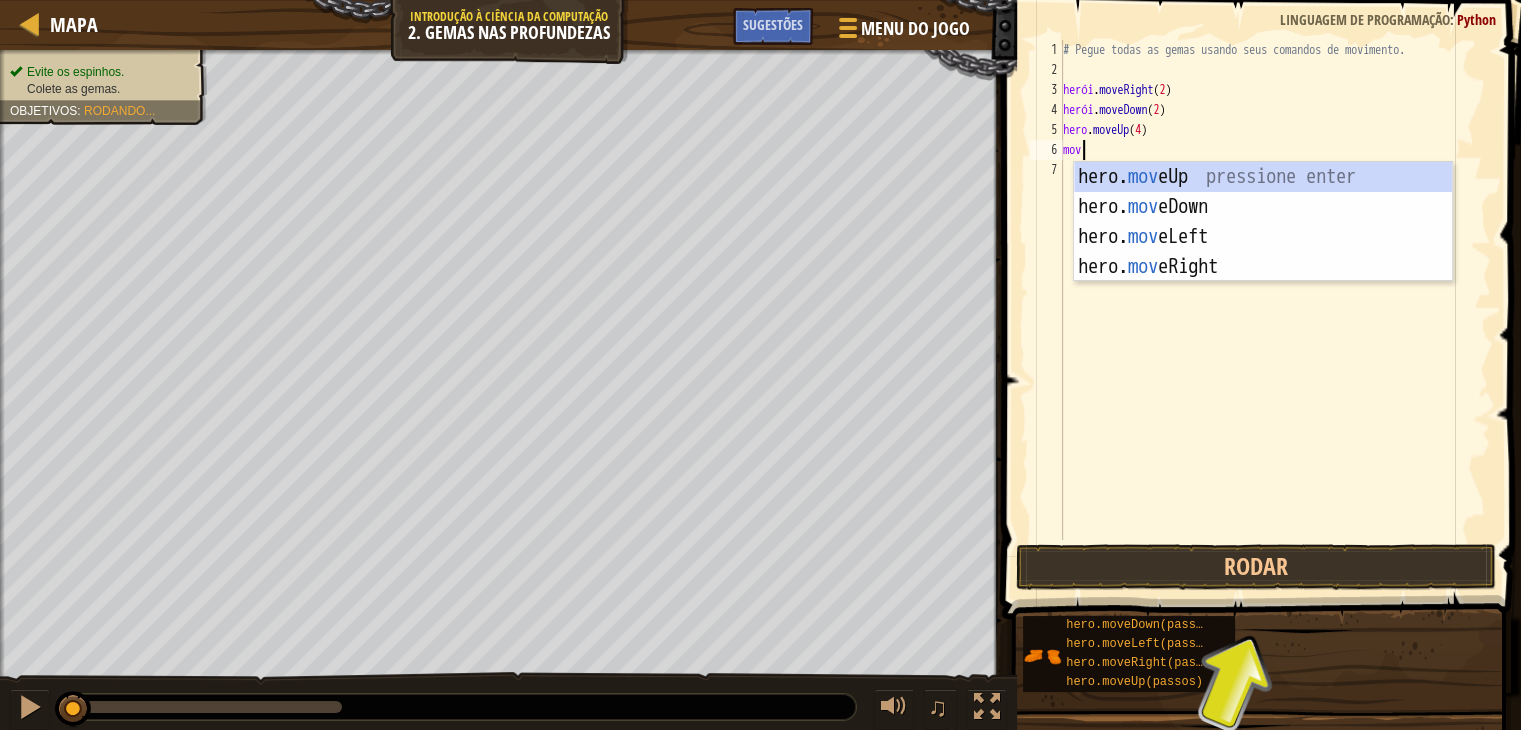type on "m" 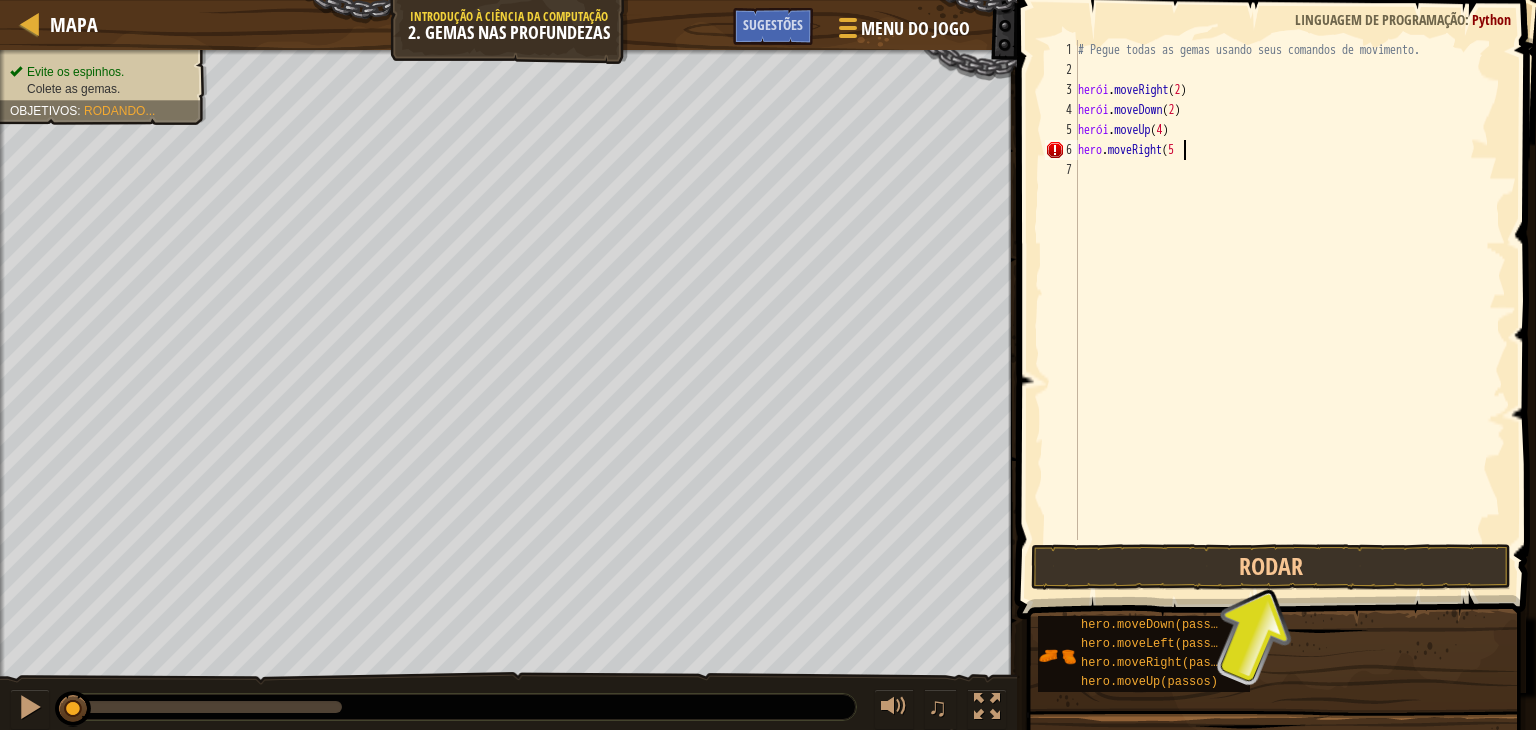 scroll, scrollTop: 9, scrollLeft: 8, axis: both 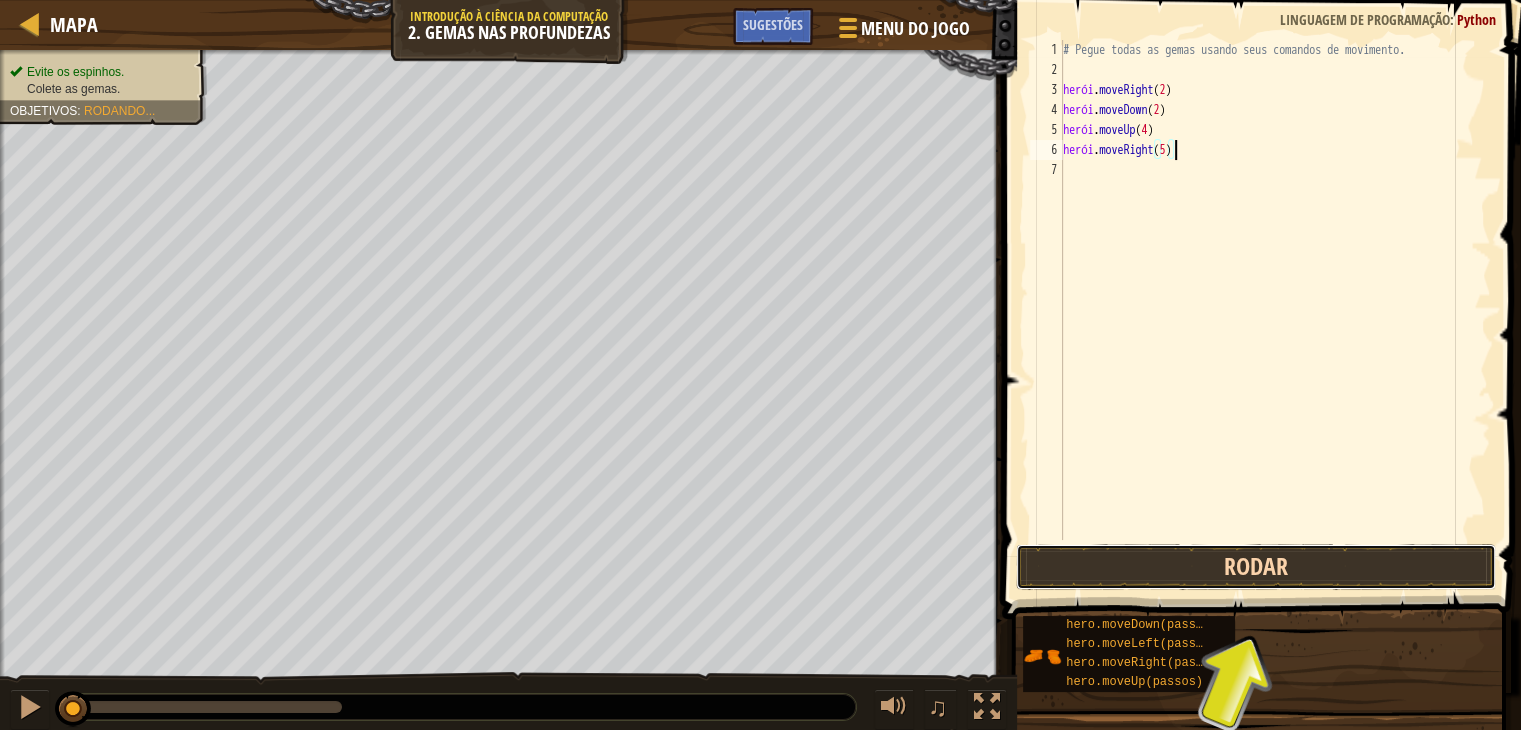 click on "Rodar" at bounding box center (1256, 567) 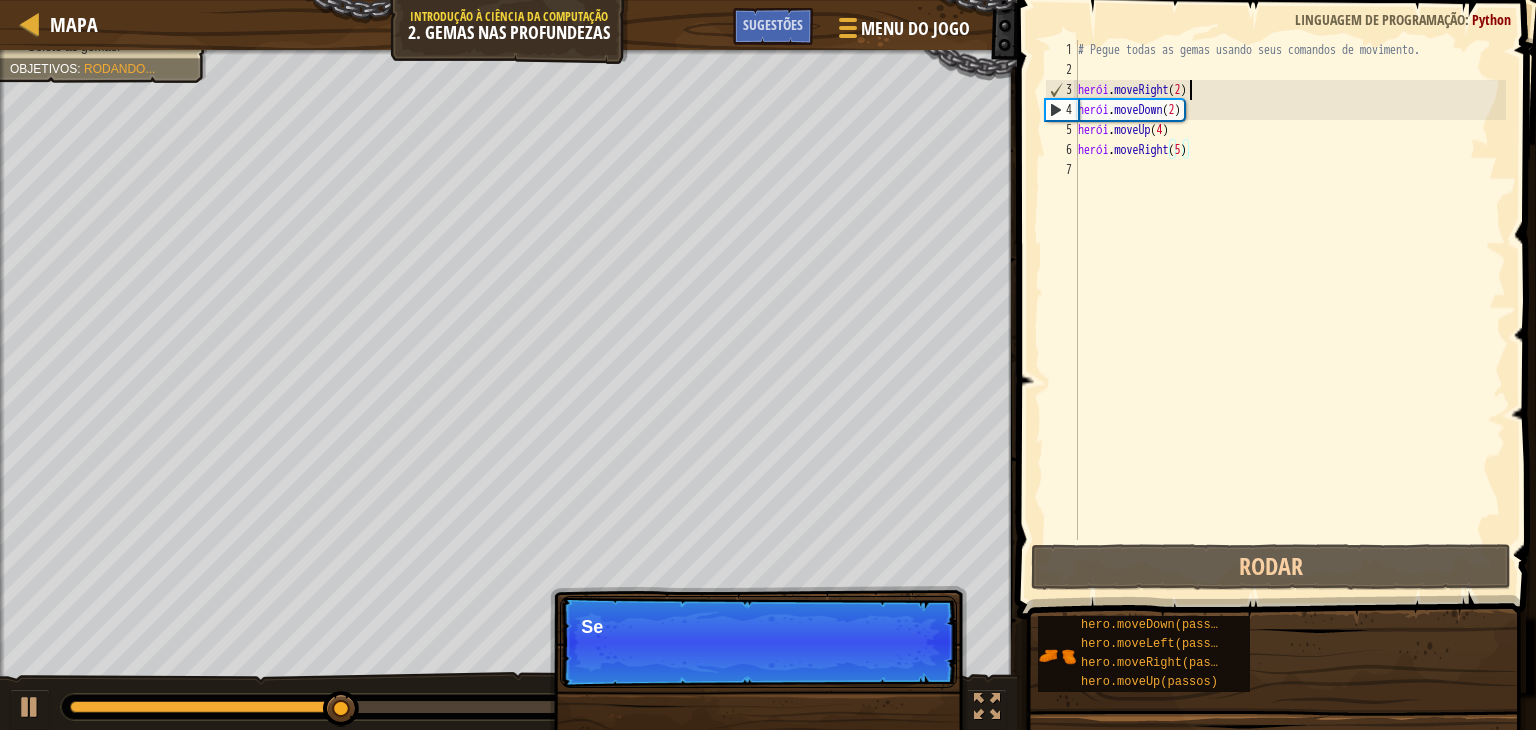 click on "# Pegue todas as gemas usando seus comandos de movimento. herói  .  moveRight  (  2  ) herói  .  moveDown  (  2  ) herói  .  moveUp  (  4  ) herói  .  moveRight  (  5  )" at bounding box center [1290, 310] 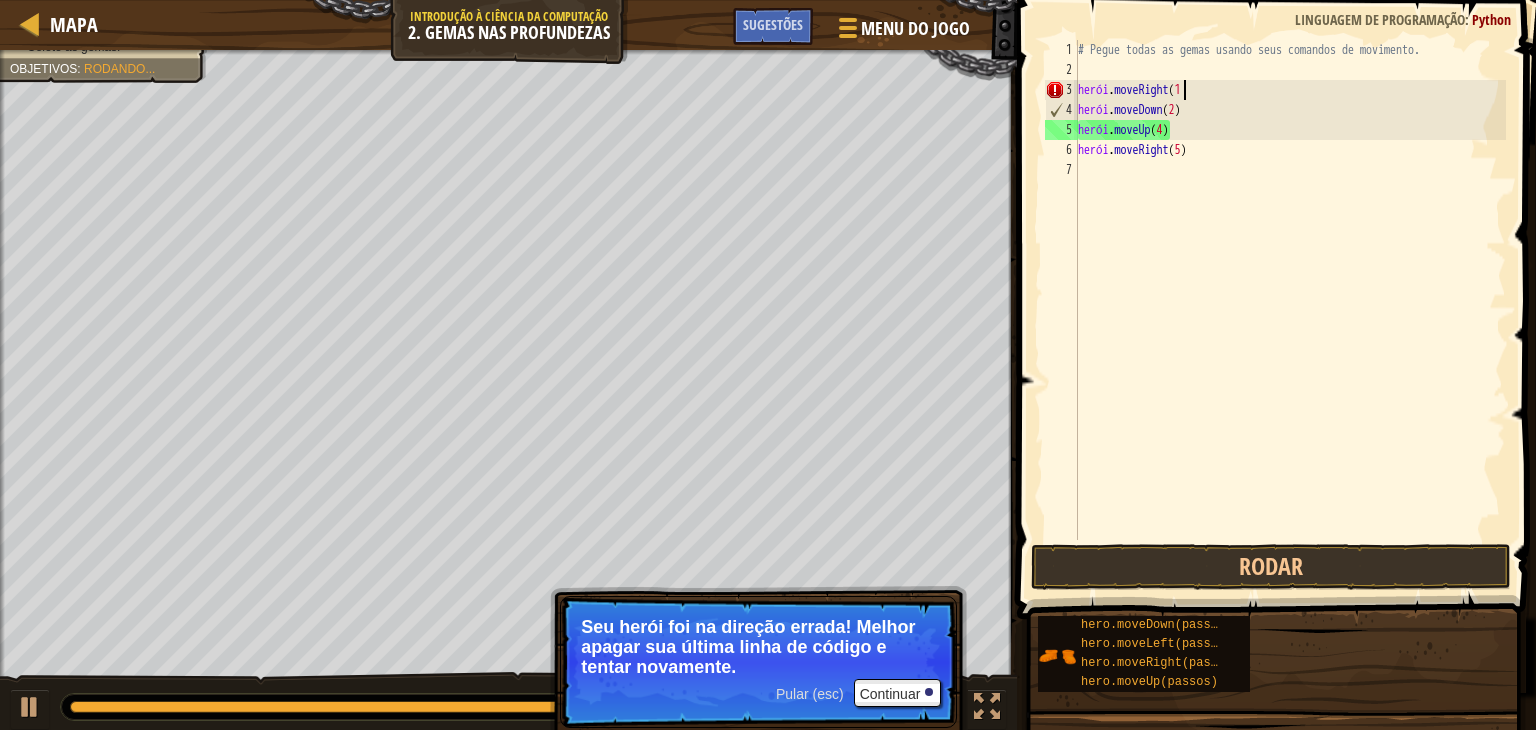scroll, scrollTop: 9, scrollLeft: 8, axis: both 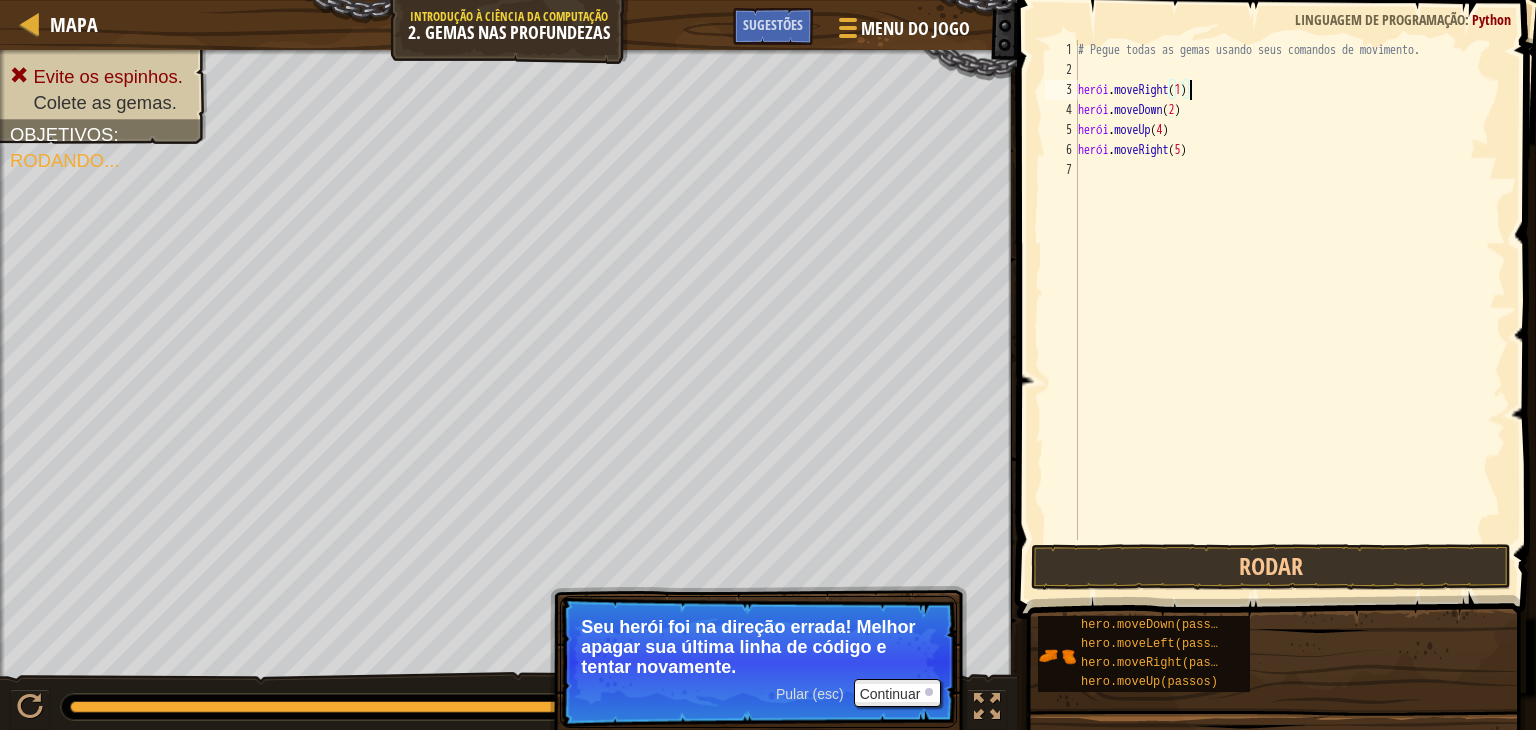 click on "# Pegue todas as gemas usando seus comandos de movimento. herói  .  moveRight  (  1  ) herói  .  moveDown  (  2  ) herói  .  moveUp  (  4  ) herói  .  moveRight  (  5  )" at bounding box center [1290, 310] 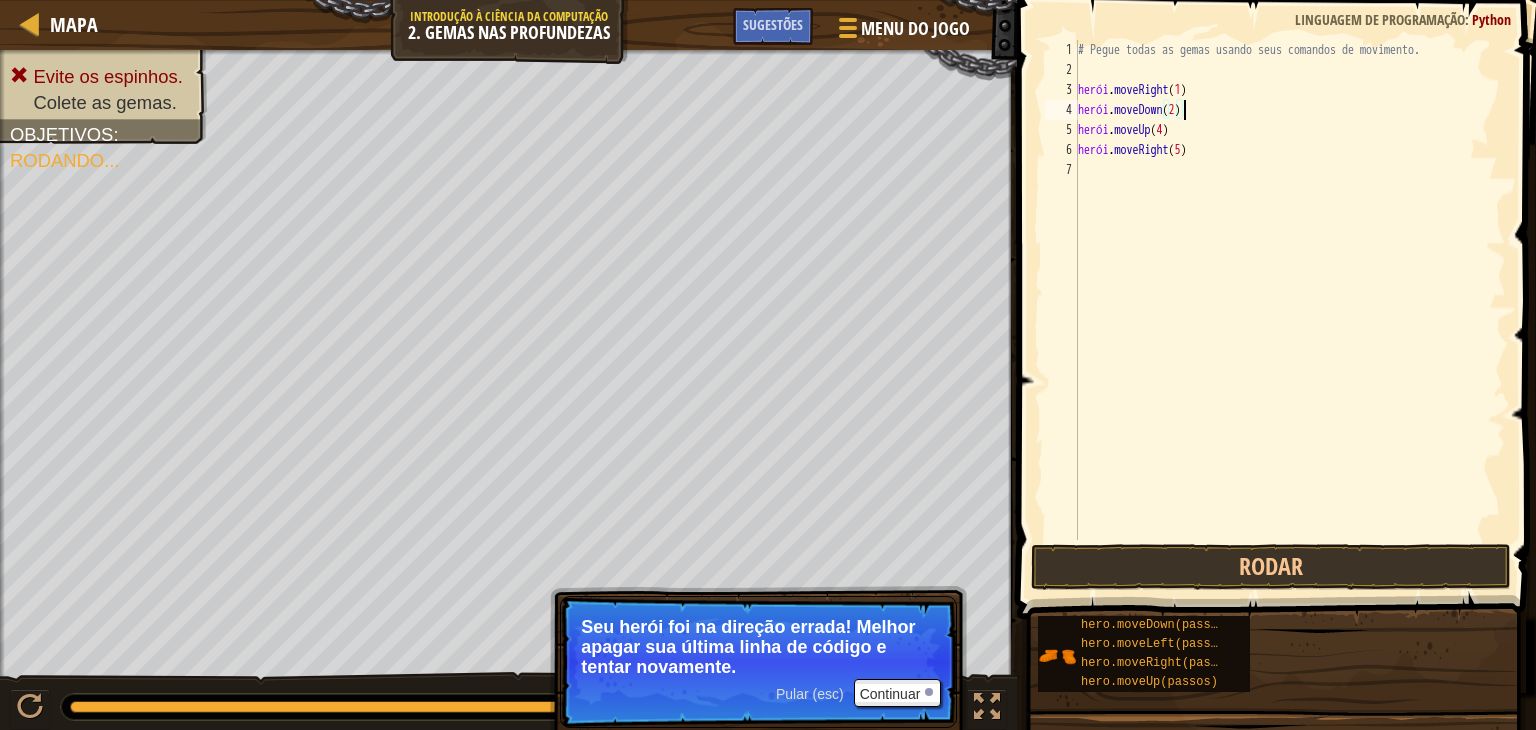 scroll, scrollTop: 9, scrollLeft: 7, axis: both 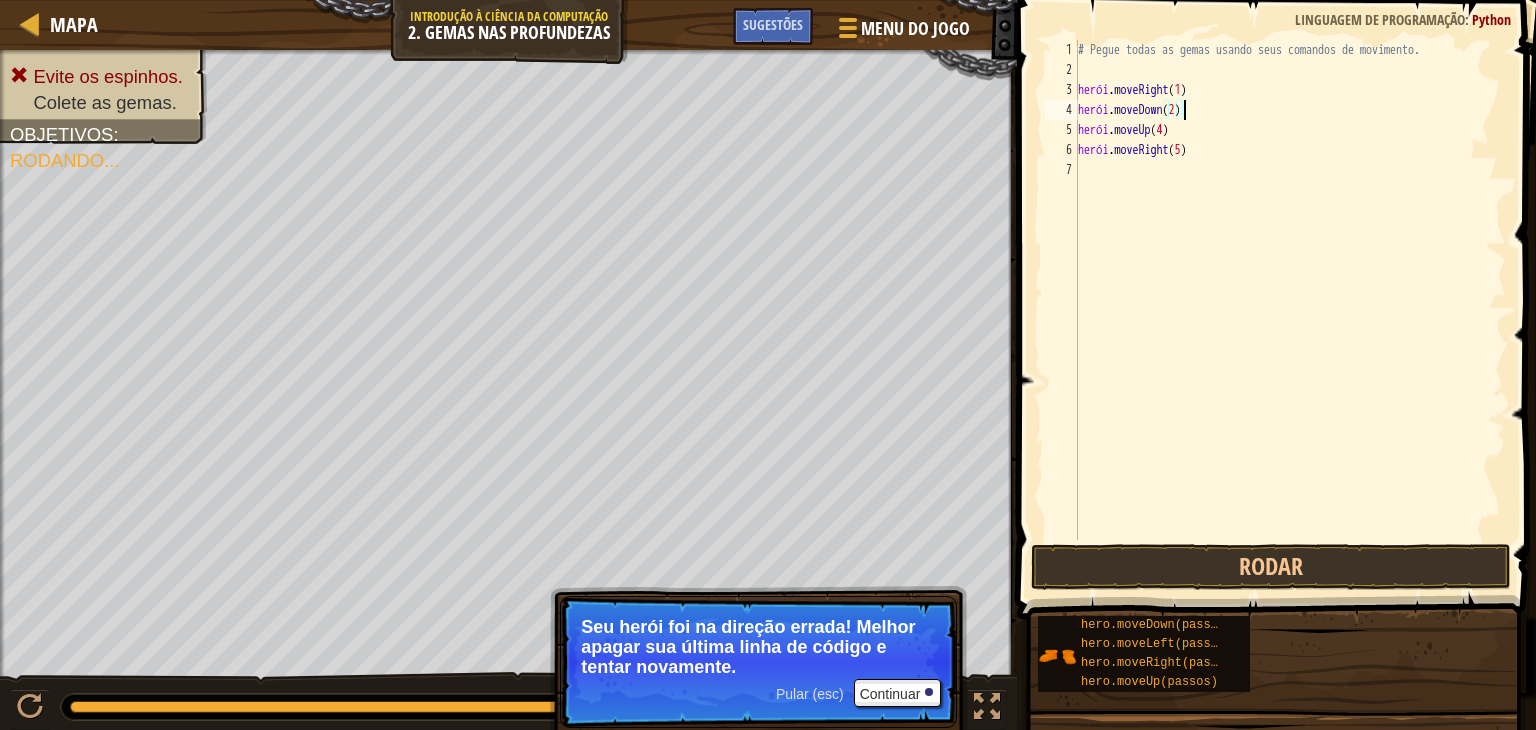 click on "# Pegue todas as gemas usando seus comandos de movimento. herói  .  moveRight  (  1  ) herói  .  moveDown  (  2  ) herói  .  moveUp  (  4  ) herói  .  moveRight  (  5  )" at bounding box center [1290, 310] 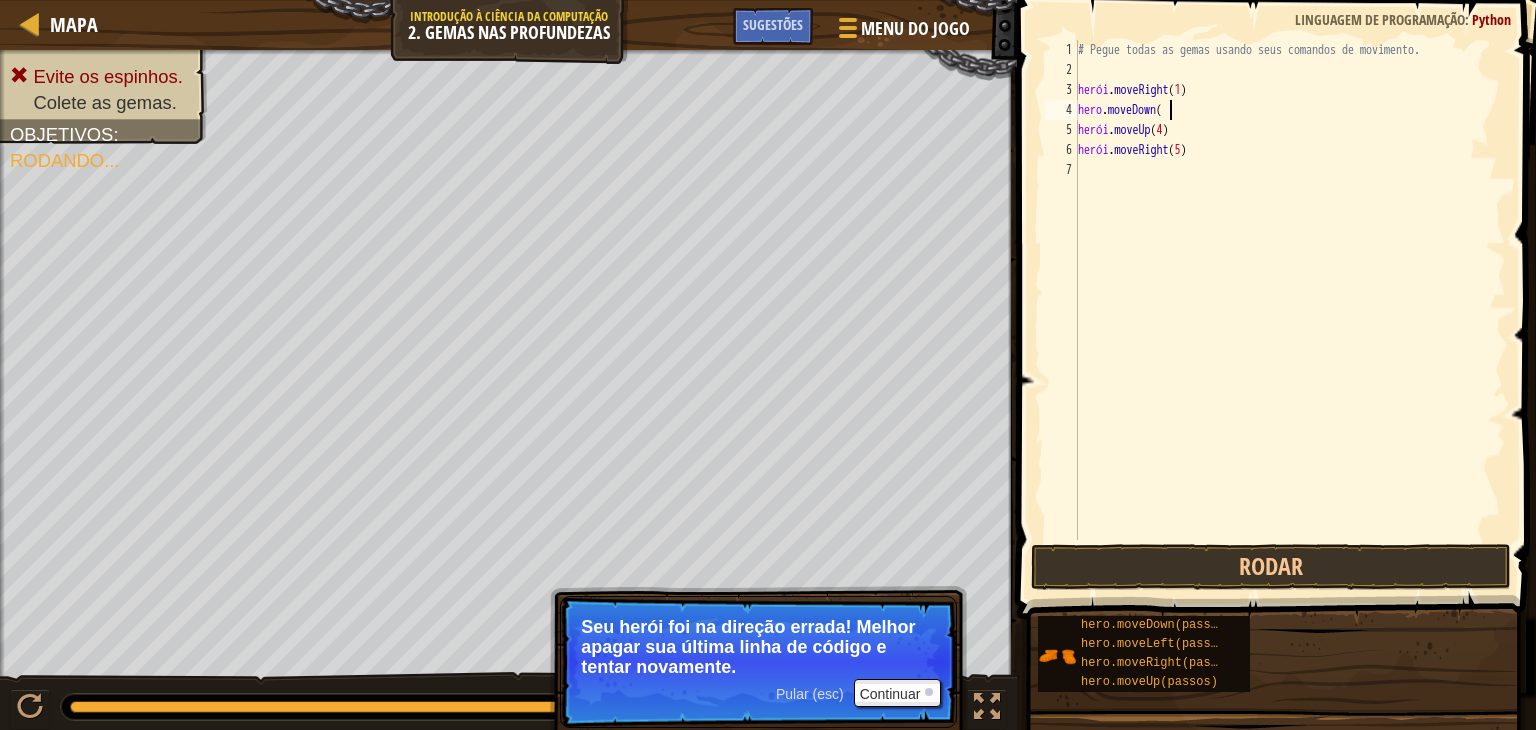 scroll, scrollTop: 9, scrollLeft: 7, axis: both 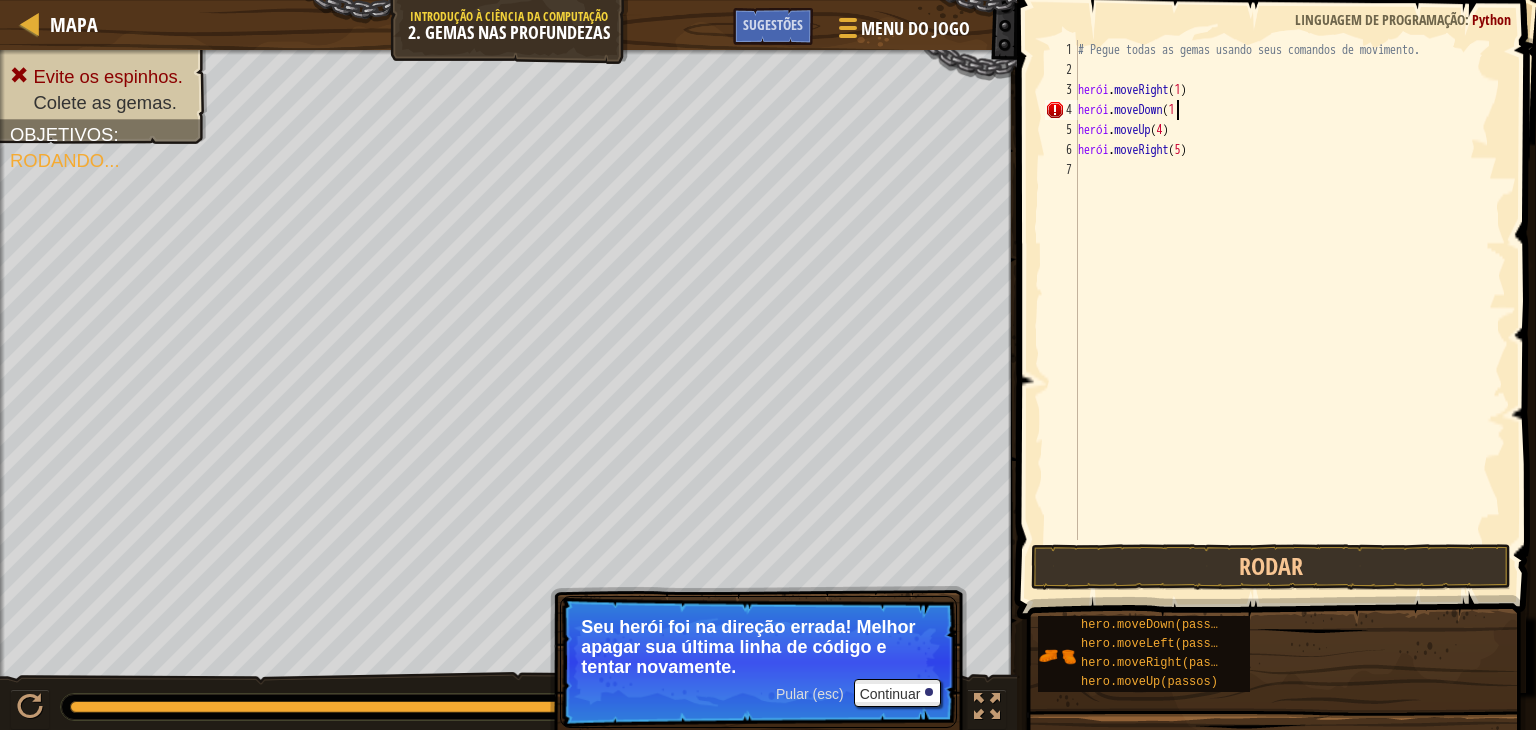 click on "# Pegue todas as gemas usando seus comandos de movimento. herói  .  moveRight  (  1  ) herói  .  moveDown  (  1 herói  .  moveUp  (  4  ) herói  .  moveRight  (  5  )" at bounding box center (1290, 310) 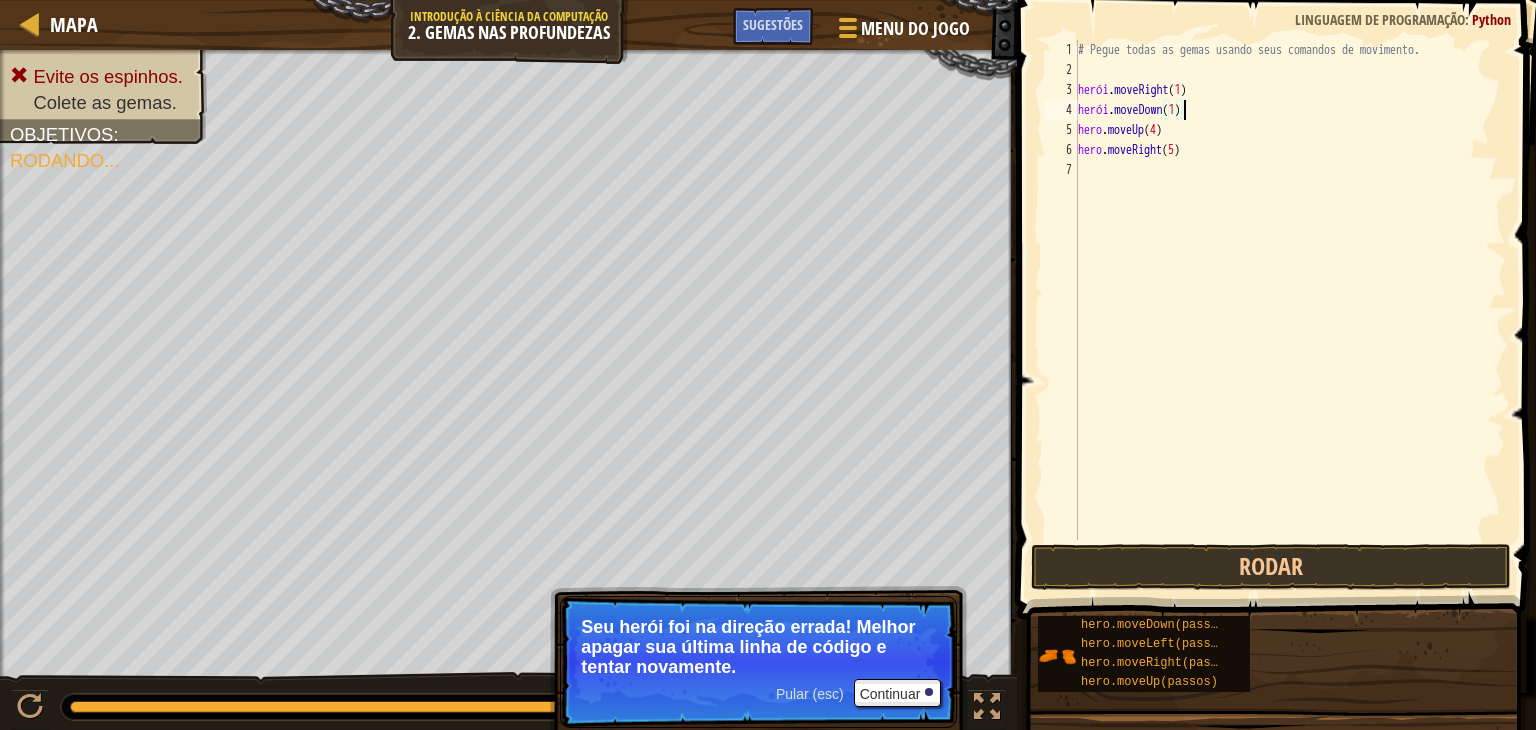 click on "# Pegue todas as gemas usando seus comandos de movimento. herói  .  moveRight  (  1  ) herói  .  moveDown  (  1  ) hero . moveUp ( 4 ) hero . moveRight ( 5 )" at bounding box center [1290, 310] 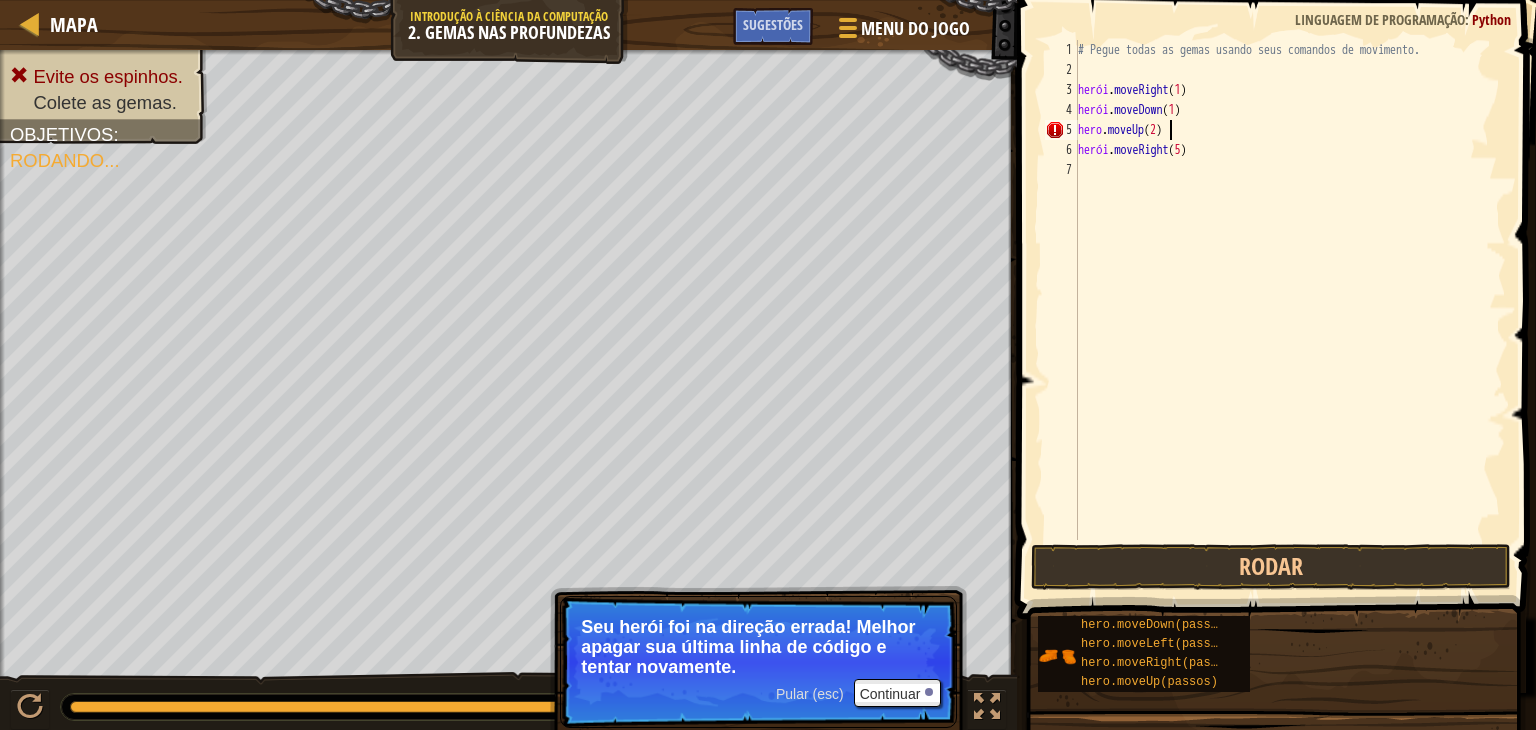 scroll, scrollTop: 9, scrollLeft: 6, axis: both 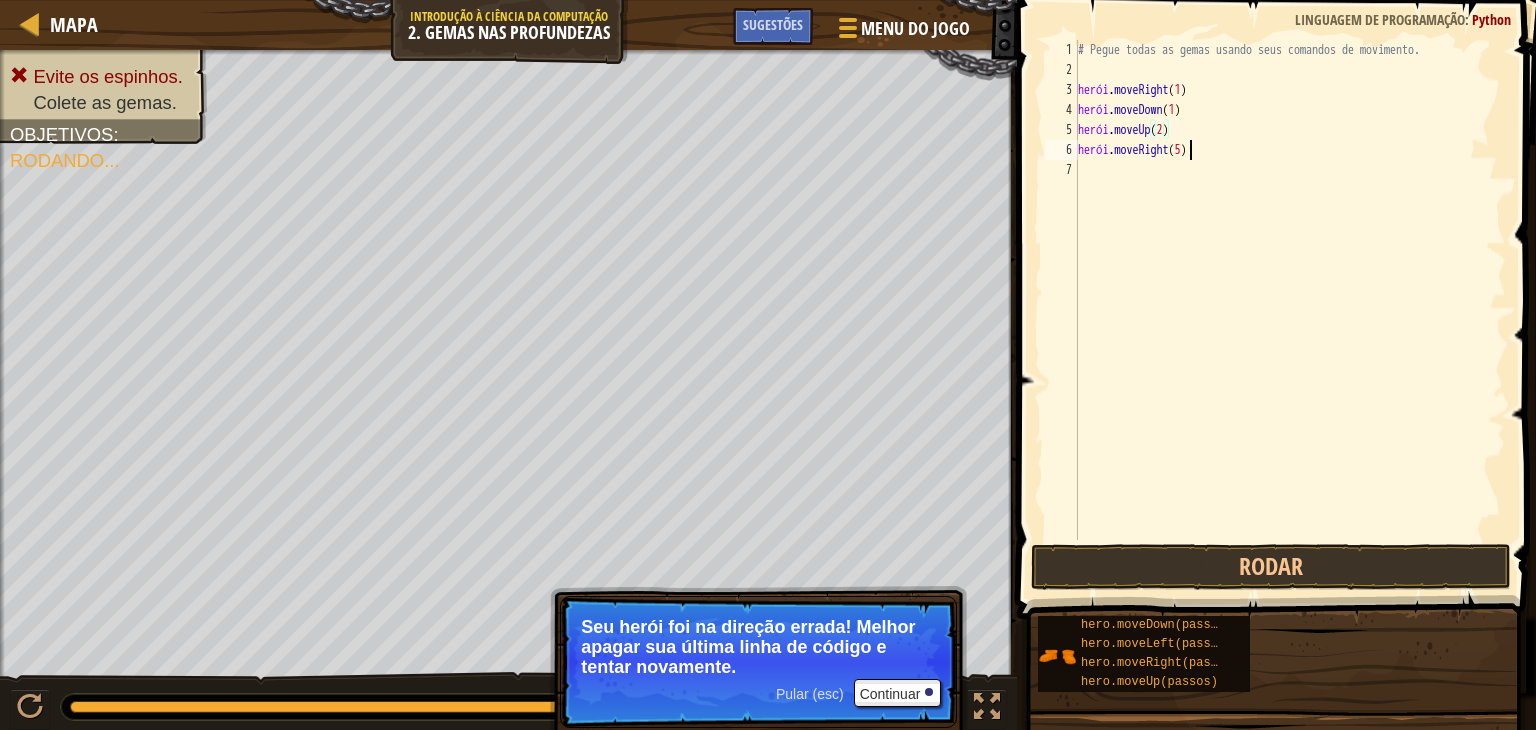 click on "# Pegue todas as gemas usando seus comandos de movimento. herói  .  moveRight  (  1  ) herói  .  moveDown  (  1  ) herói  .  moveUp  (  2  ) herói  .  moveRight  (  5  )" at bounding box center [1290, 310] 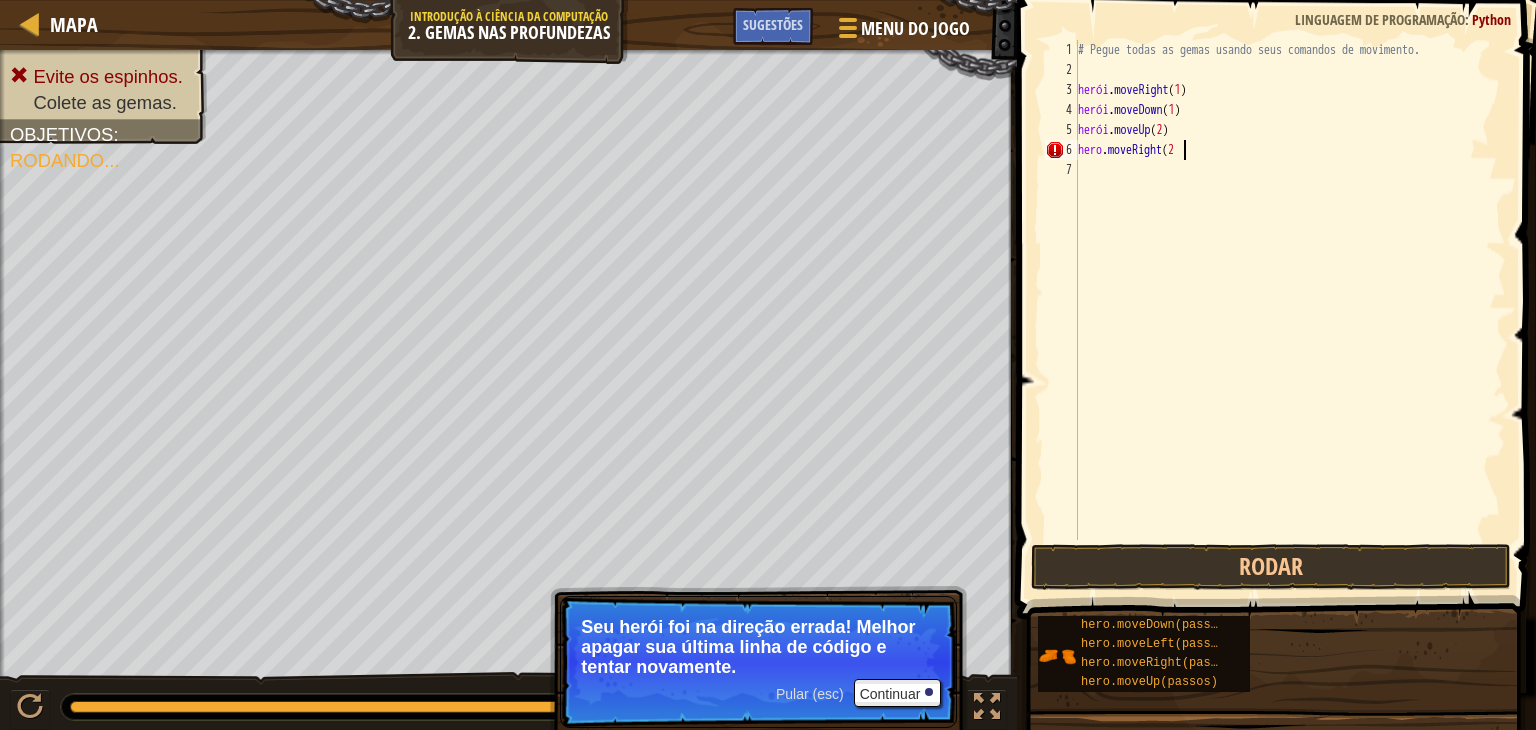 scroll, scrollTop: 9, scrollLeft: 8, axis: both 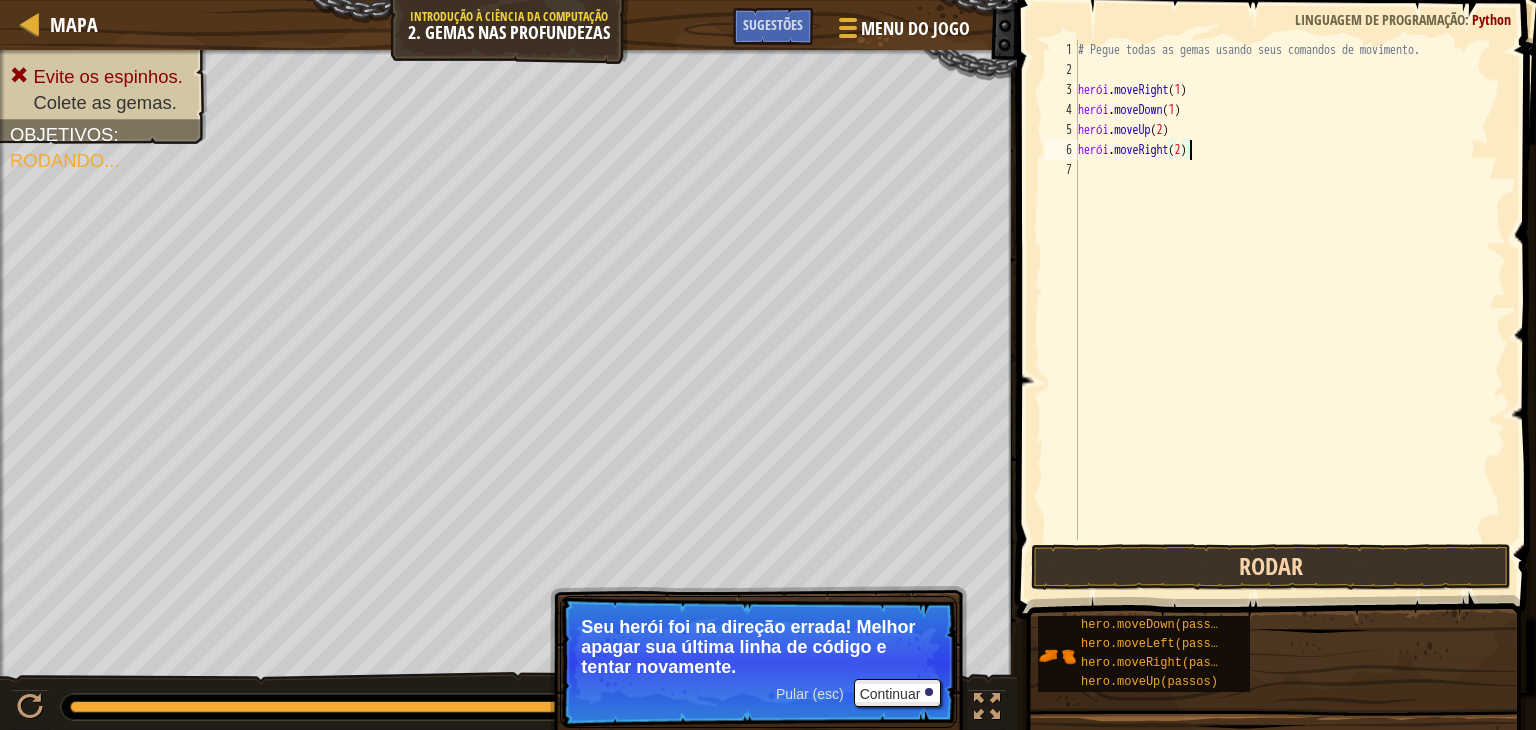 type on "hero.moveRight(2)" 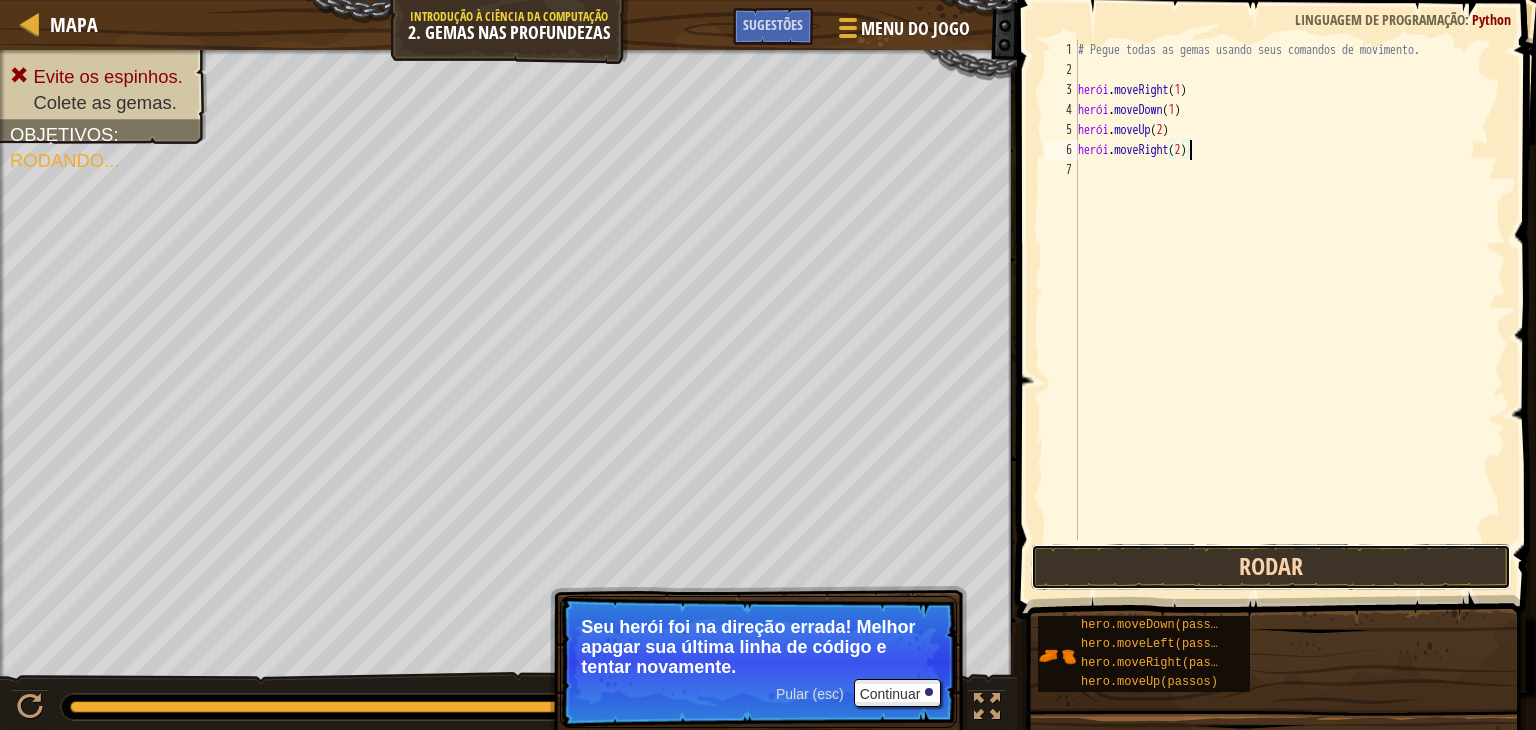 click on "Rodar" at bounding box center [1271, 567] 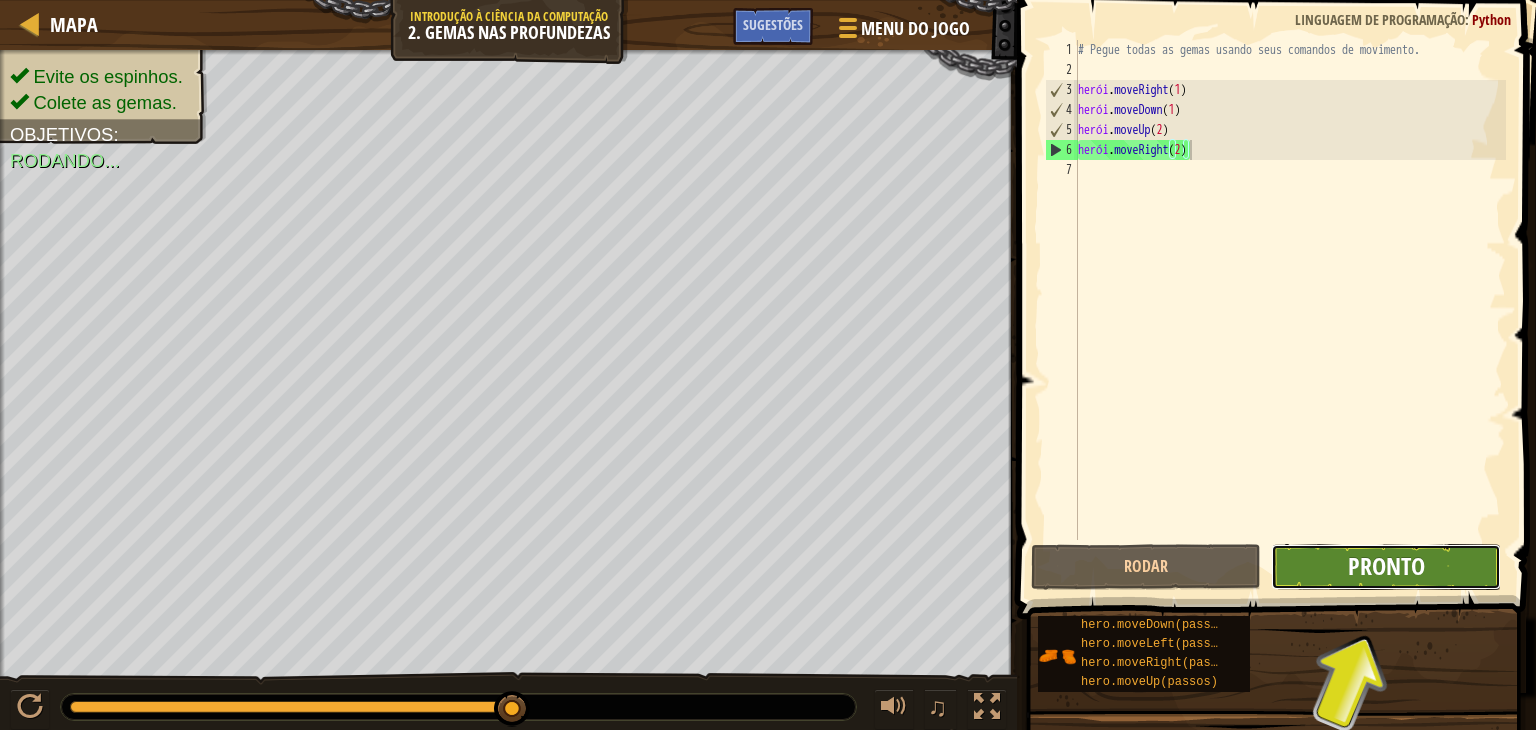 click on "Pronto" at bounding box center (1386, 566) 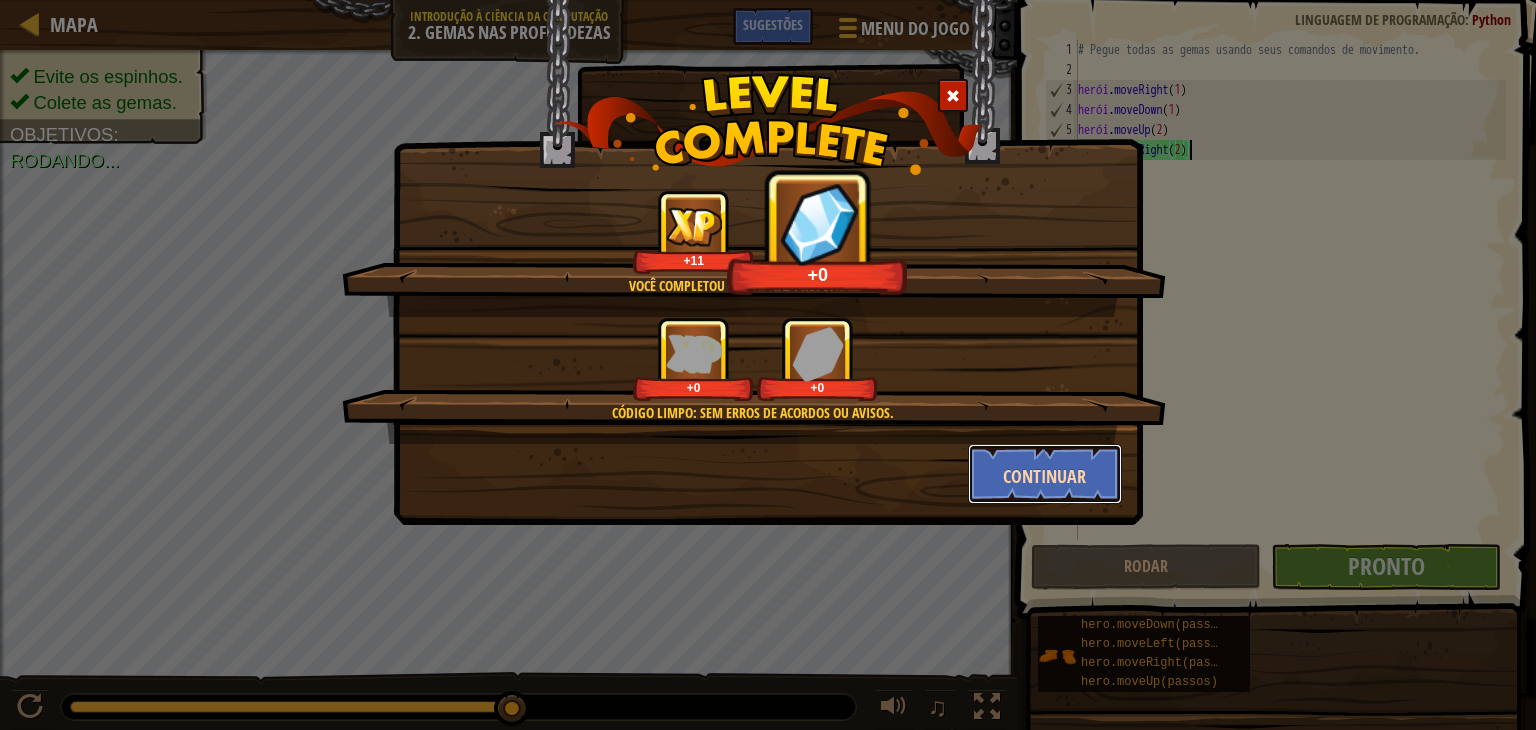 click on "Continuar" at bounding box center (1044, 476) 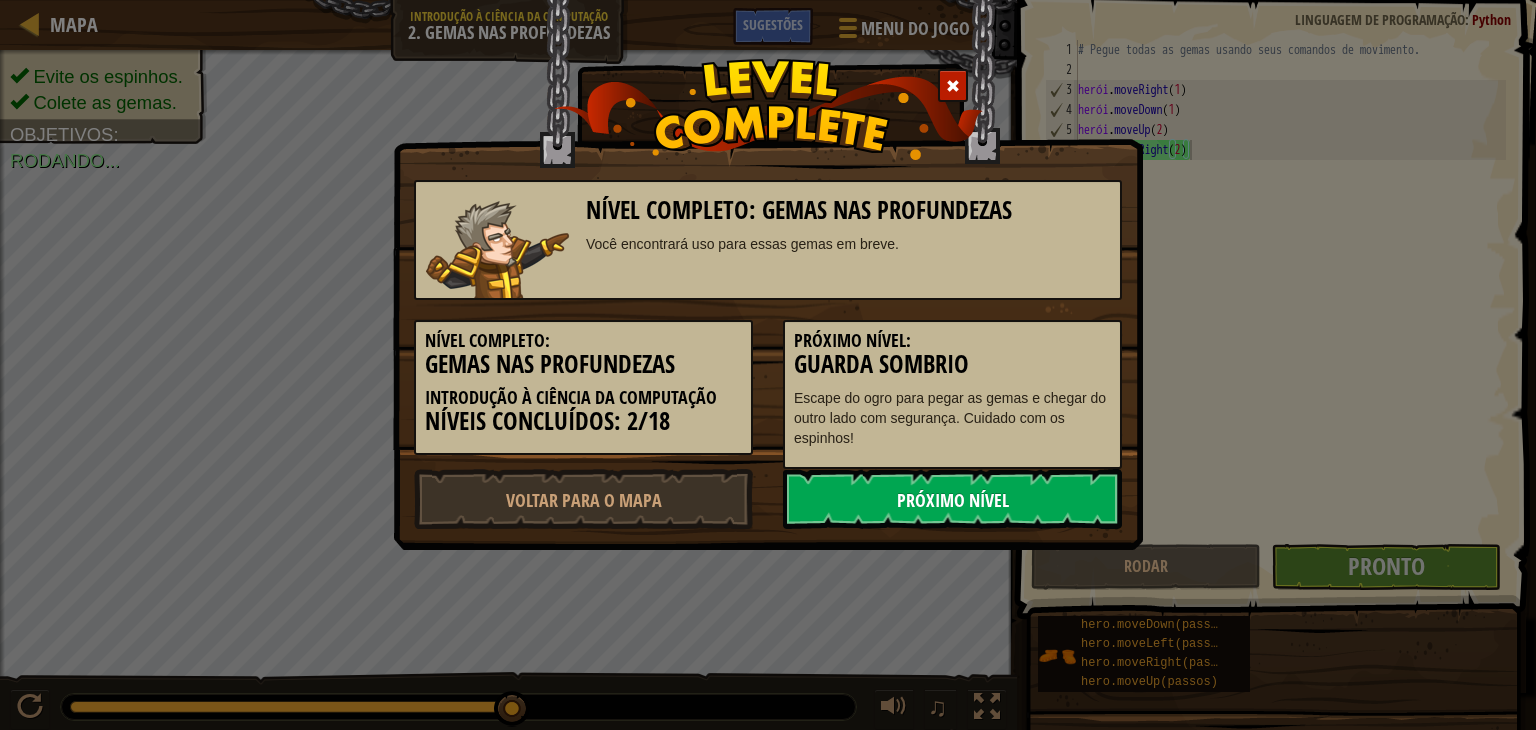 click on "Próximo Nível" at bounding box center (953, 500) 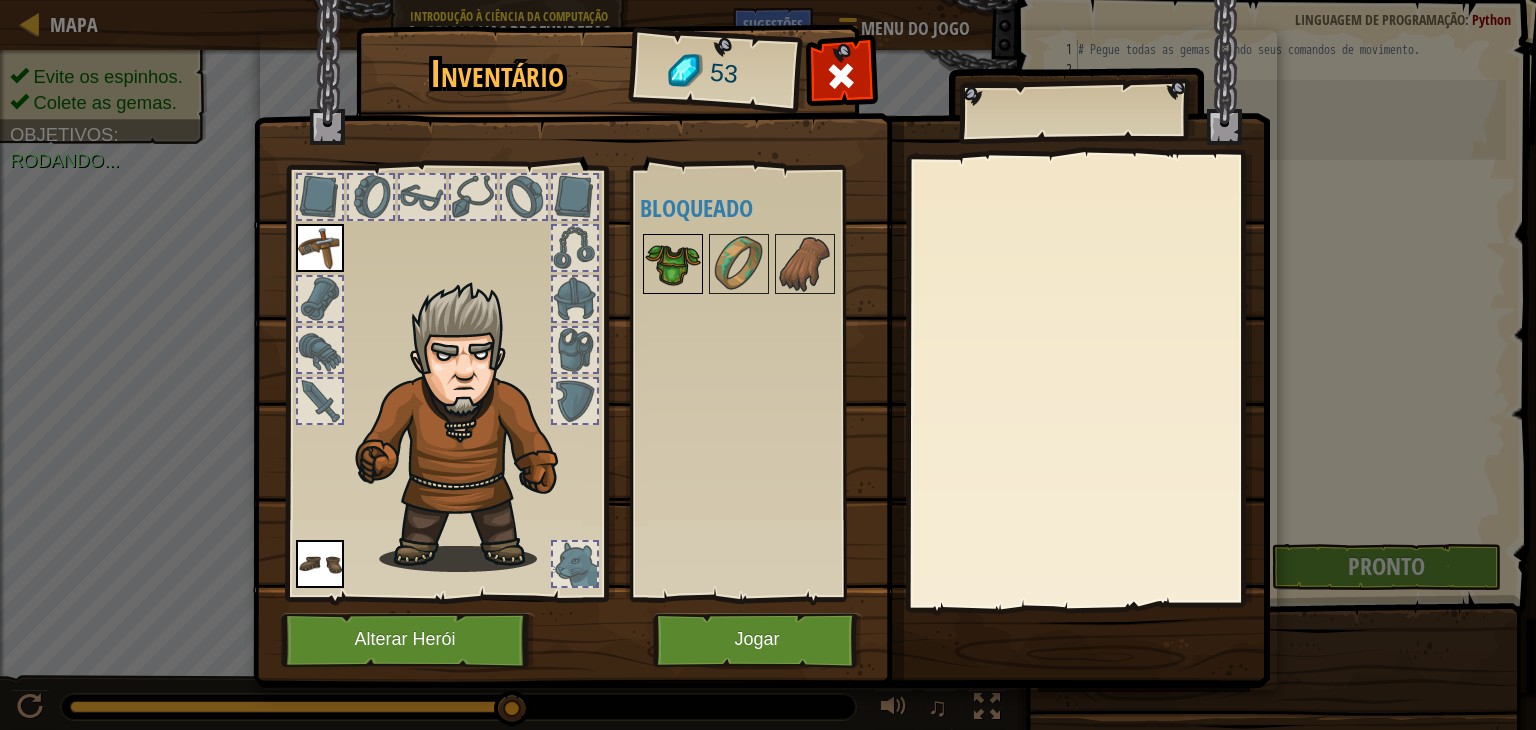 click at bounding box center (673, 264) 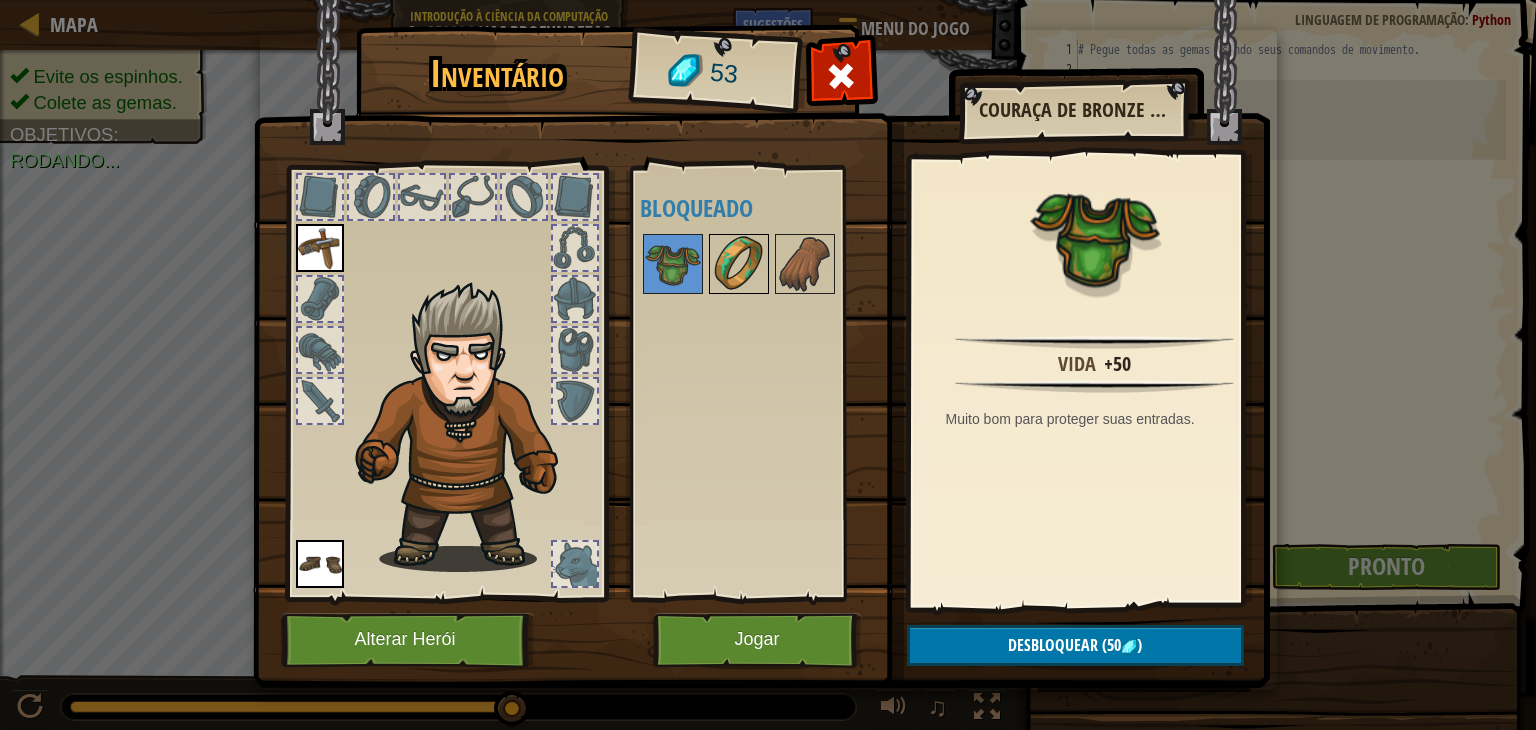 click at bounding box center (739, 264) 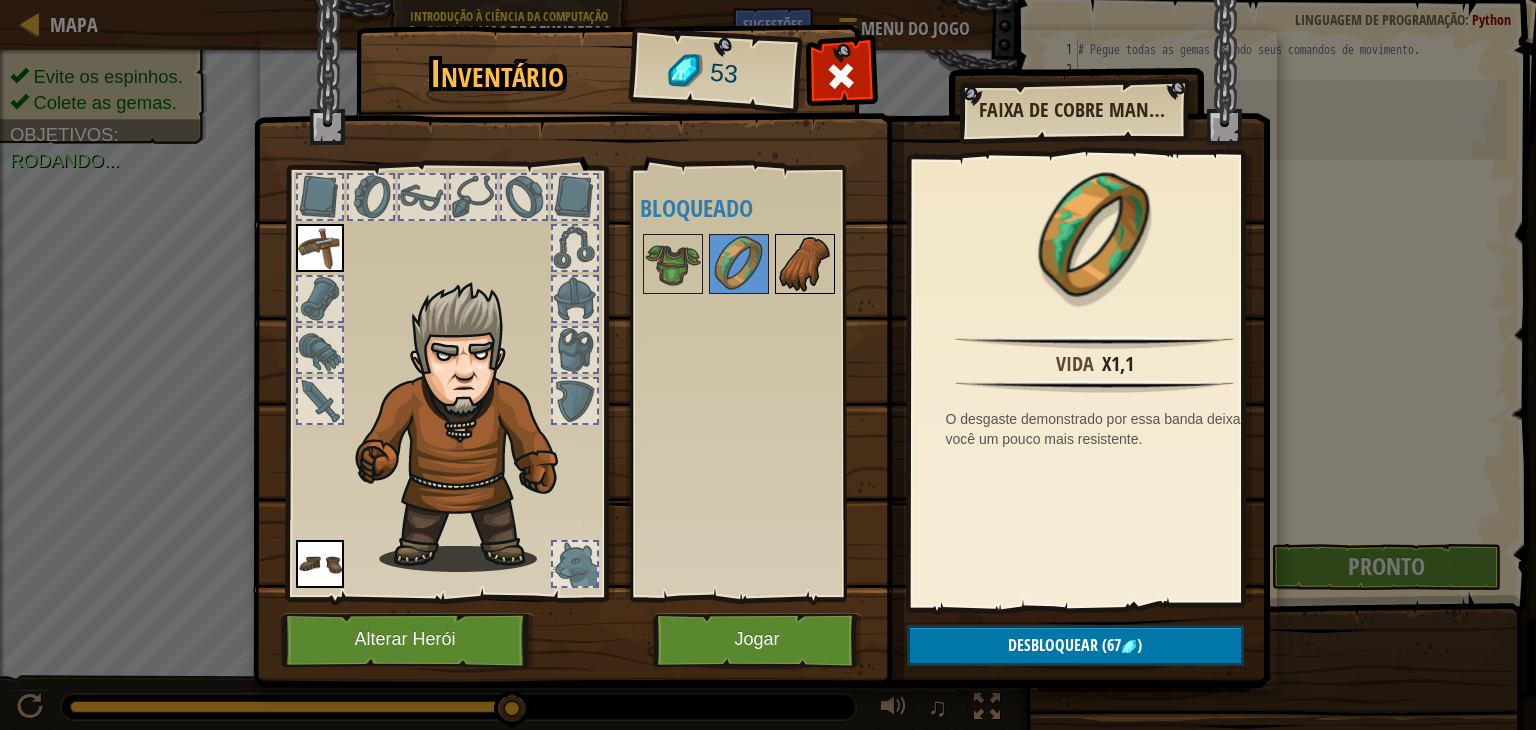 click at bounding box center [805, 264] 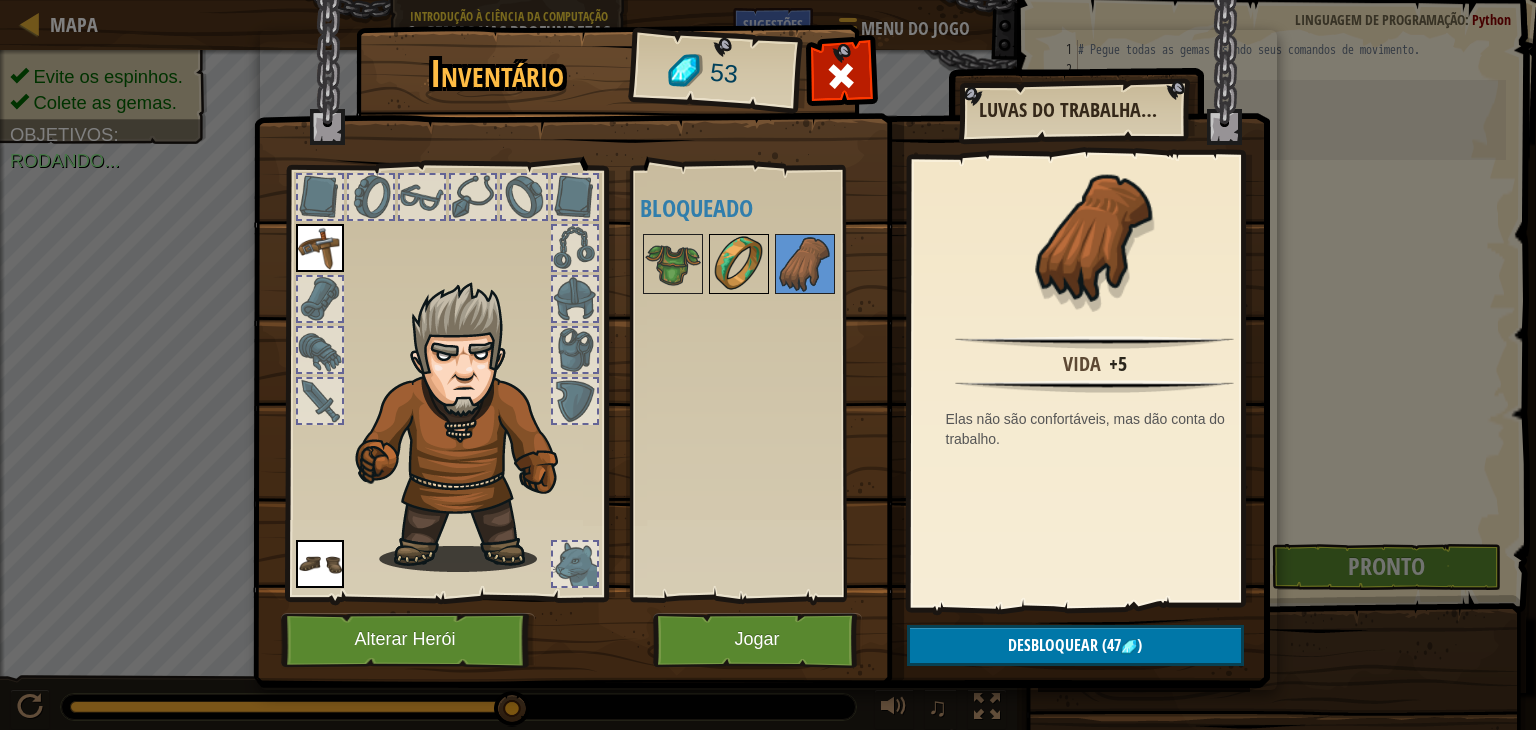 click at bounding box center [739, 264] 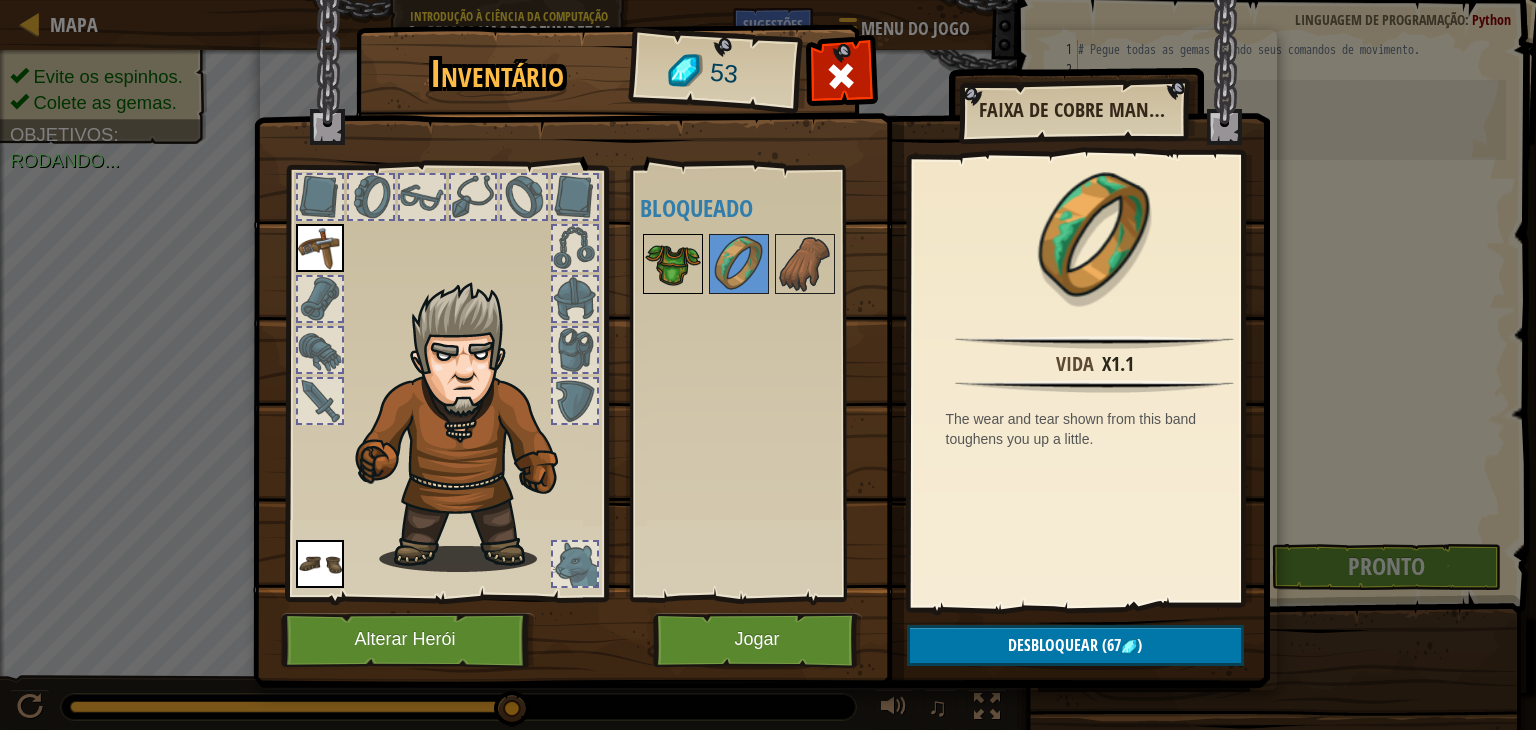 click at bounding box center [673, 264] 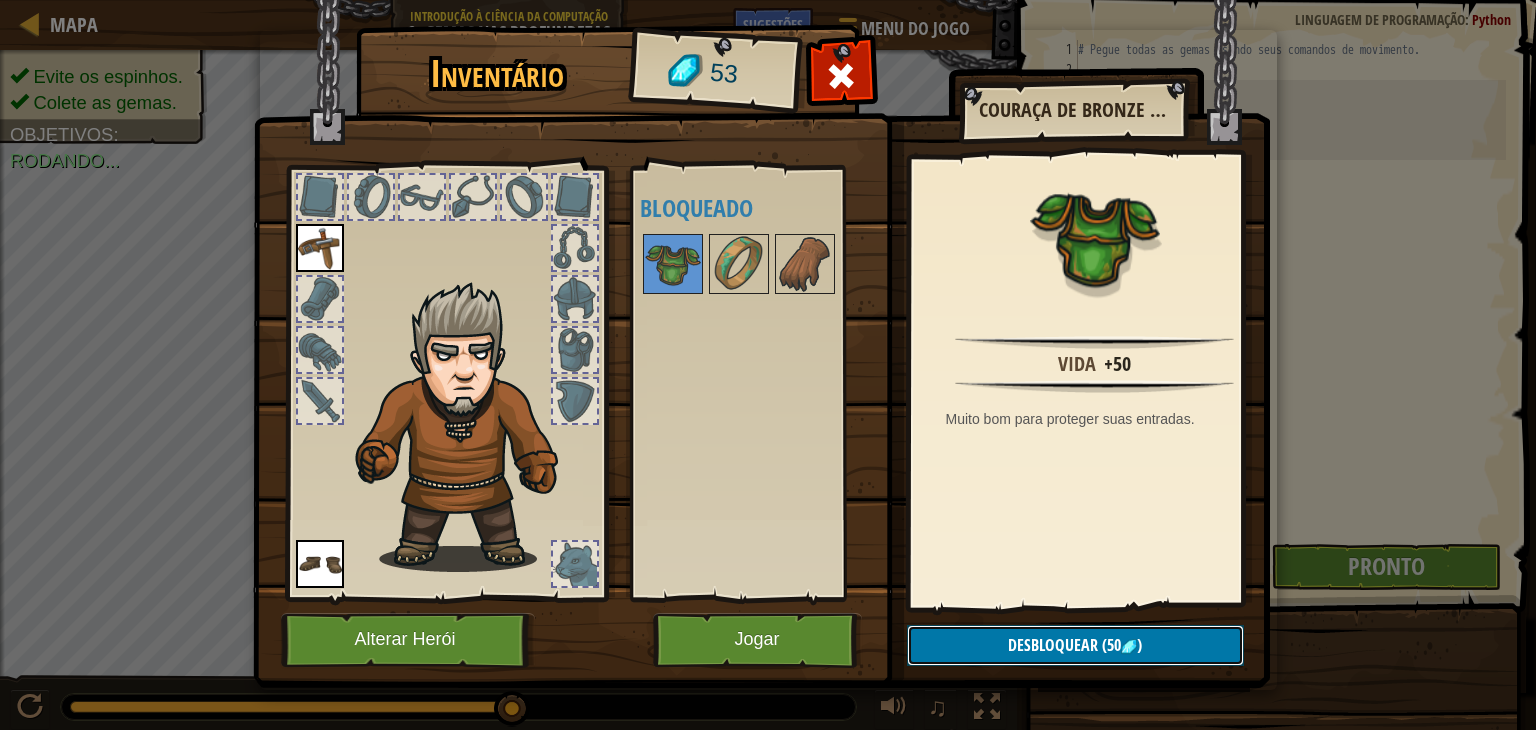 click on "Desbloquear  (50  )" at bounding box center [1075, 645] 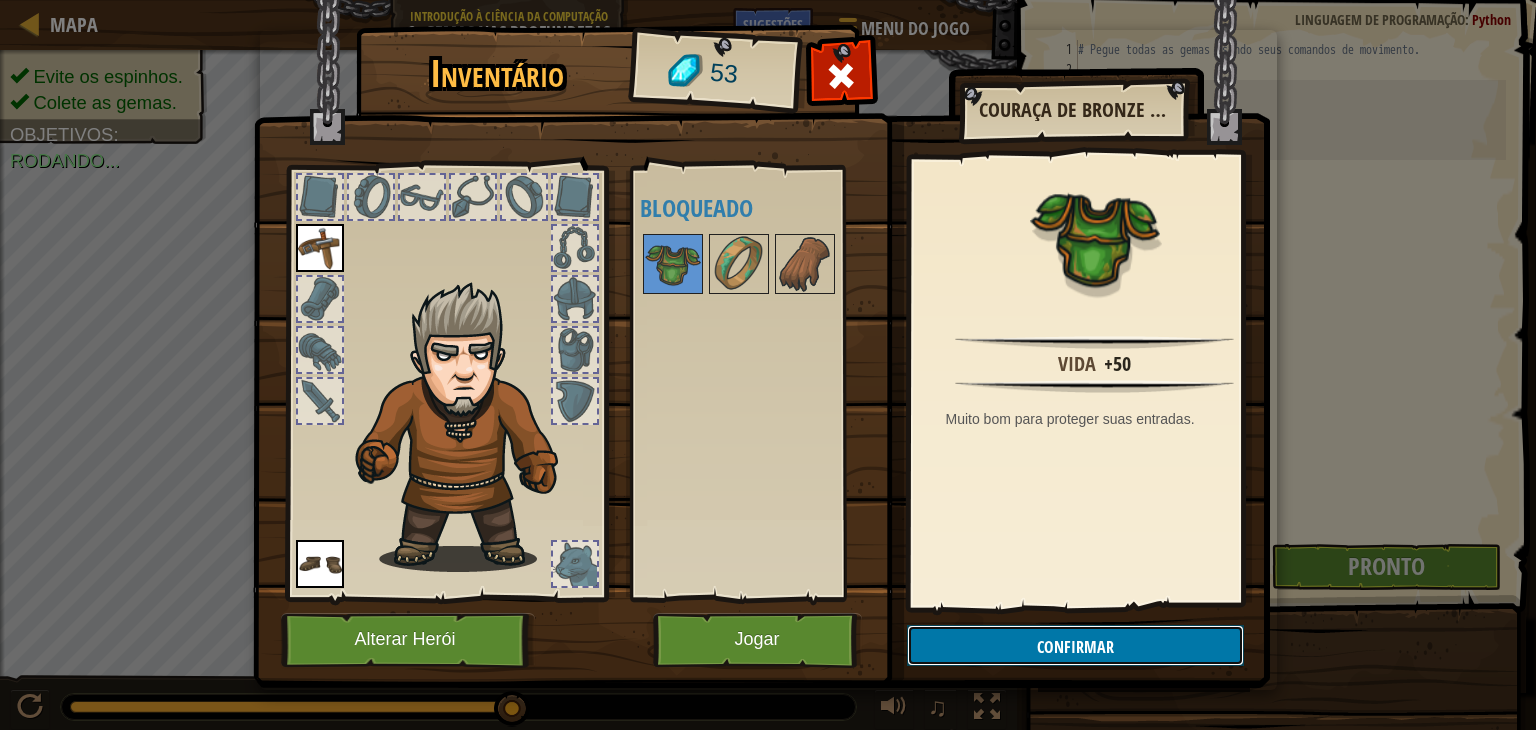 click on "Confirmar" at bounding box center (1075, 647) 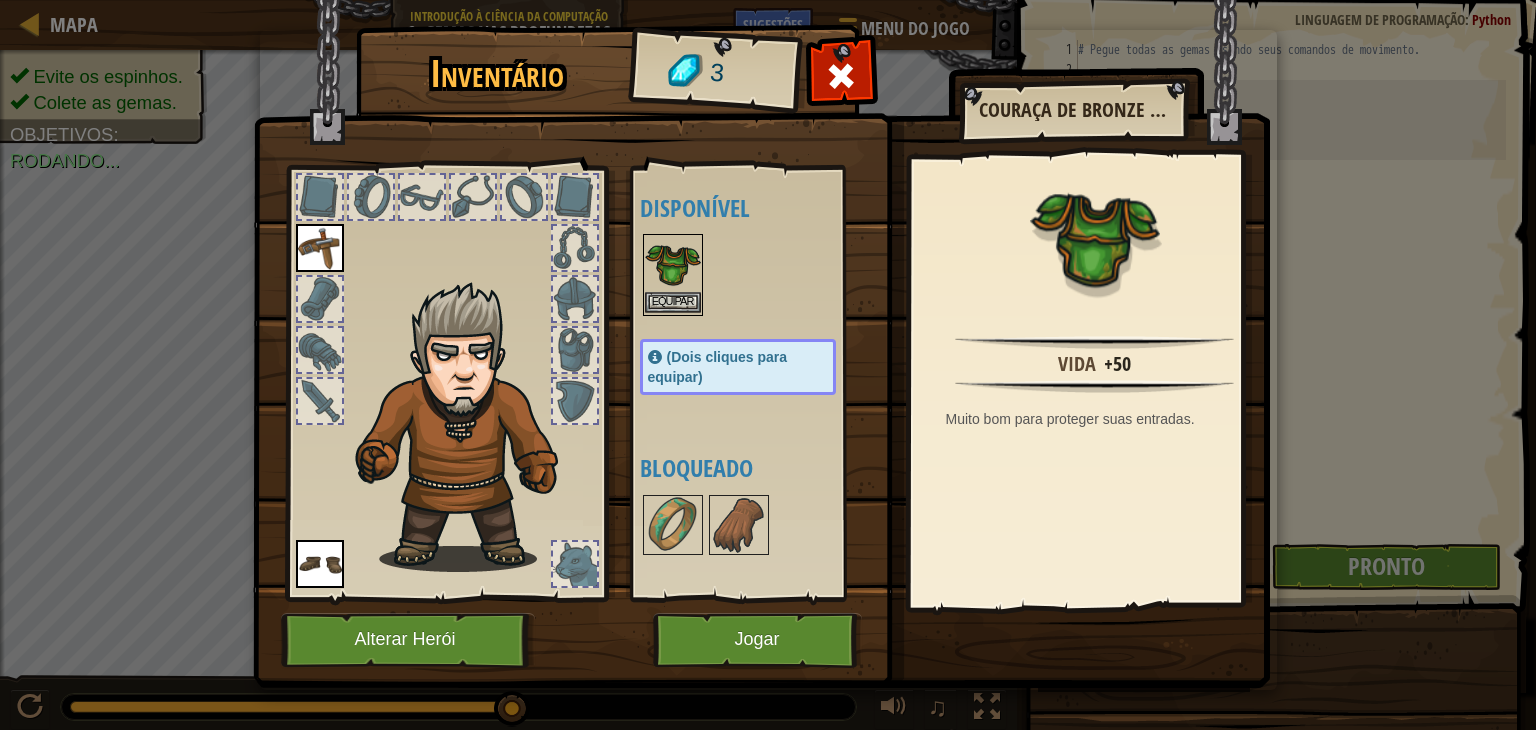 click at bounding box center (673, 264) 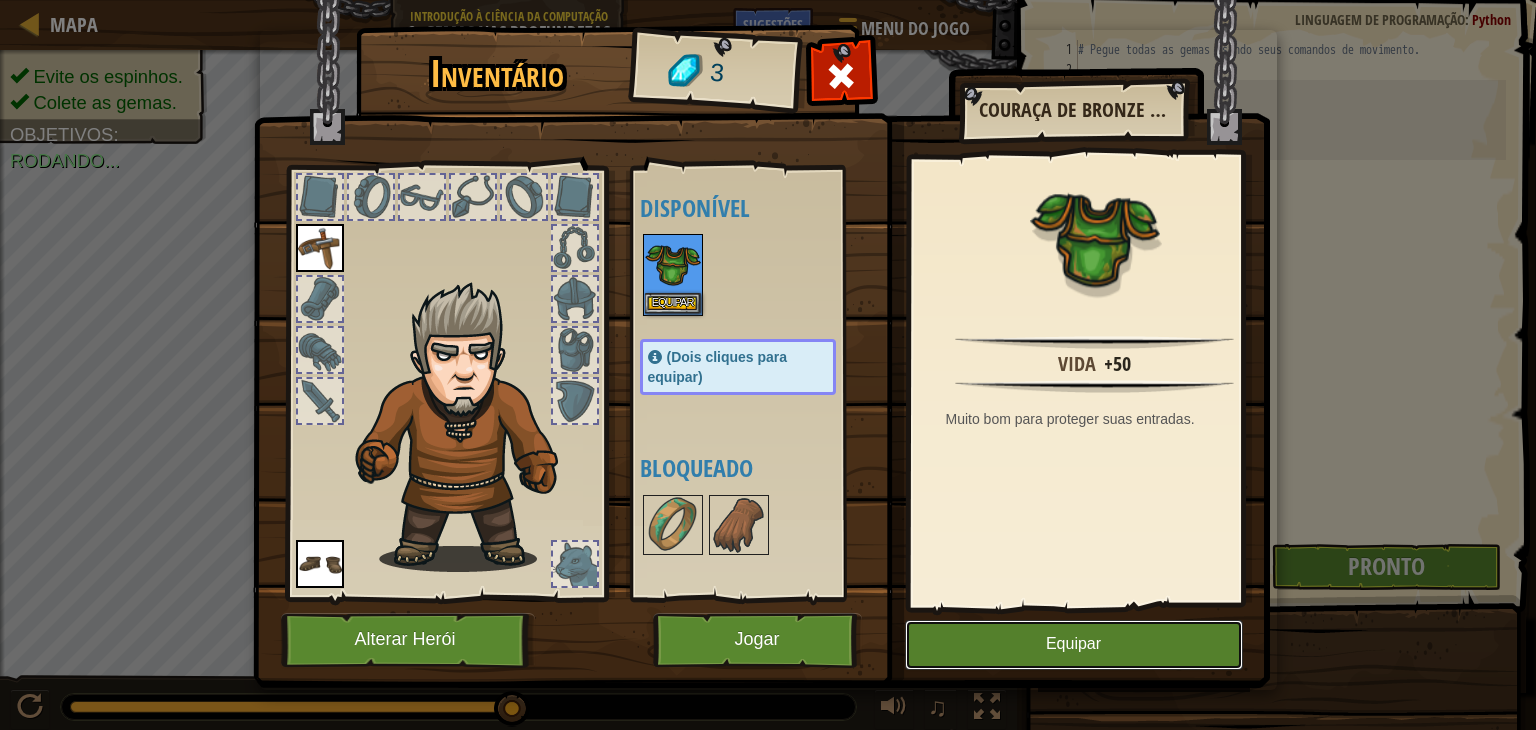click on "Equipar" at bounding box center (1073, 644) 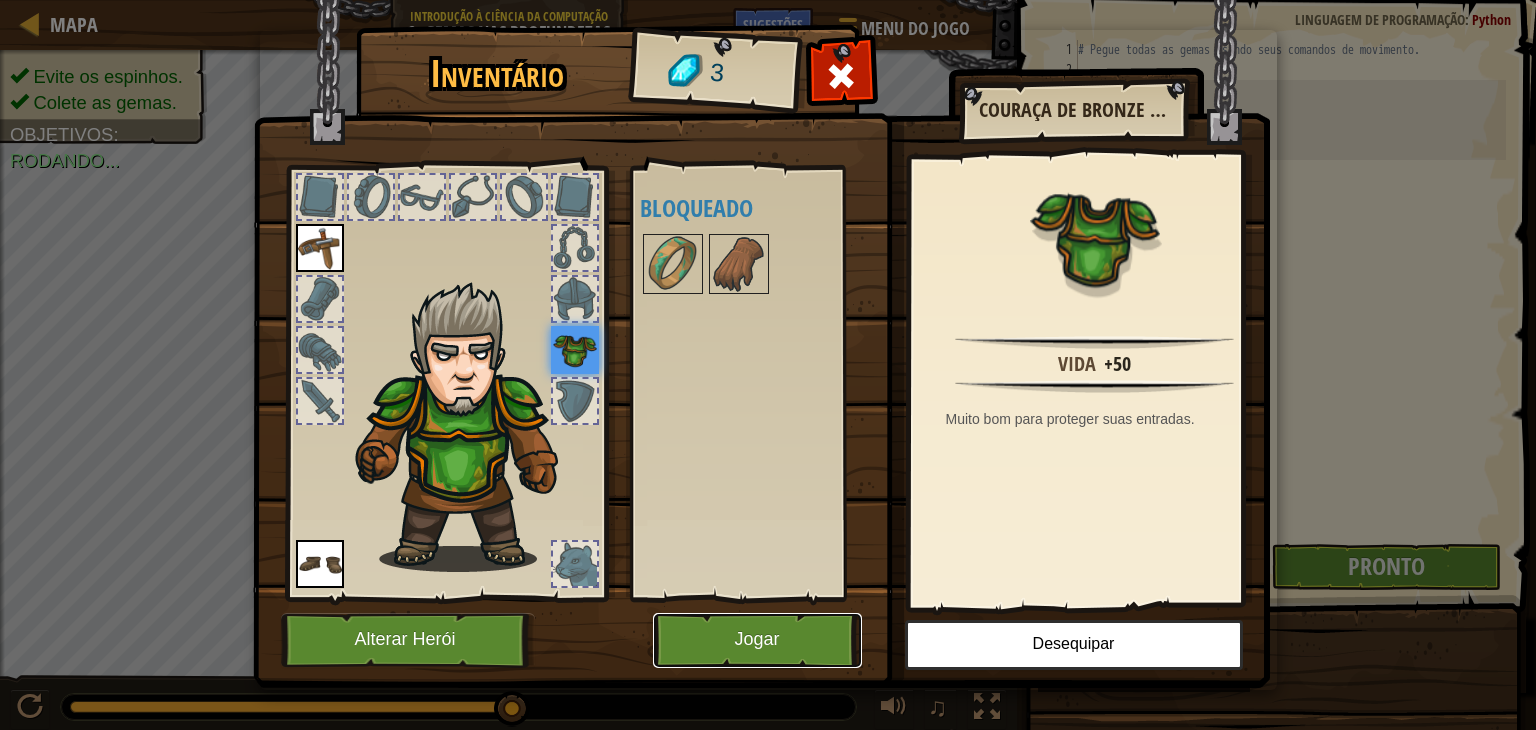 click on "Jogar" at bounding box center [757, 640] 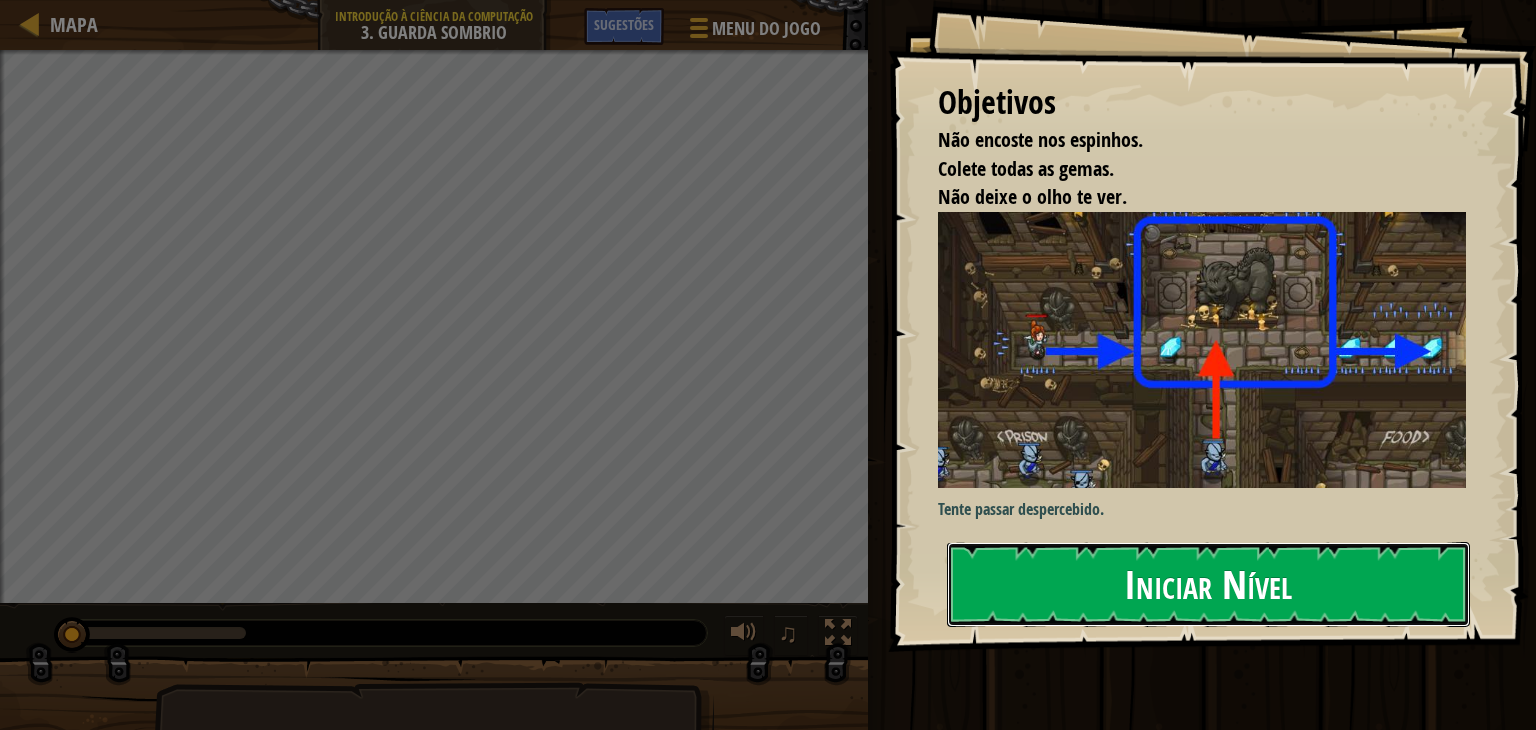 click on "Iniciar Nível" at bounding box center [1208, 584] 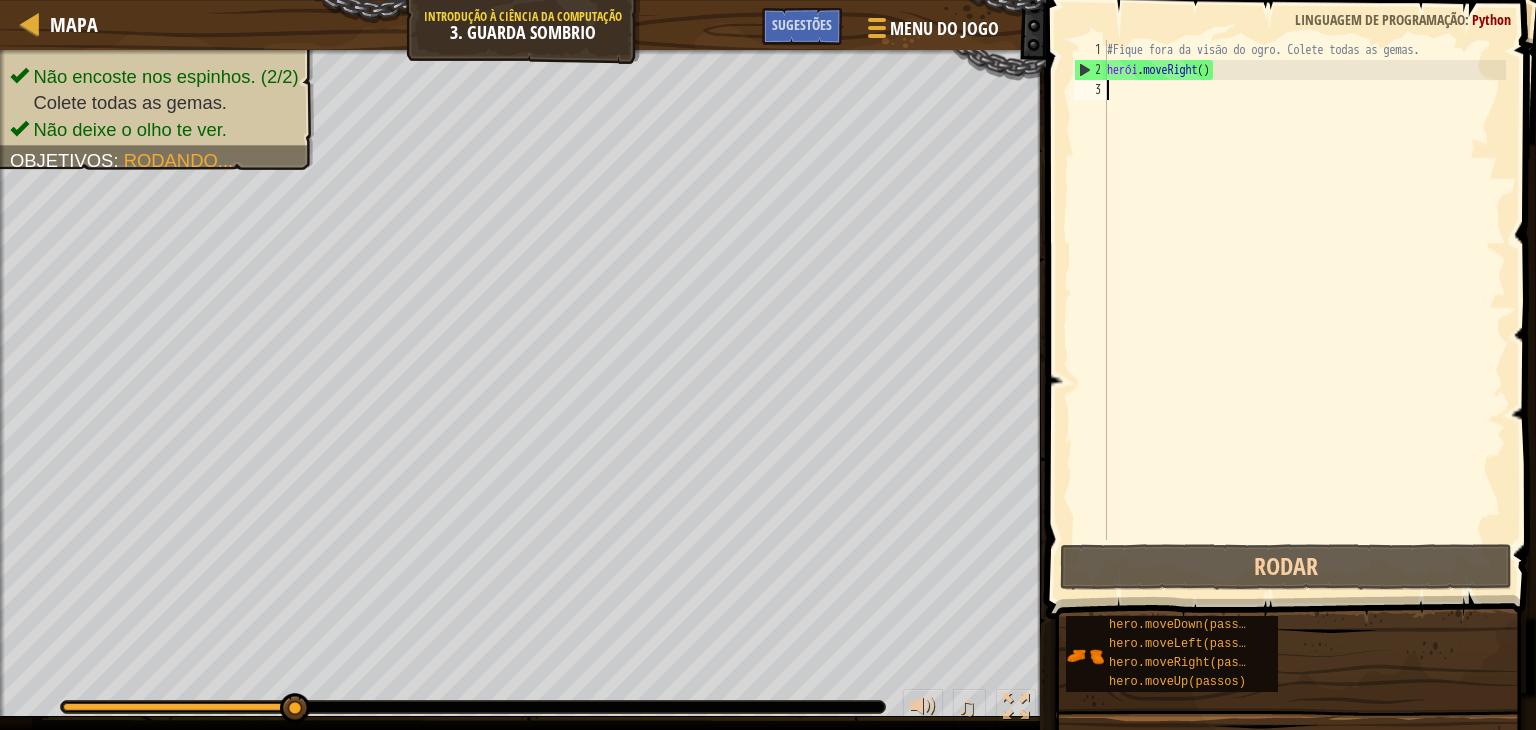 type on "2" 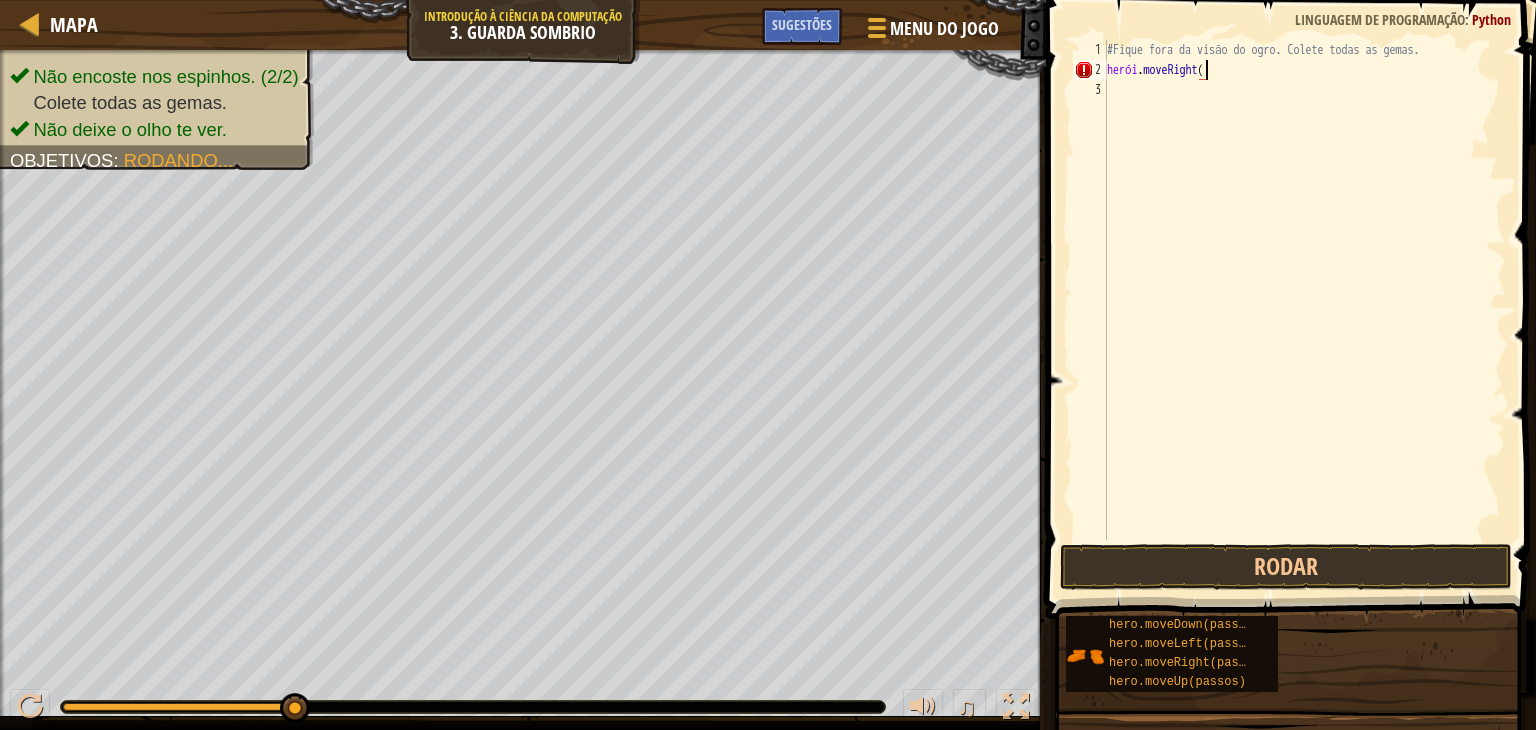 scroll, scrollTop: 9, scrollLeft: 7, axis: both 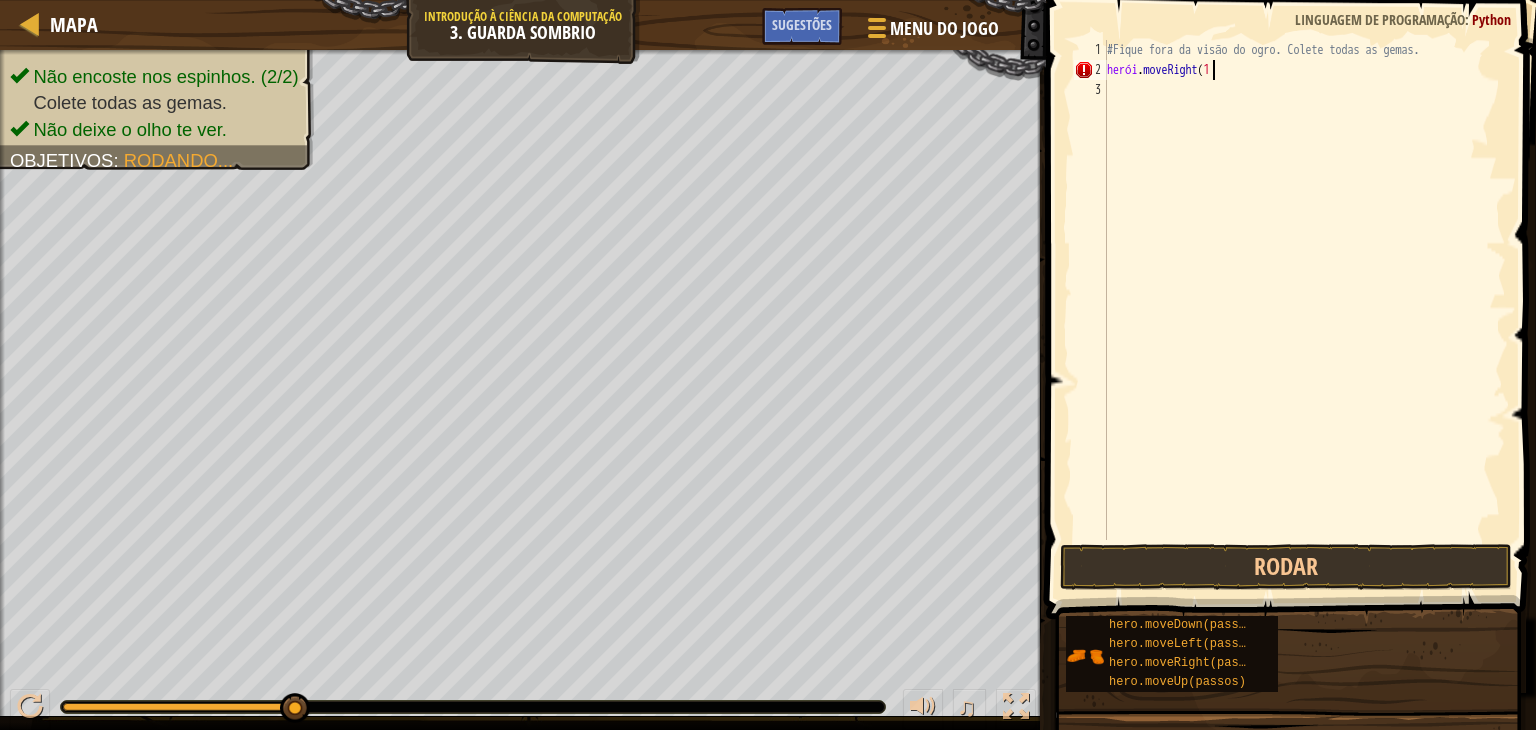 type on "hero.moveRight(1)" 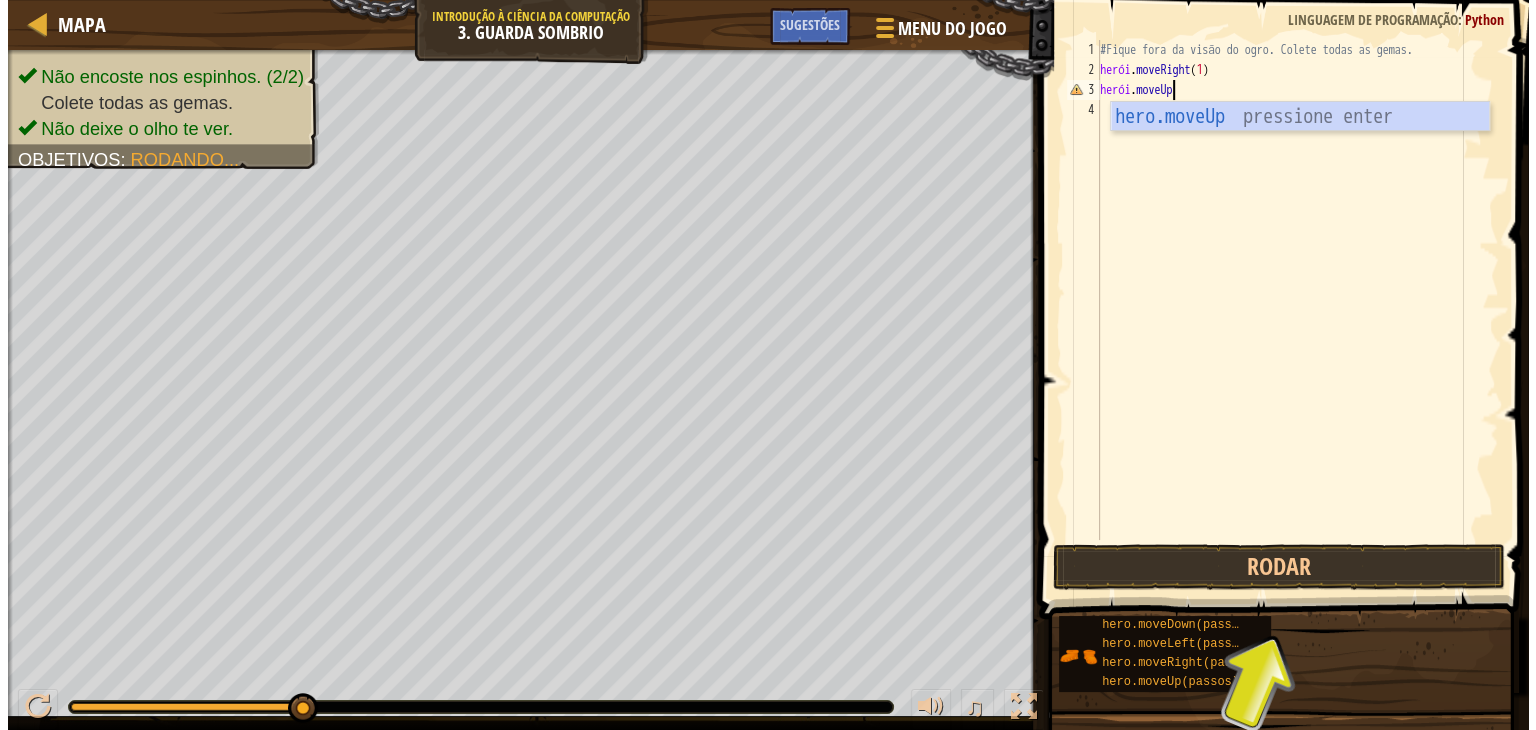 scroll, scrollTop: 9, scrollLeft: 5, axis: both 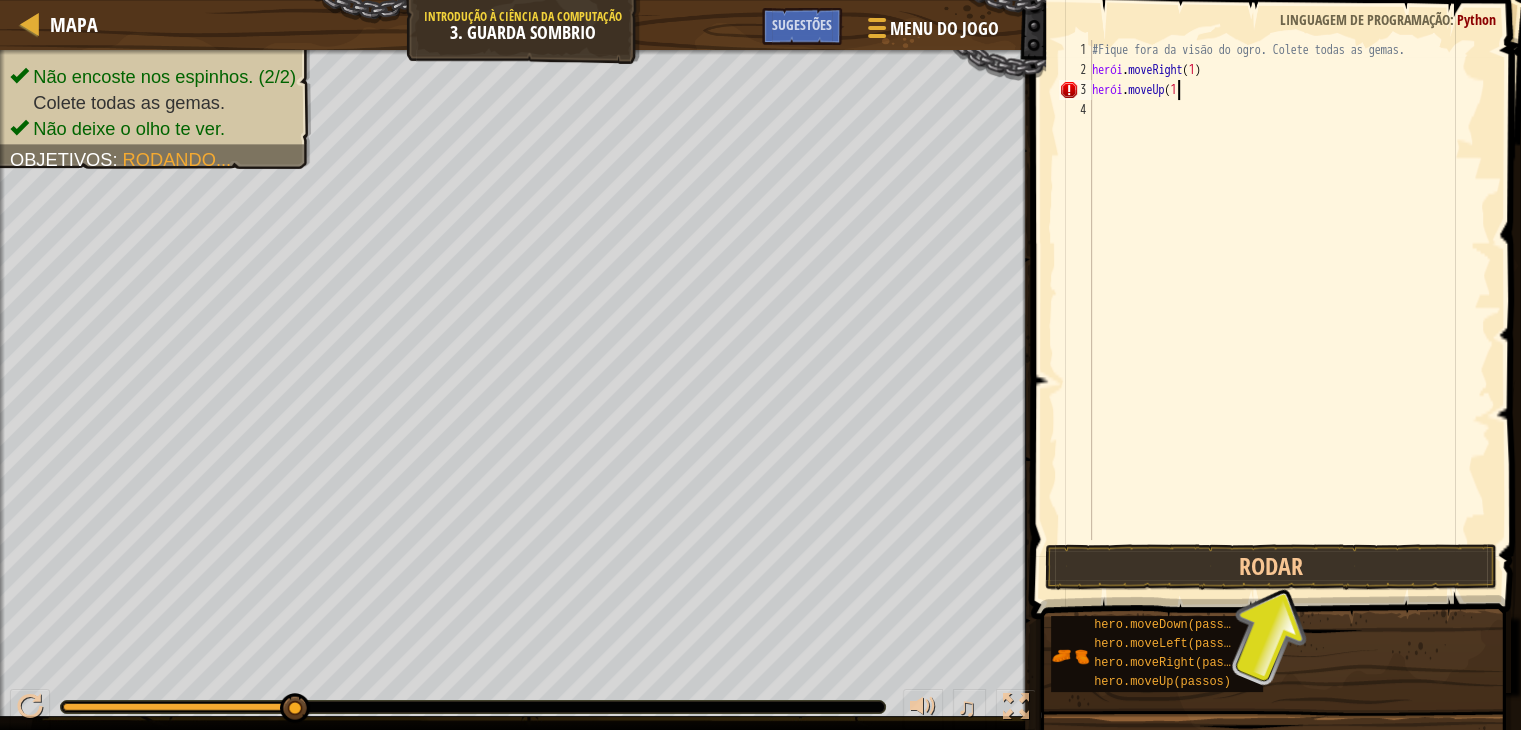 type on "hero.moveUp(1)" 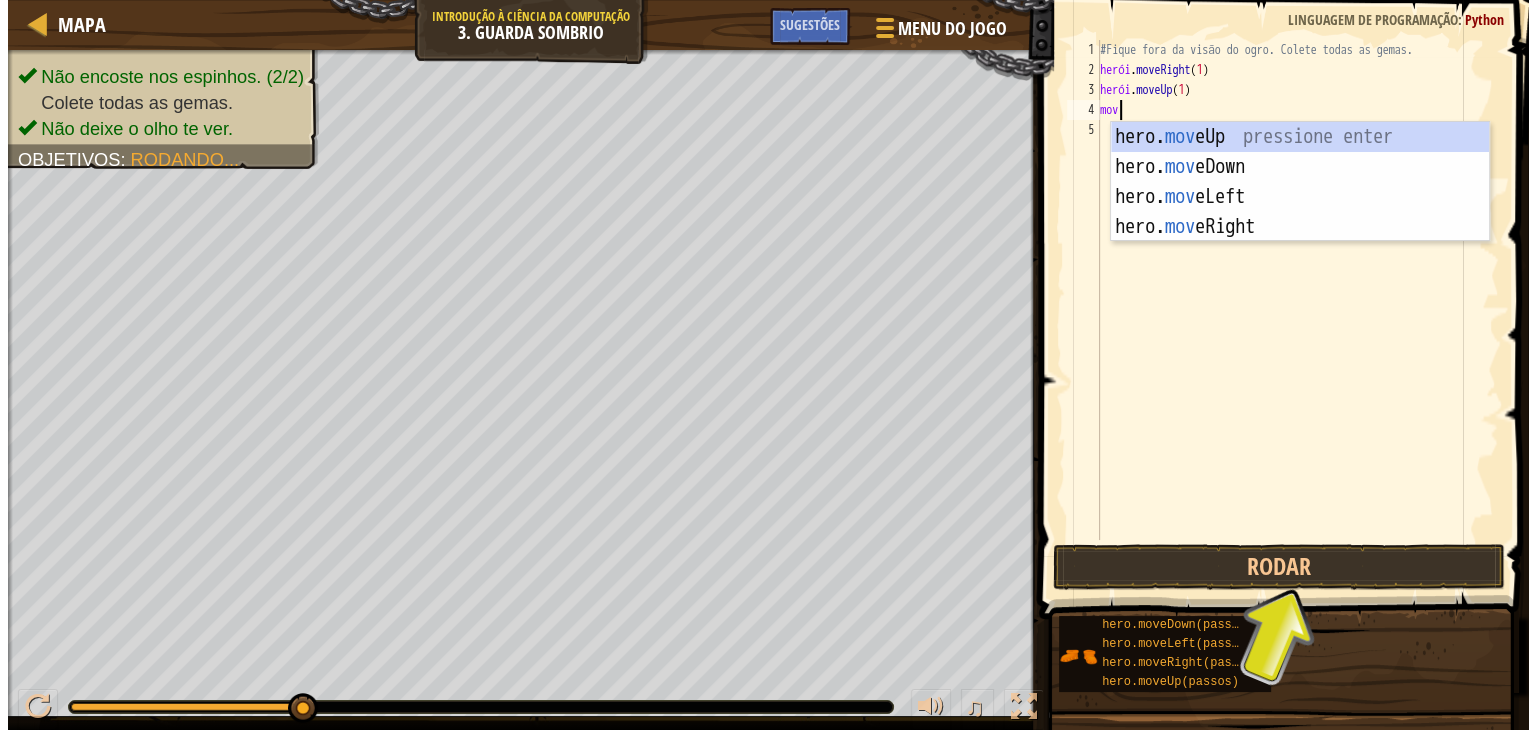 scroll, scrollTop: 9, scrollLeft: 0, axis: vertical 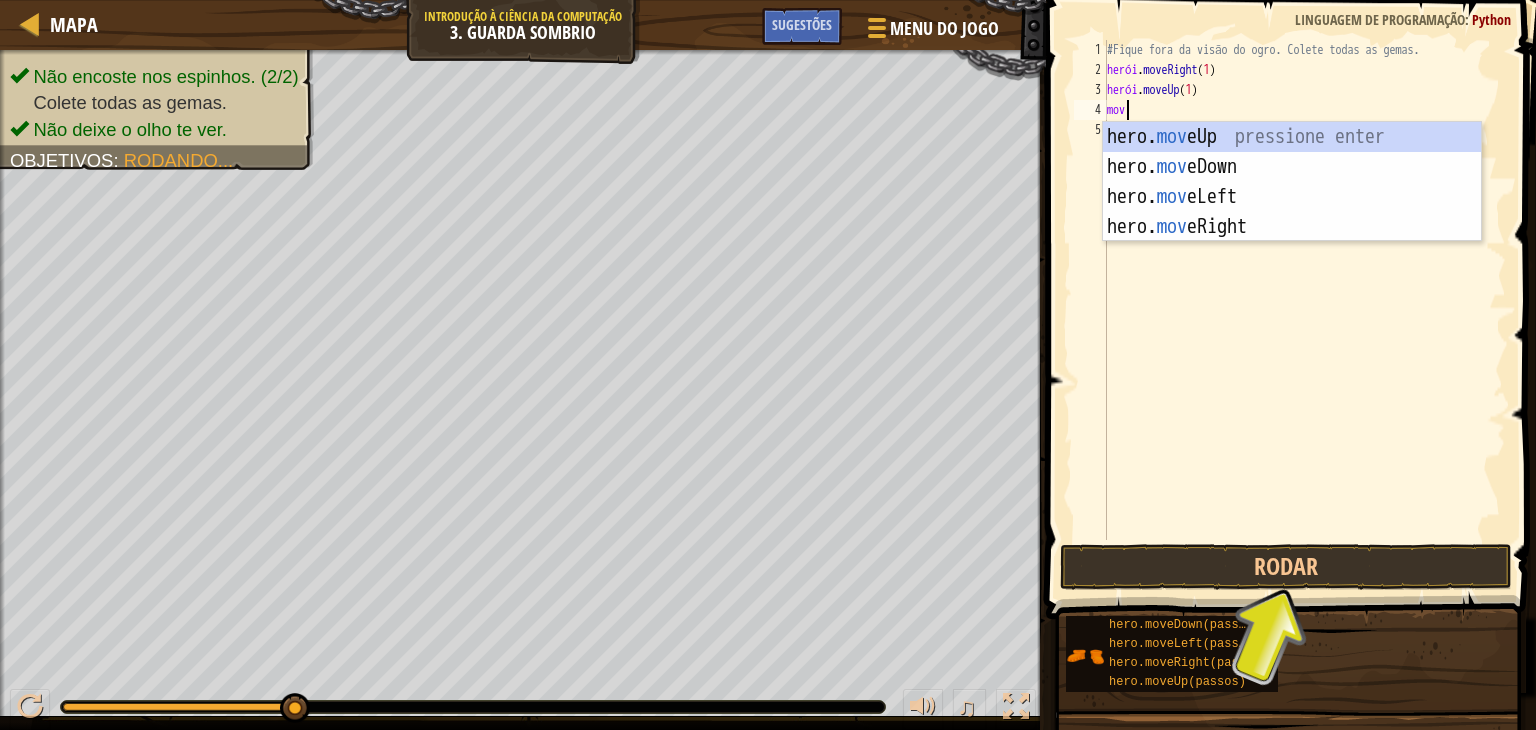 type on "m" 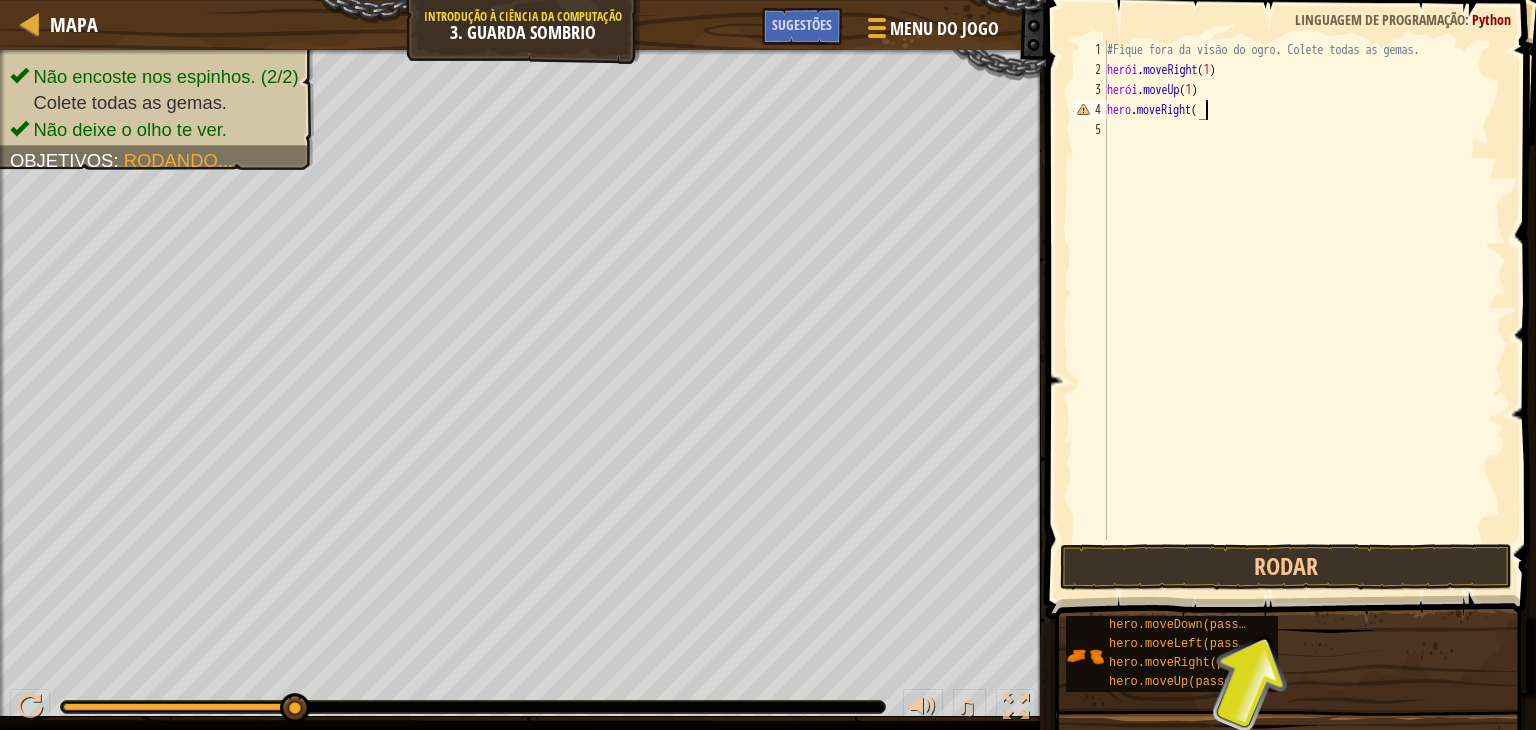 scroll, scrollTop: 9, scrollLeft: 7, axis: both 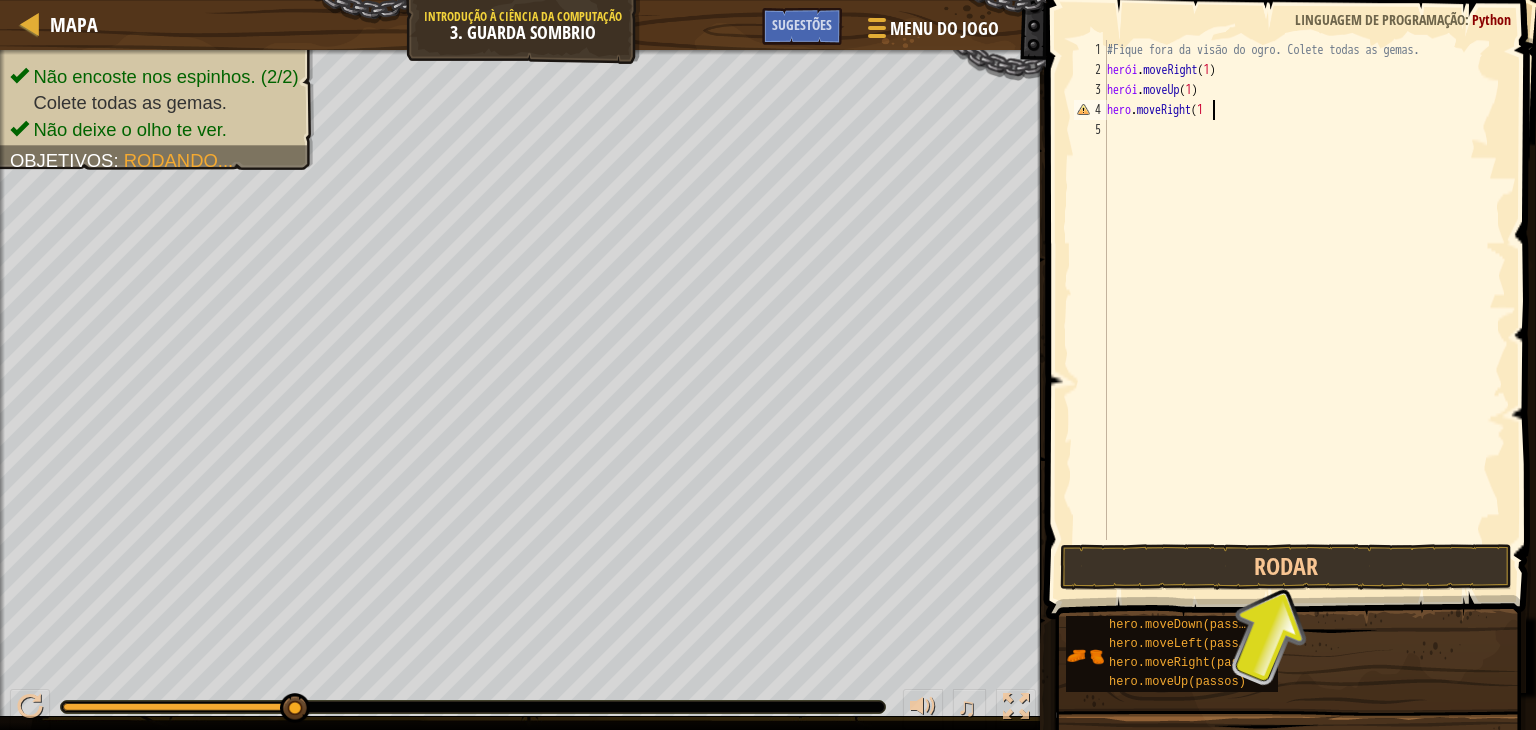 type on "hero.moveRight(1)" 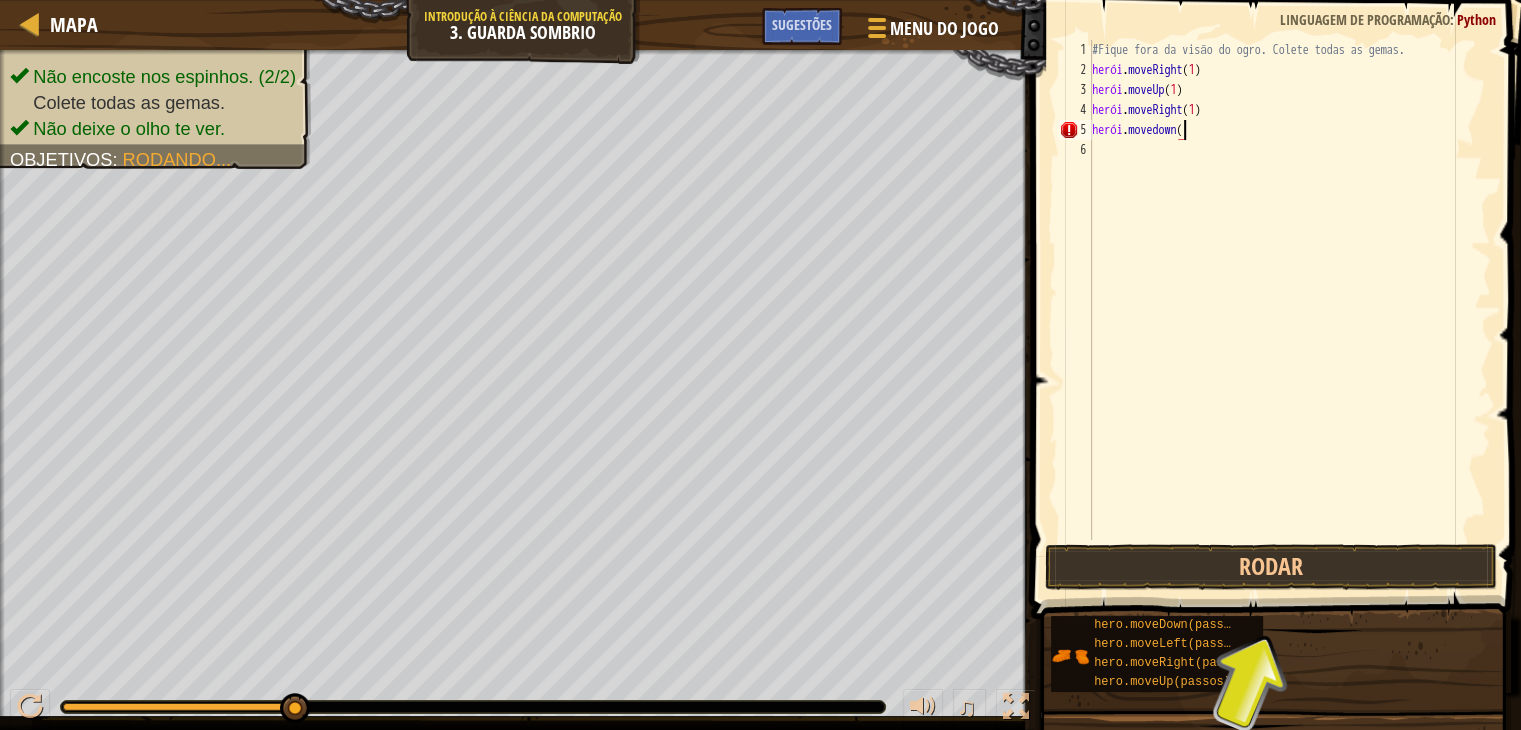 scroll, scrollTop: 9, scrollLeft: 7, axis: both 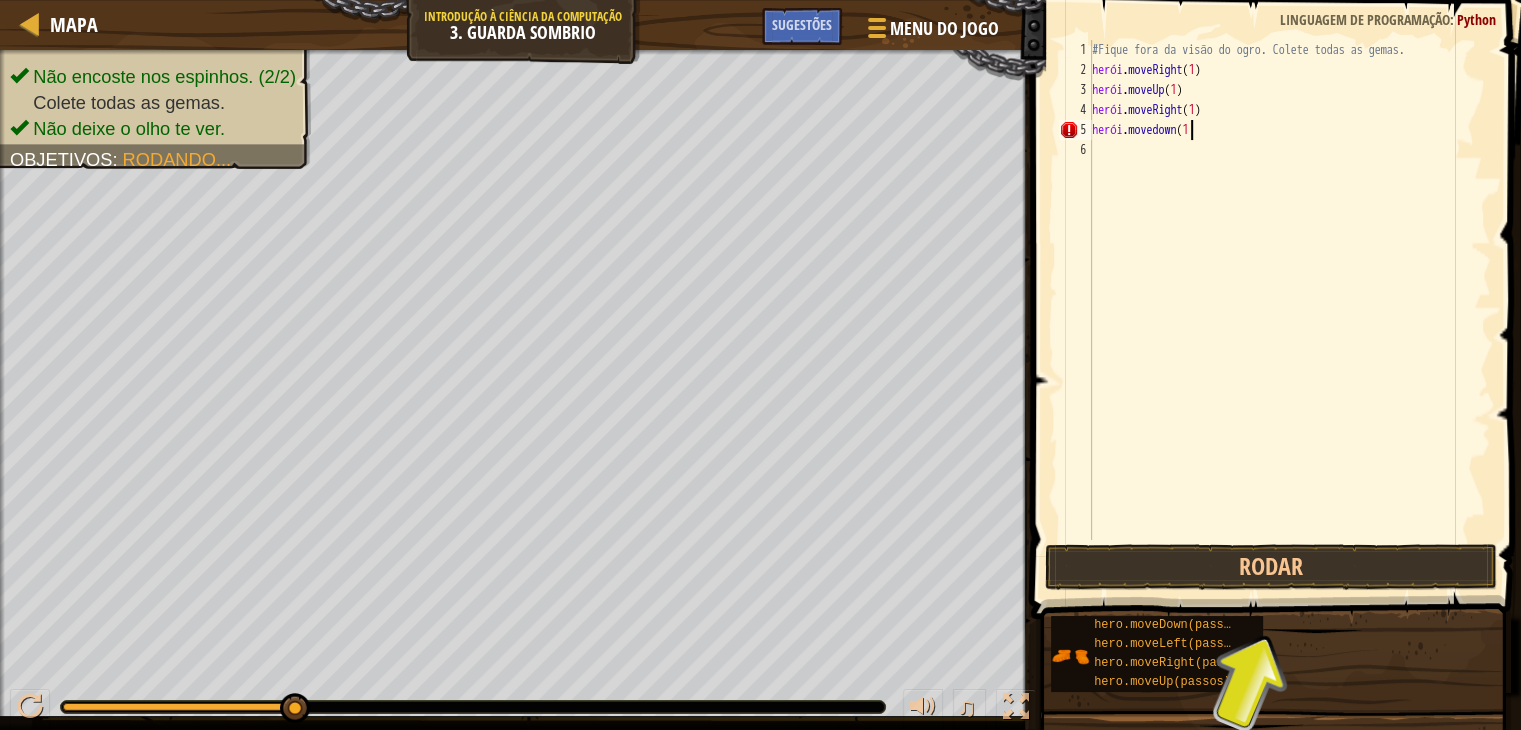 type on "hero.movedown(1)" 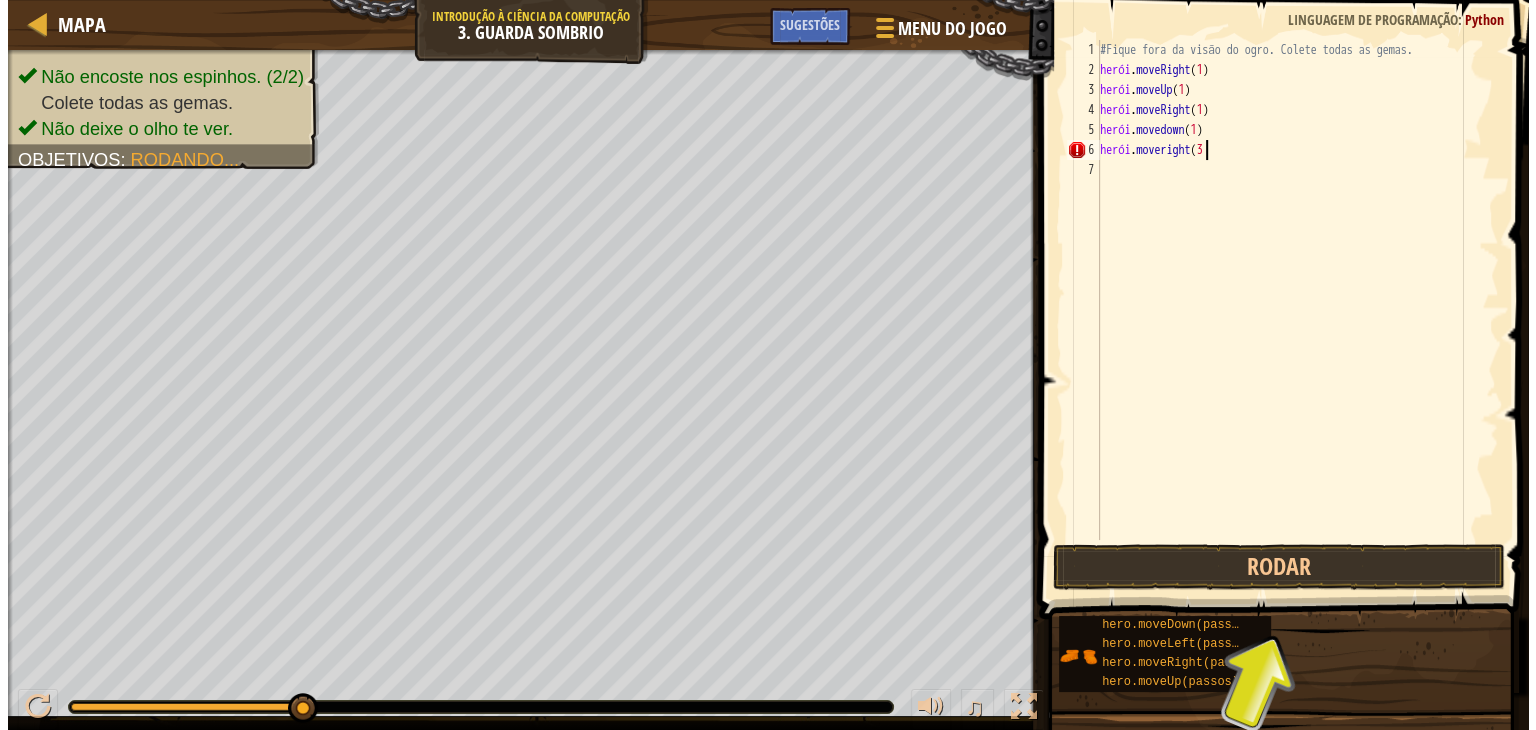 scroll, scrollTop: 9, scrollLeft: 8, axis: both 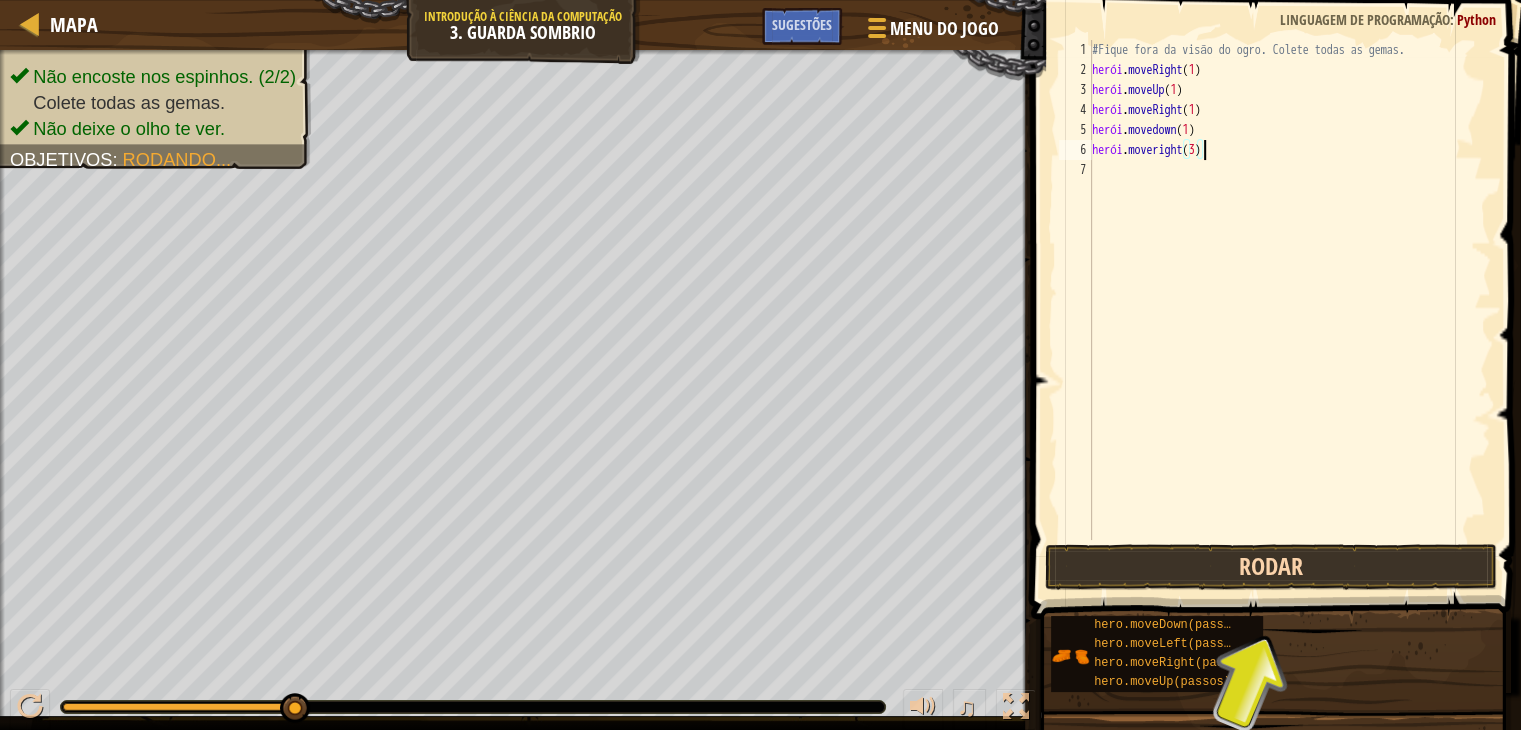 drag, startPoint x: 1245, startPoint y: 593, endPoint x: 1250, endPoint y: 579, distance: 14.866069 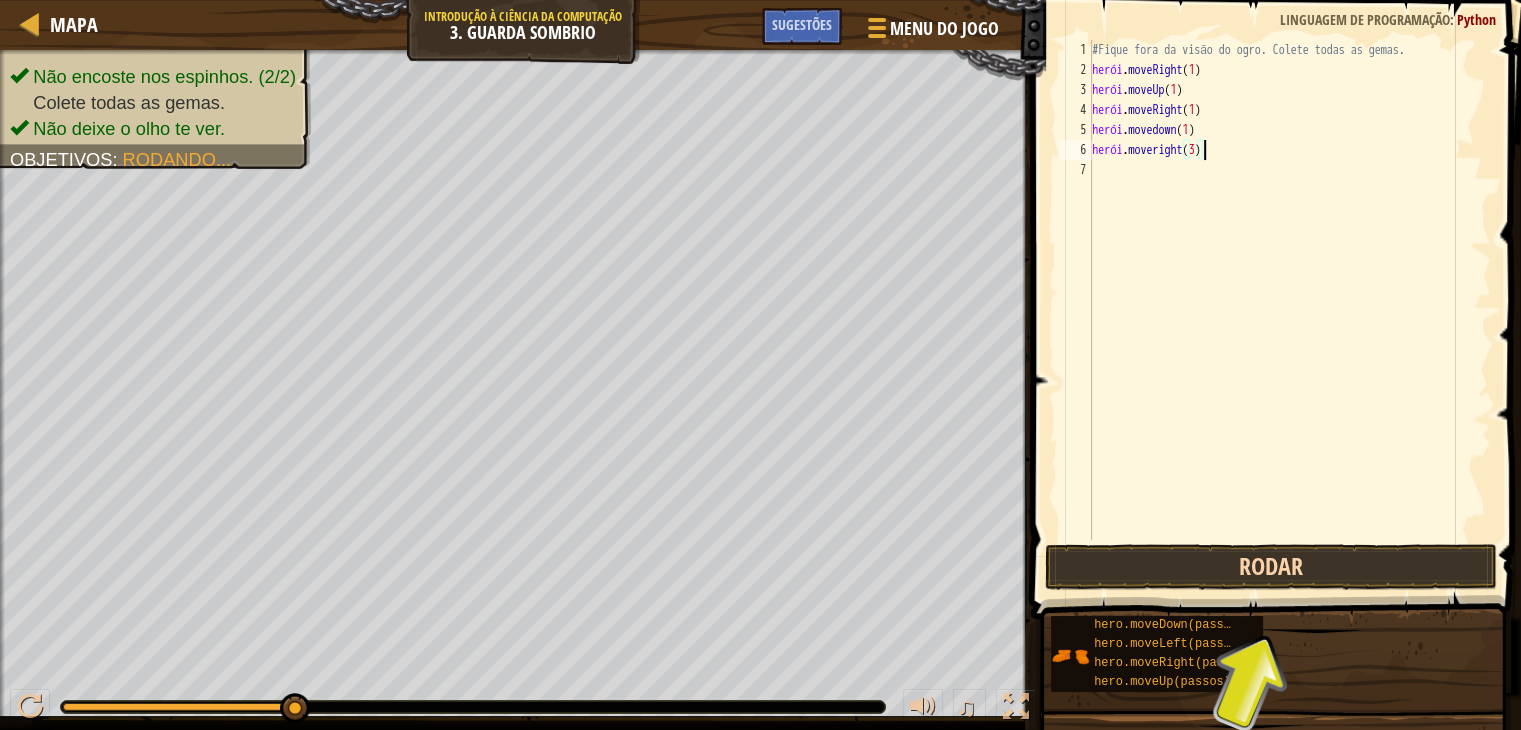 click on "hero.moveright(3) 1 2 3 4 5 6 7 #Fique fora da visão do ogro. Colete todas as gemas. herói  .  moveRight  (  1  ) herói  .  moveUp  (  1  ) herói  .  moveRight  (  1  ) herói  .  movedown  (  1  ) herói  .  moveright  (  3  )     ???????????? ???????????? ???????????? ???????????? ???????????? ???????????? ???????????? ???????????? XXXXXXXXXXXXXXXXXXXXXXXXXXXXXXXXXXXXXXXXXXXXXXXXXXXXXXXXXXXXXXXXXXXXXXXXXXXXXXXXXXXXXXXXXXXXXXXXXXXXXXXXXXXXXXXXXXXXXXXXXXXXXXXXXXXXXXXXXXXXXXXXXXXXXXXXXXXXXXXXXXXXXXXXXXXXXXXXXXXXXXXXXXXXXXXXXXXXXXXXXXXXXXXXXXXXXXXXXXXXXXXXXXXXXXXXXXXXXXXXXXXXXXXXXXXXXXXX Código Salvo Linguagem de programação  :  Python Rodar Enviar Pronto Declaração / Chamar /" at bounding box center (1273, 349) 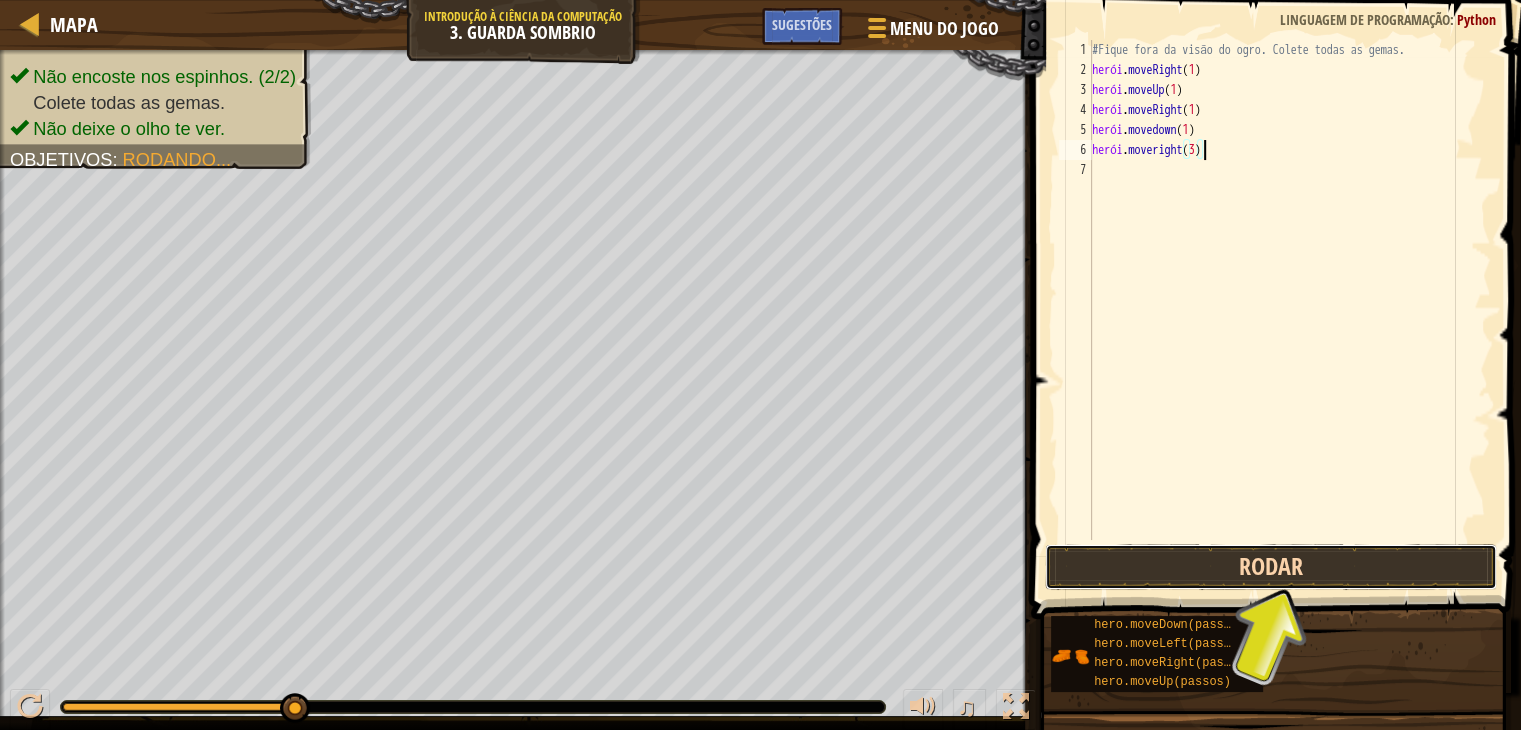 click on "Rodar" at bounding box center [1271, 567] 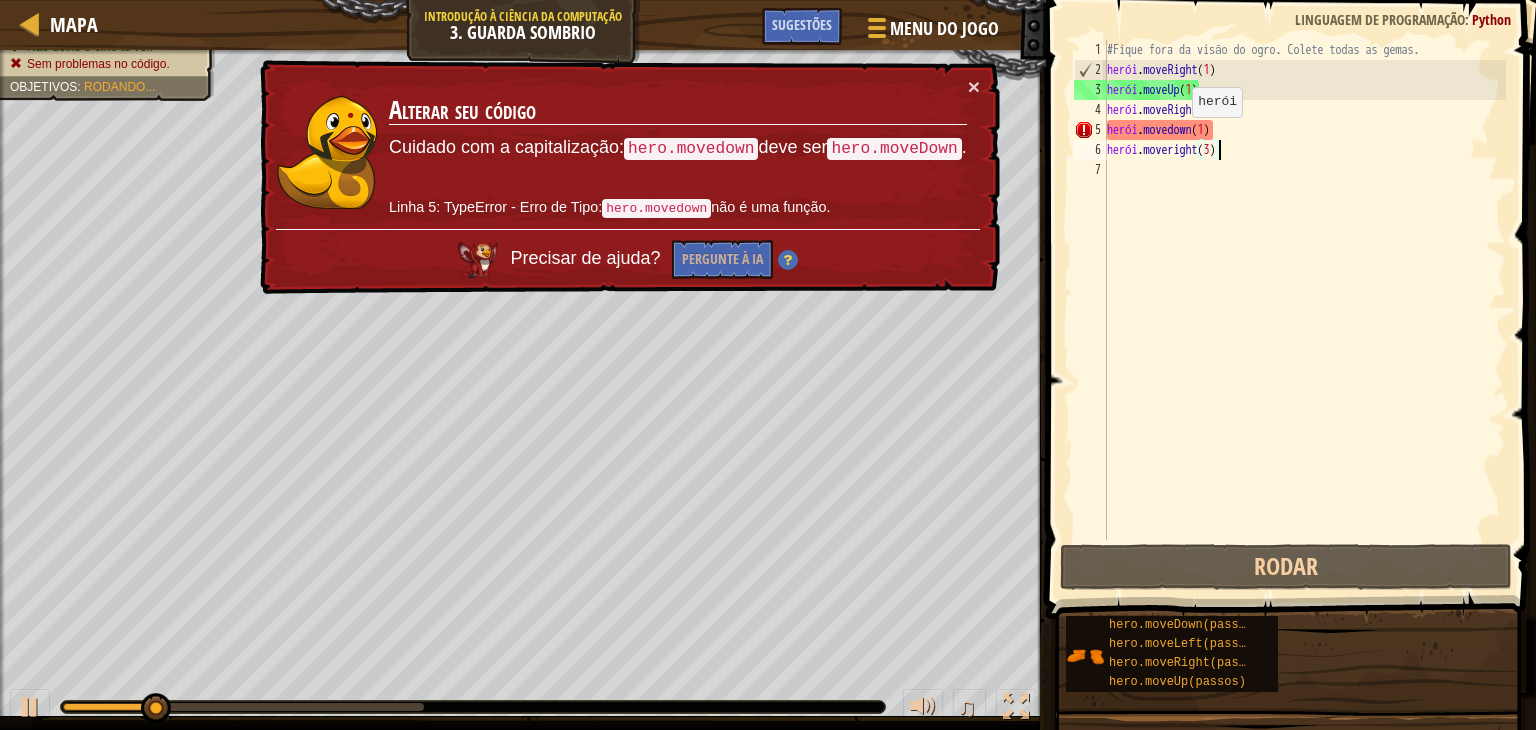click on "#Fique fora da visão do ogro. Colete todas as gemas. herói  .  moveRight  (  1  ) herói  .  moveUp  (  1  ) herói  .  moveRight  (  1  ) herói  .  movedown  (  1  ) herói  .  moveright  (  3  )" at bounding box center (1304, 310) 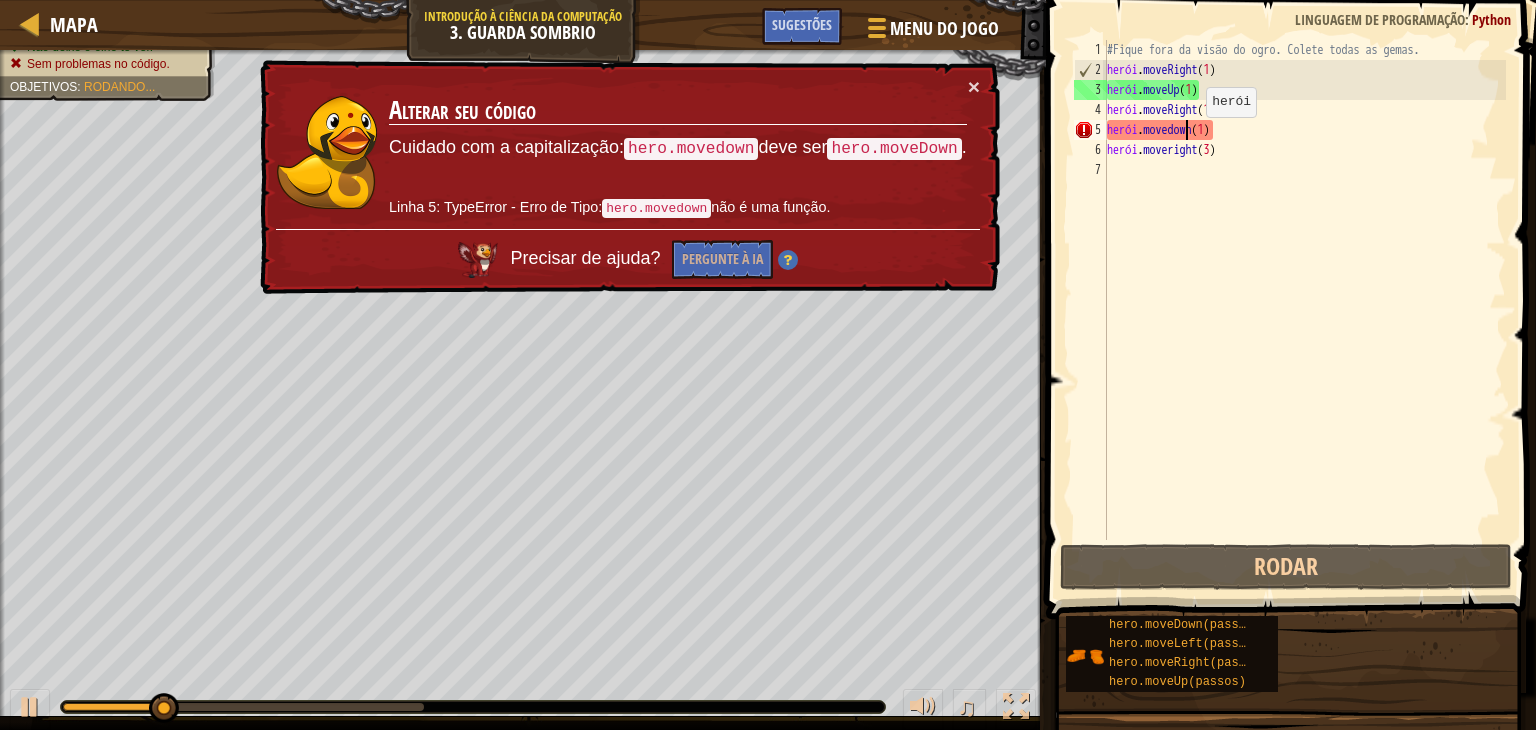 scroll, scrollTop: 9, scrollLeft: 7, axis: both 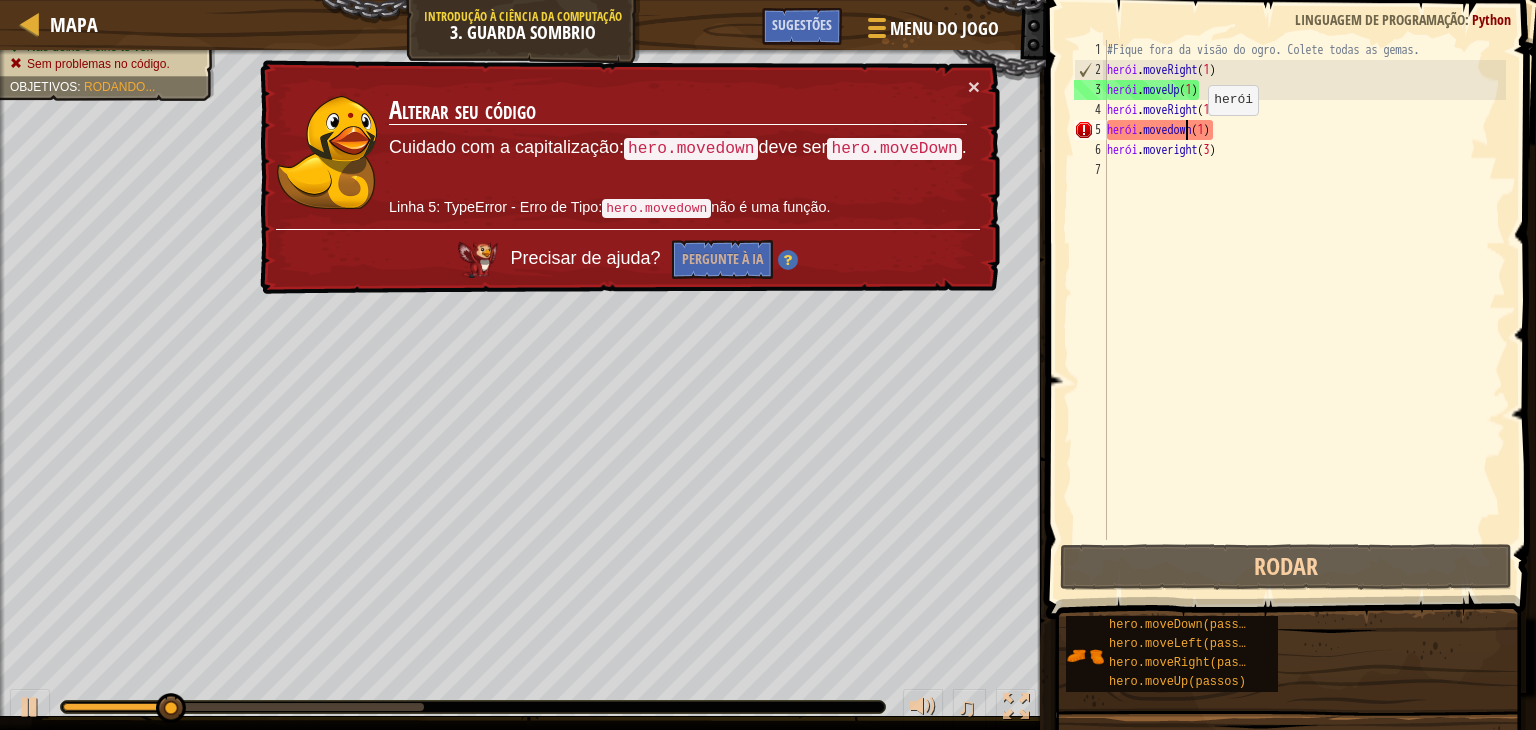click on "#Fique fora da visão do ogro. Colete todas as gemas. herói  .  moveRight  (  1  ) herói  .  moveUp  (  1  ) herói  .  moveRight  (  1  ) herói  .  movedown  (  1  ) herói  .  moveright  (  3  )" at bounding box center [1304, 310] 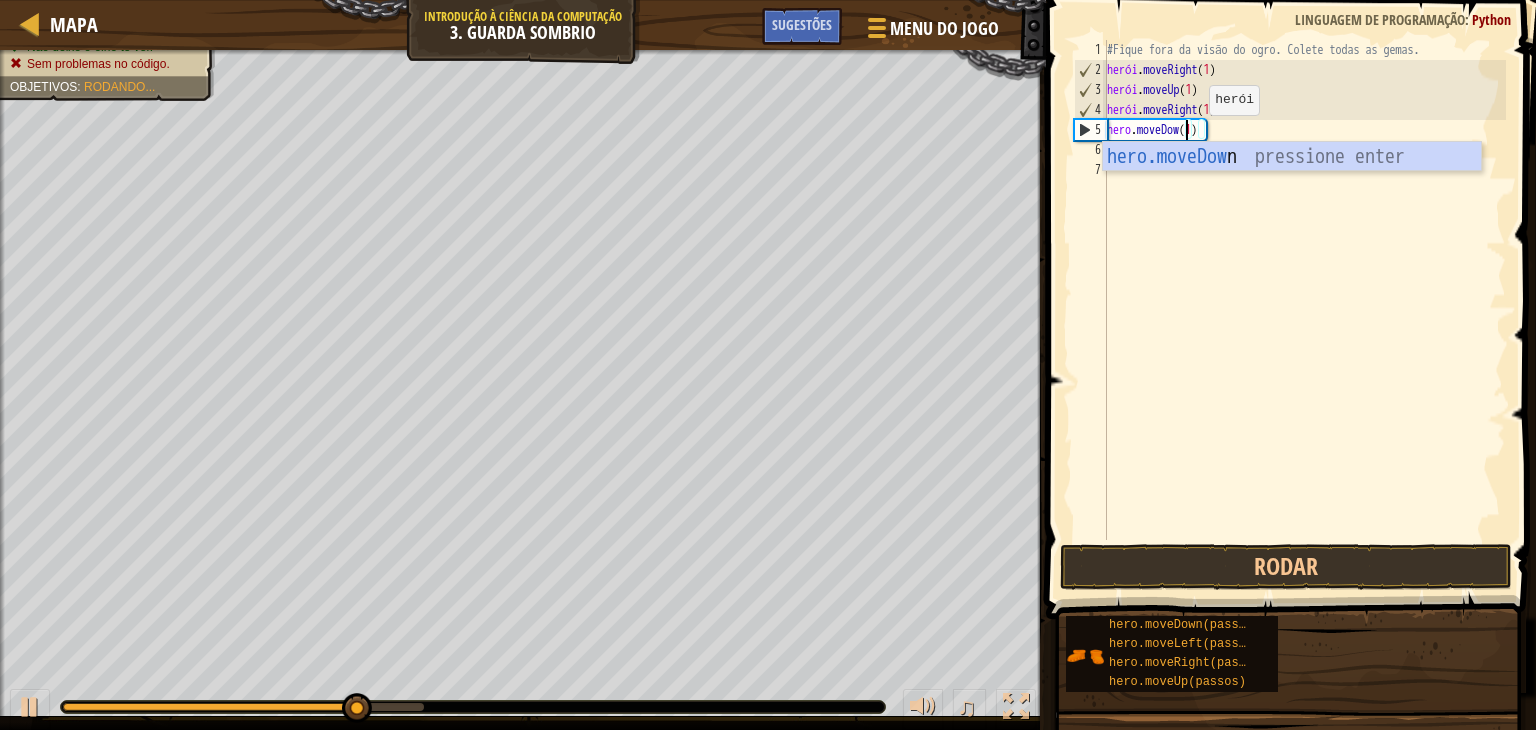 scroll, scrollTop: 9, scrollLeft: 7, axis: both 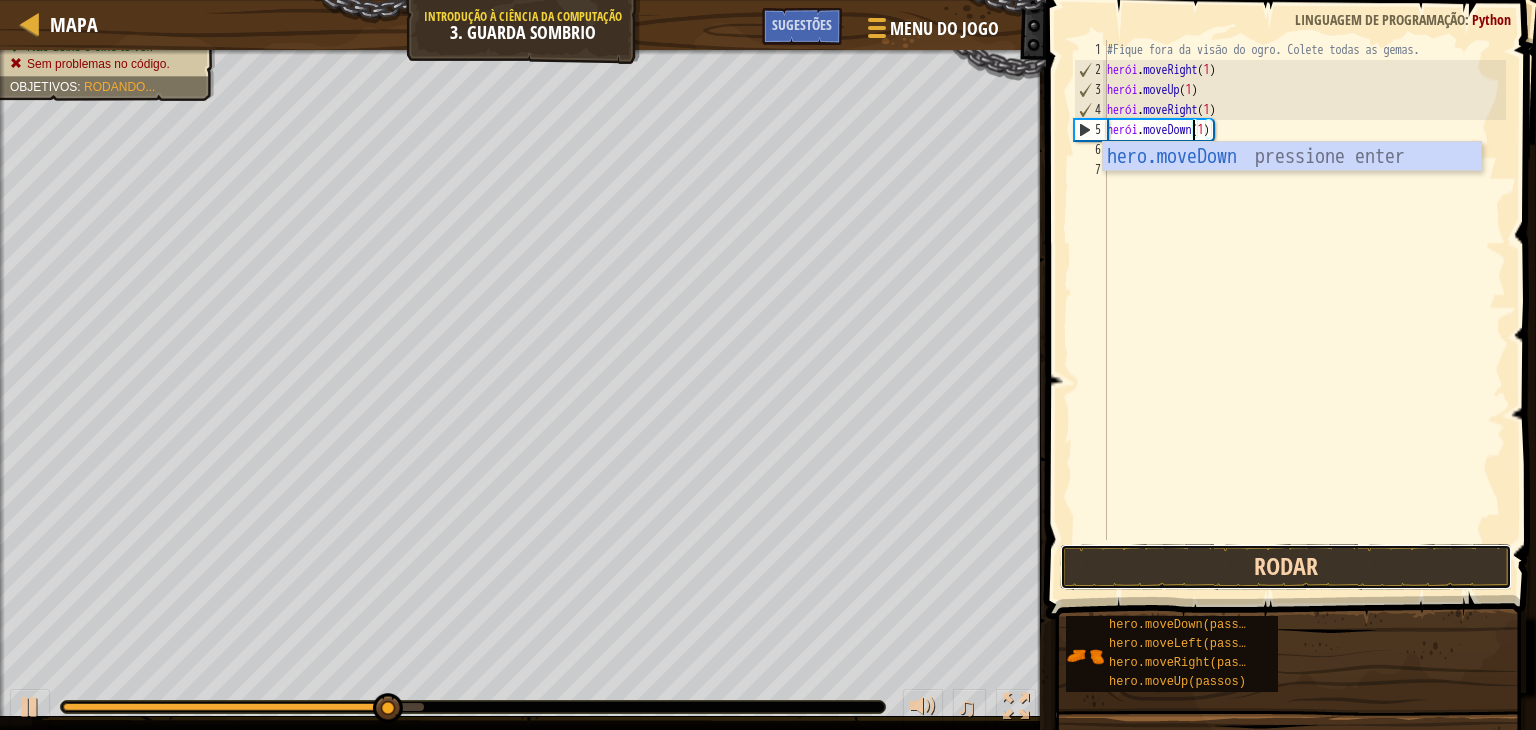 click on "Rodar" at bounding box center [1286, 567] 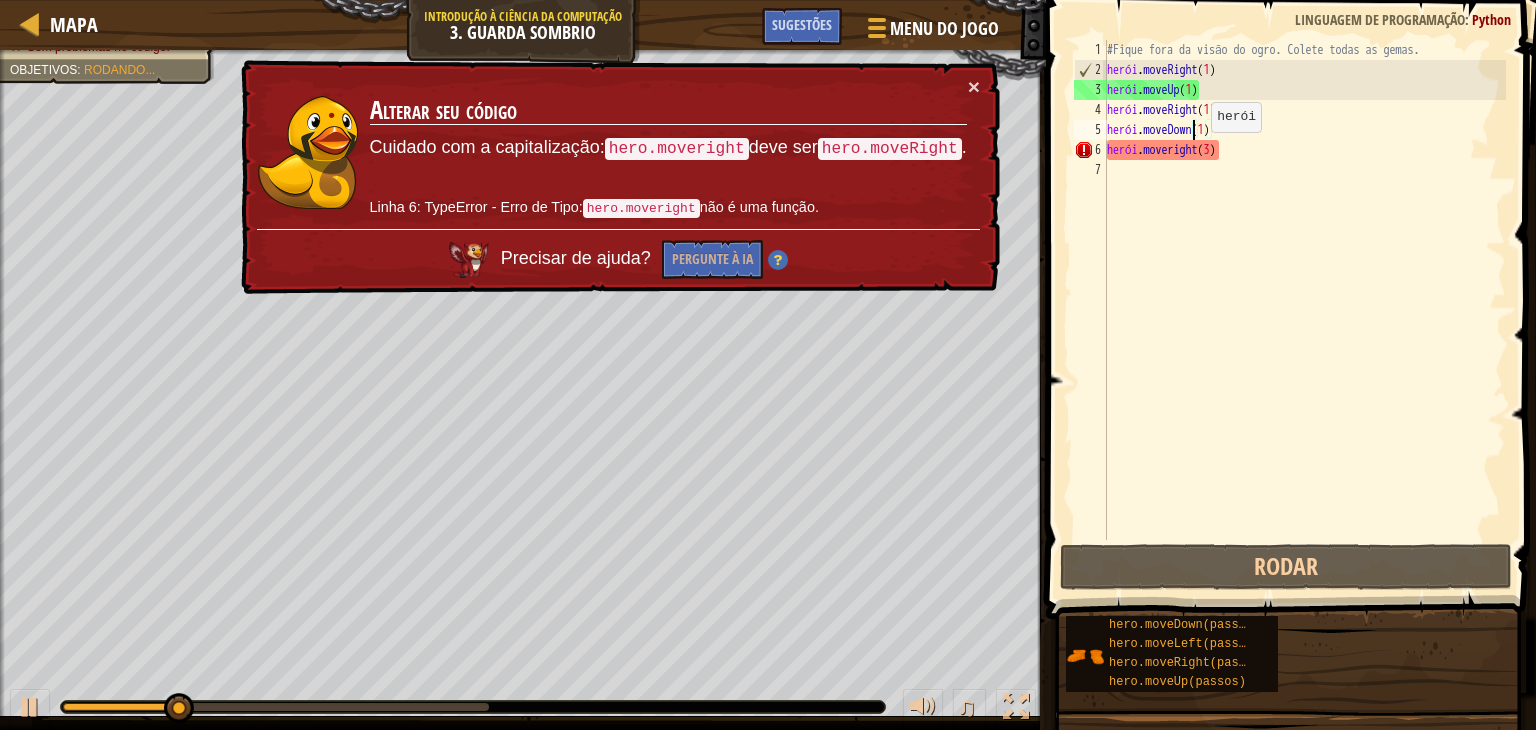 click on "#Fique fora da visão do ogro. Colete todas as gemas. herói  .  moveRight  (  1  ) herói  .  moveUp  (  1  ) herói  .  moveRight  (  1  ) herói  .  moveDown  (  1  ) herói  .  moveright  (  3  )" at bounding box center (1304, 310) 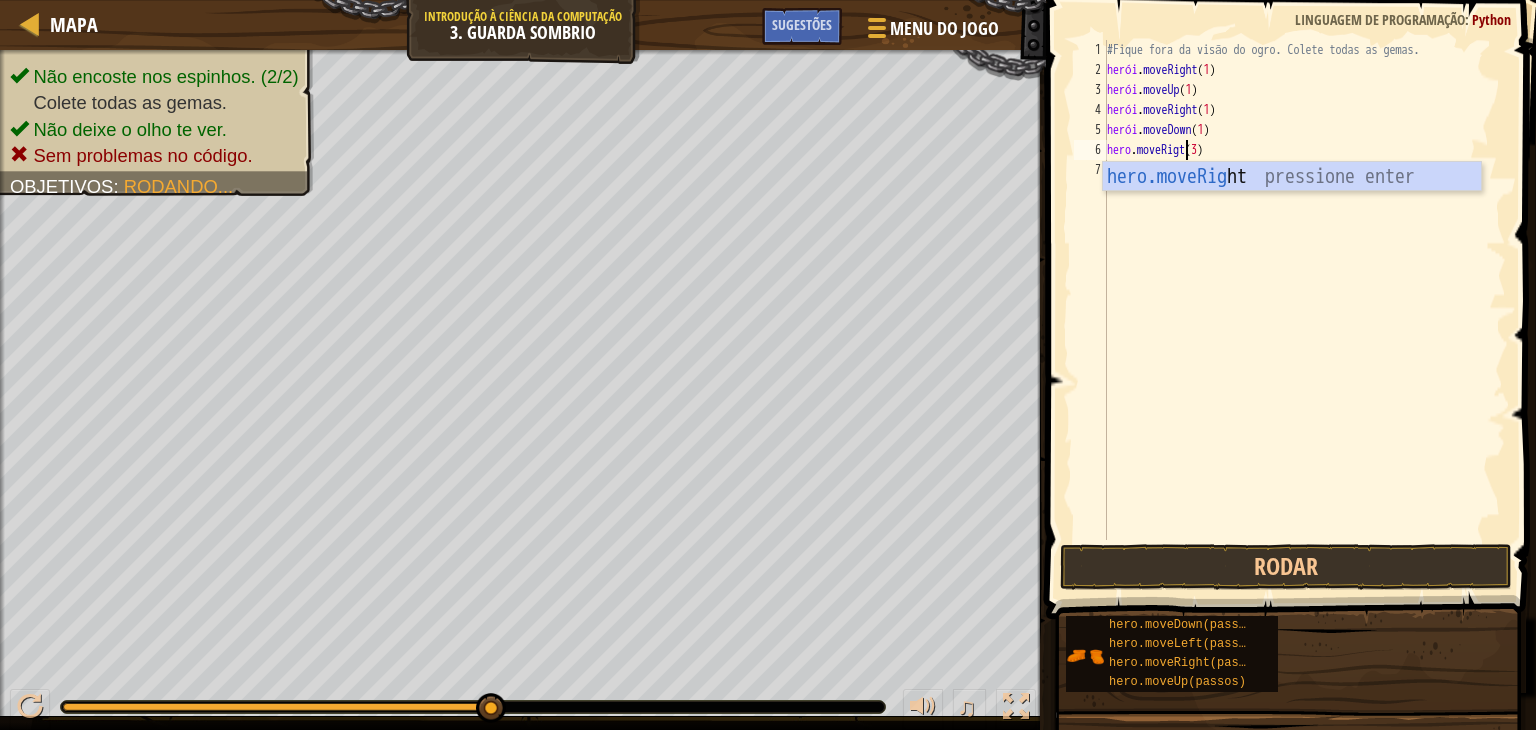 scroll, scrollTop: 9, scrollLeft: 7, axis: both 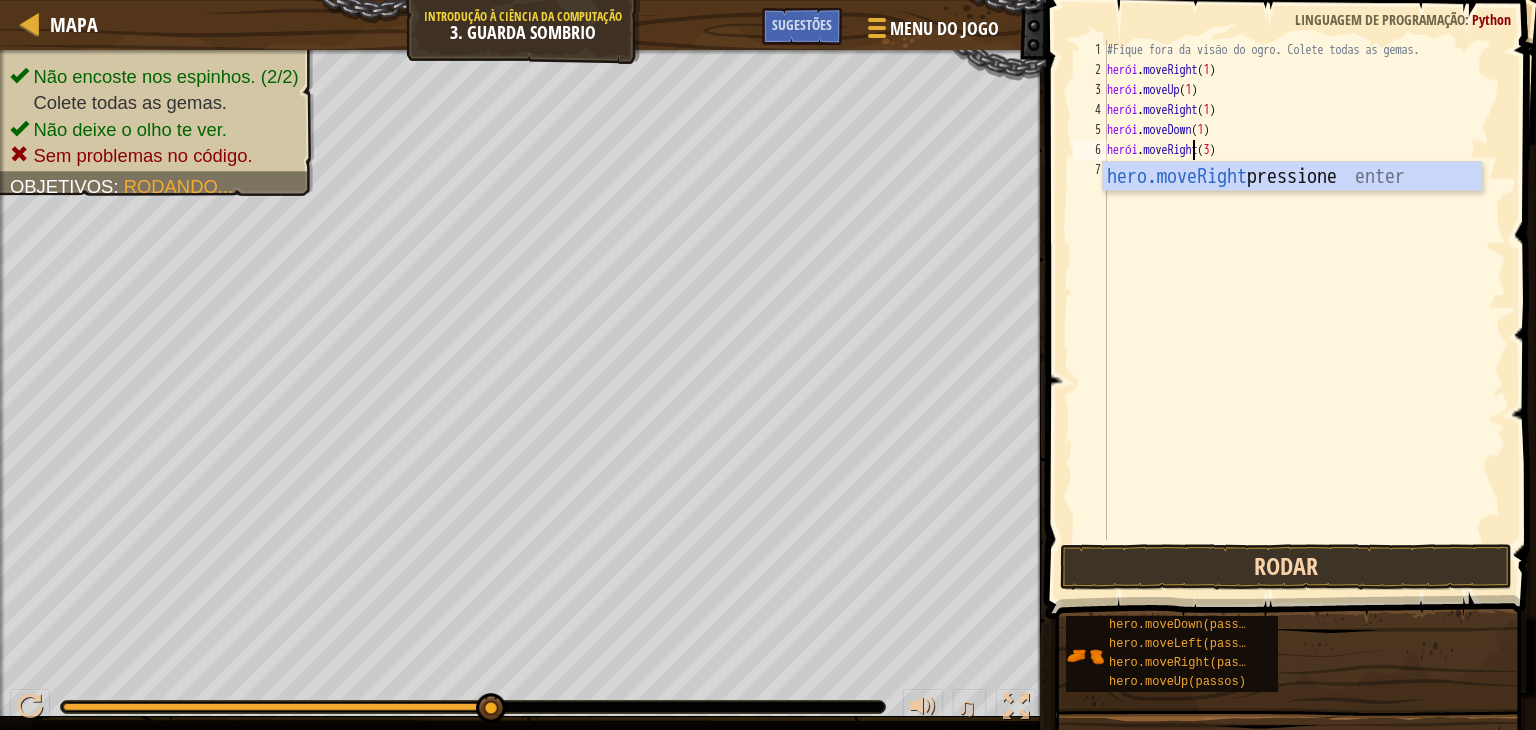type on "hero.moveRight(3)" 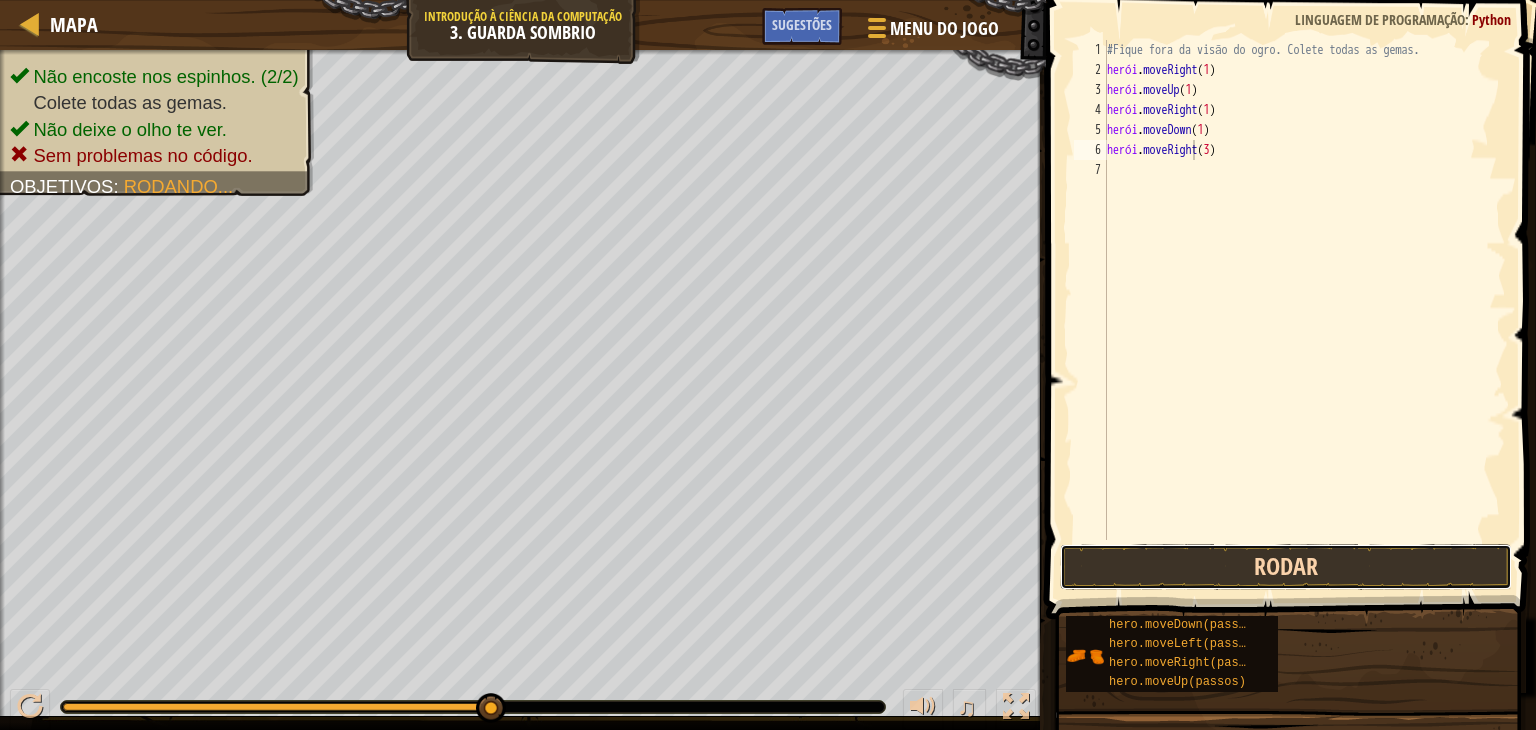 click on "Rodar" at bounding box center [1286, 567] 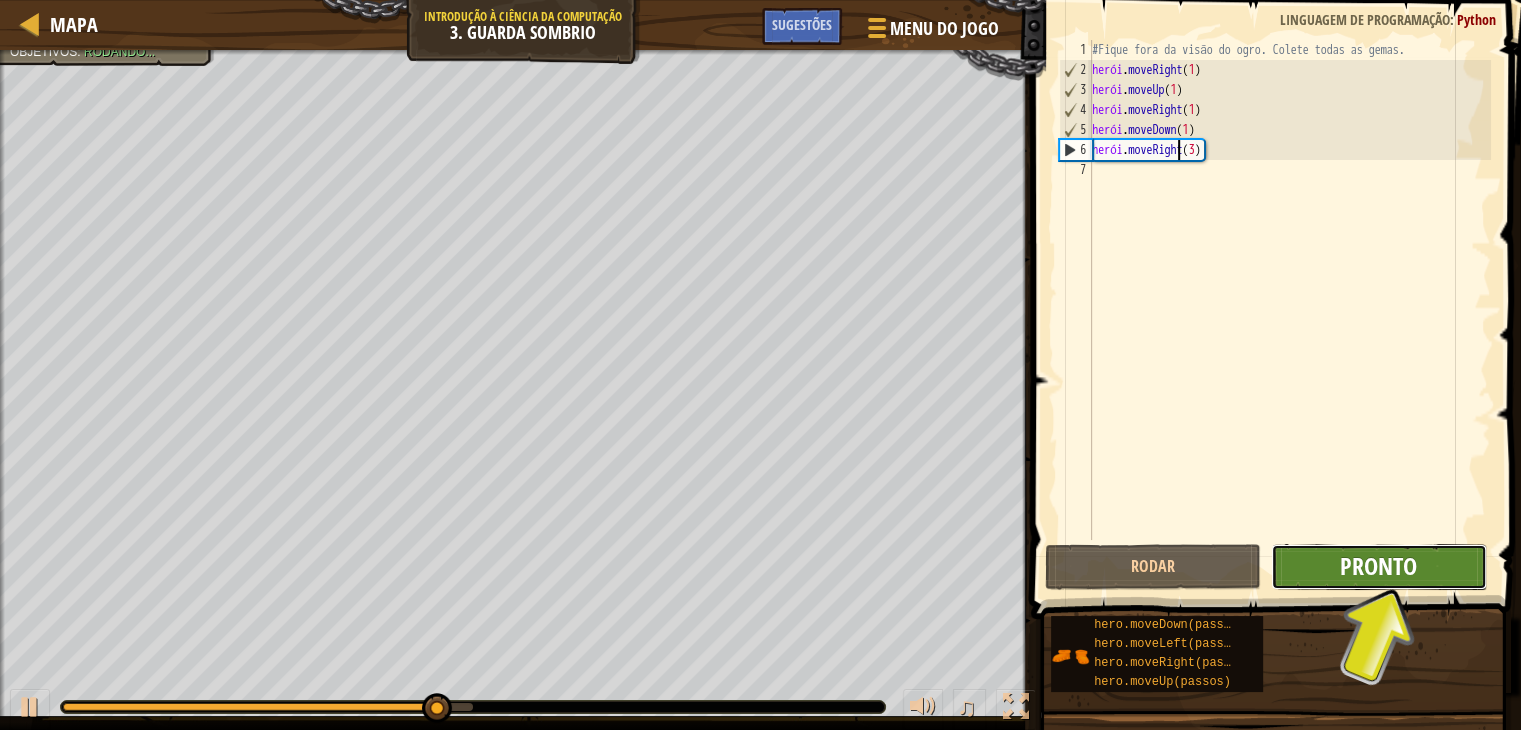 click on "Pronto" at bounding box center [1379, 567] 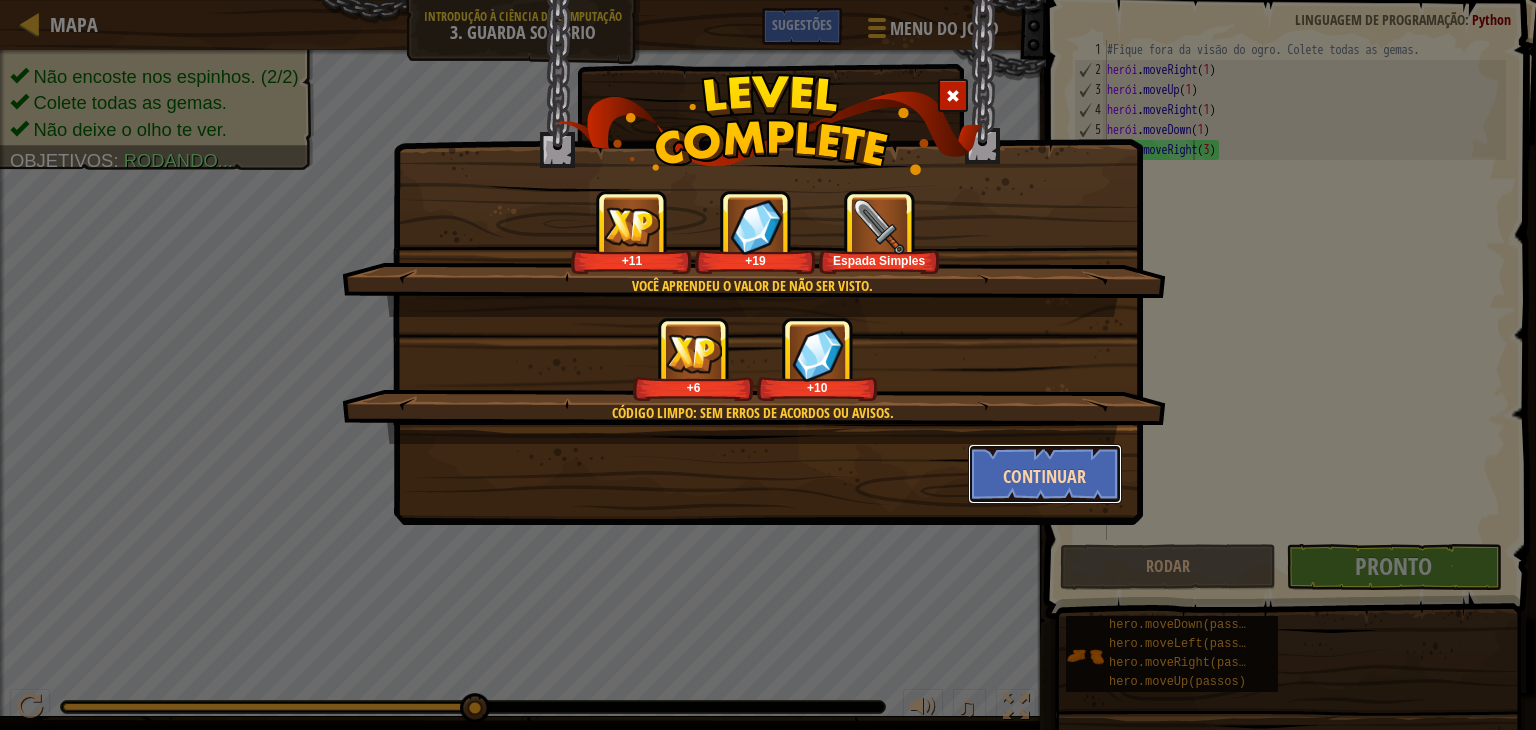 click on "Continuar" at bounding box center (1044, 476) 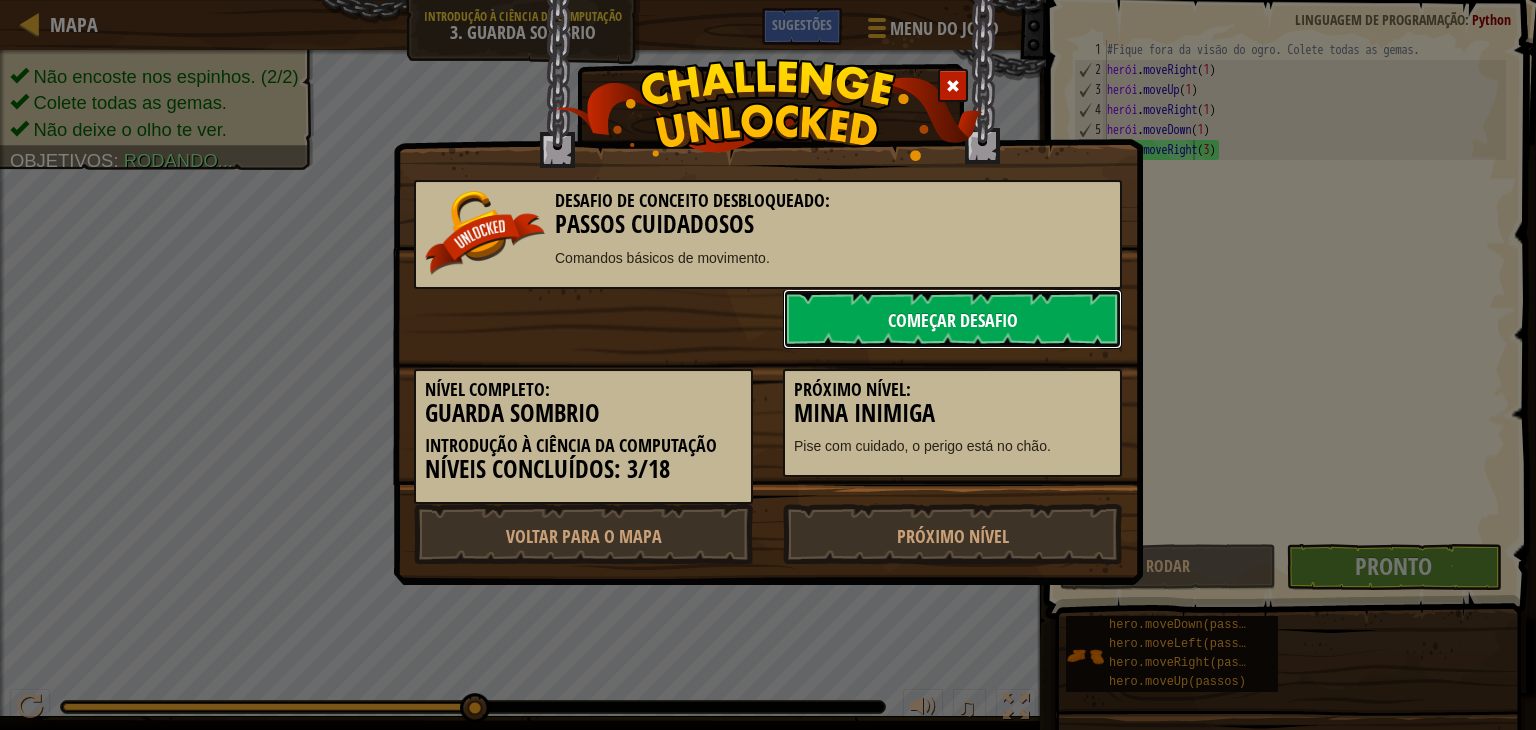 click on "Começar Desafio" at bounding box center [953, 320] 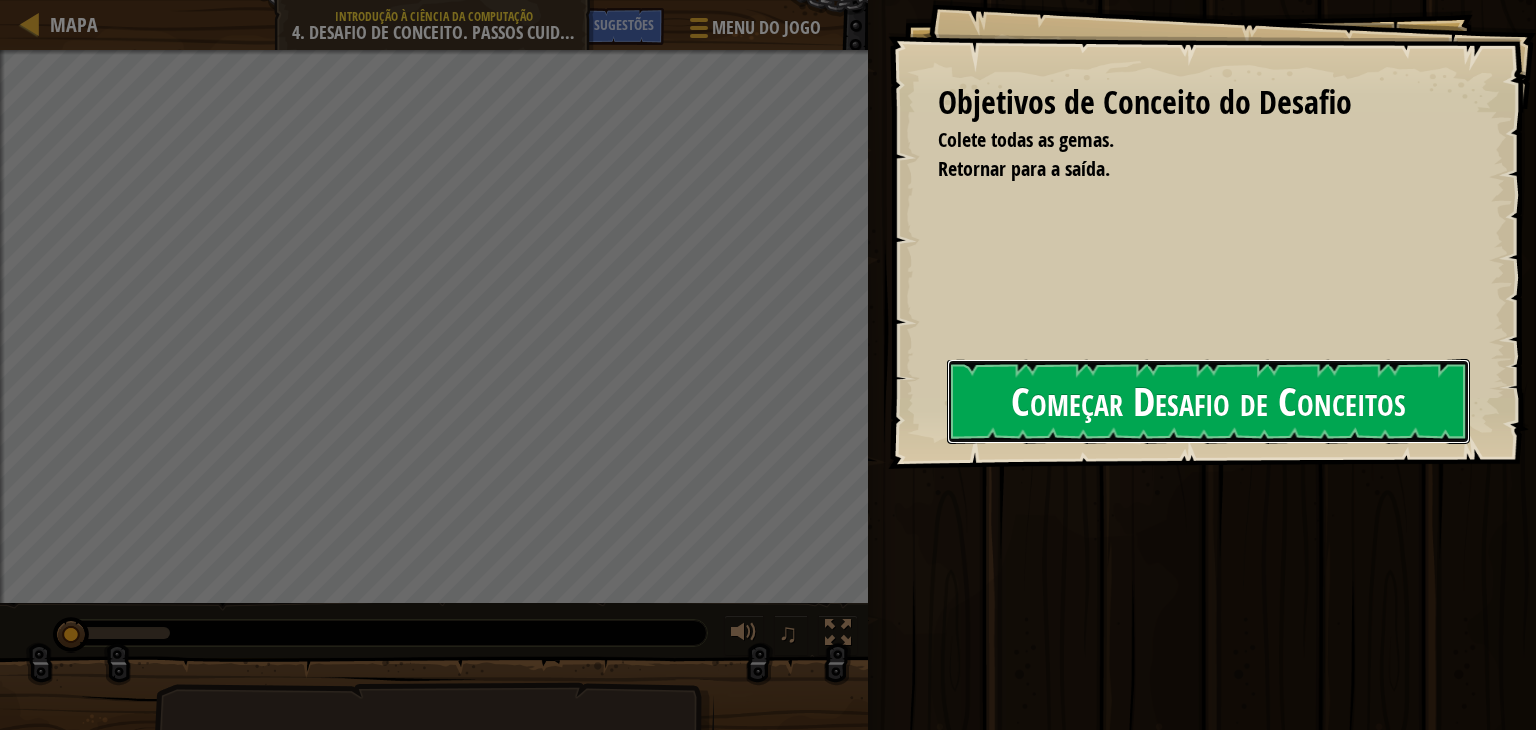 click on "Começar Desafio de Conceitos" at bounding box center [1208, 401] 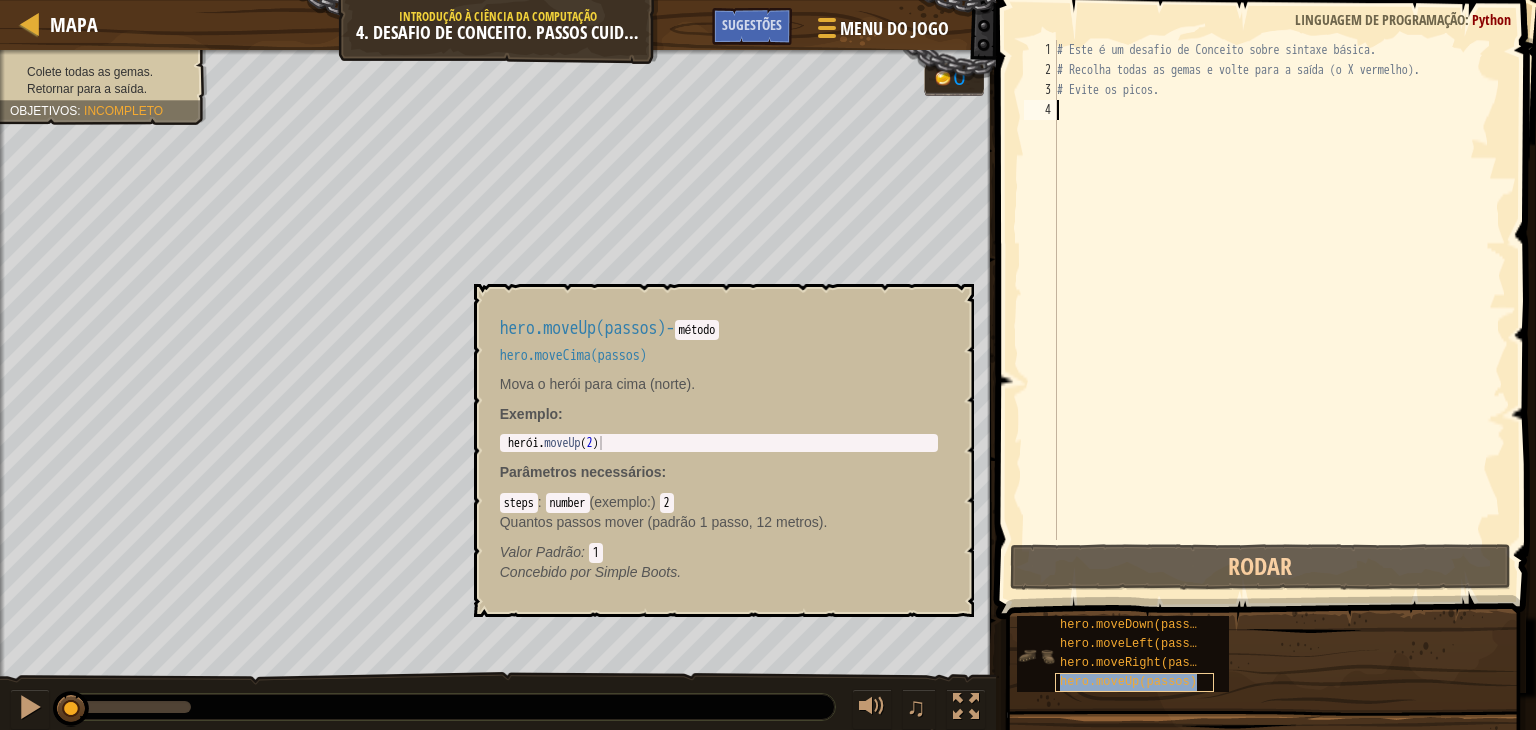 click on "hero.moveUp(passos)" at bounding box center [1128, 682] 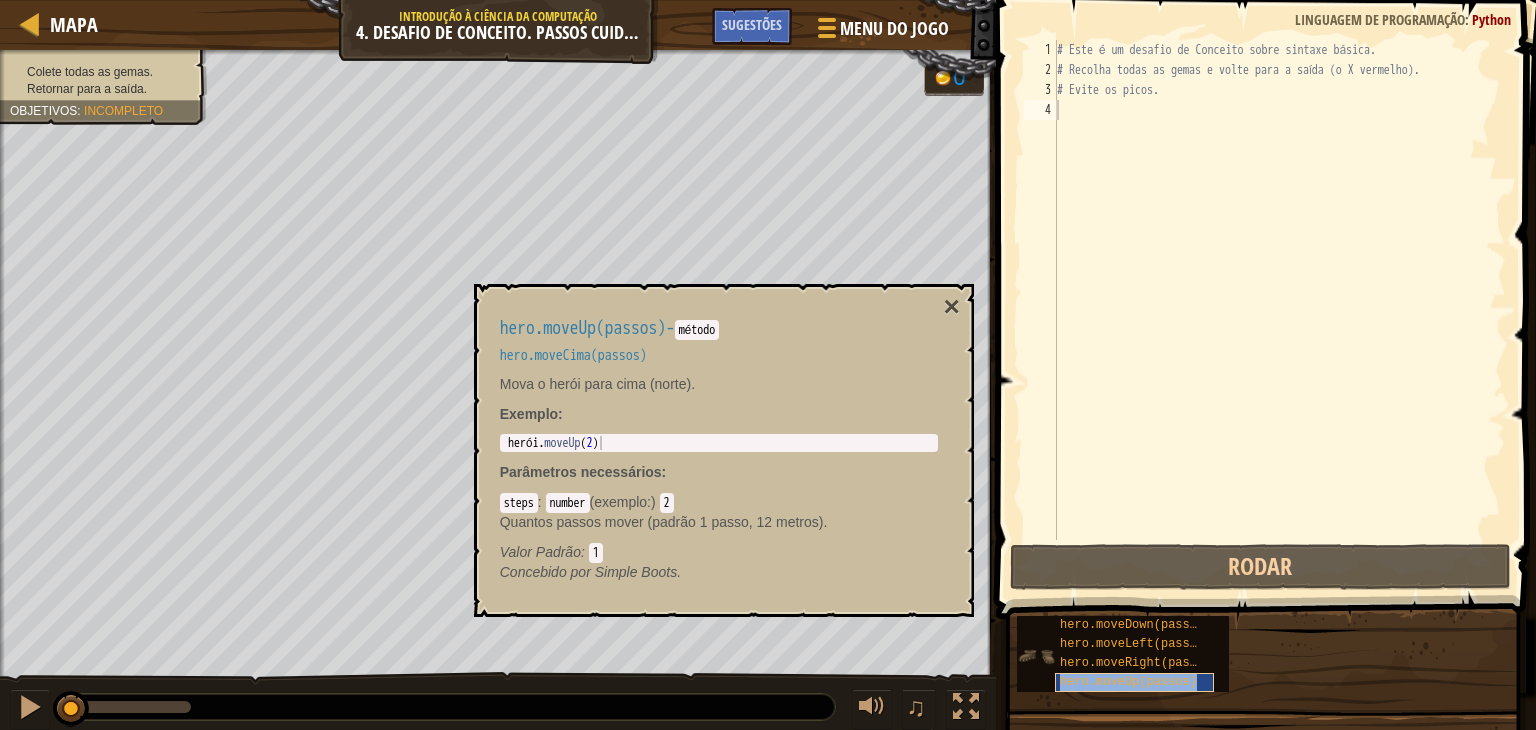 copy on "hero.moveUp(passos)" 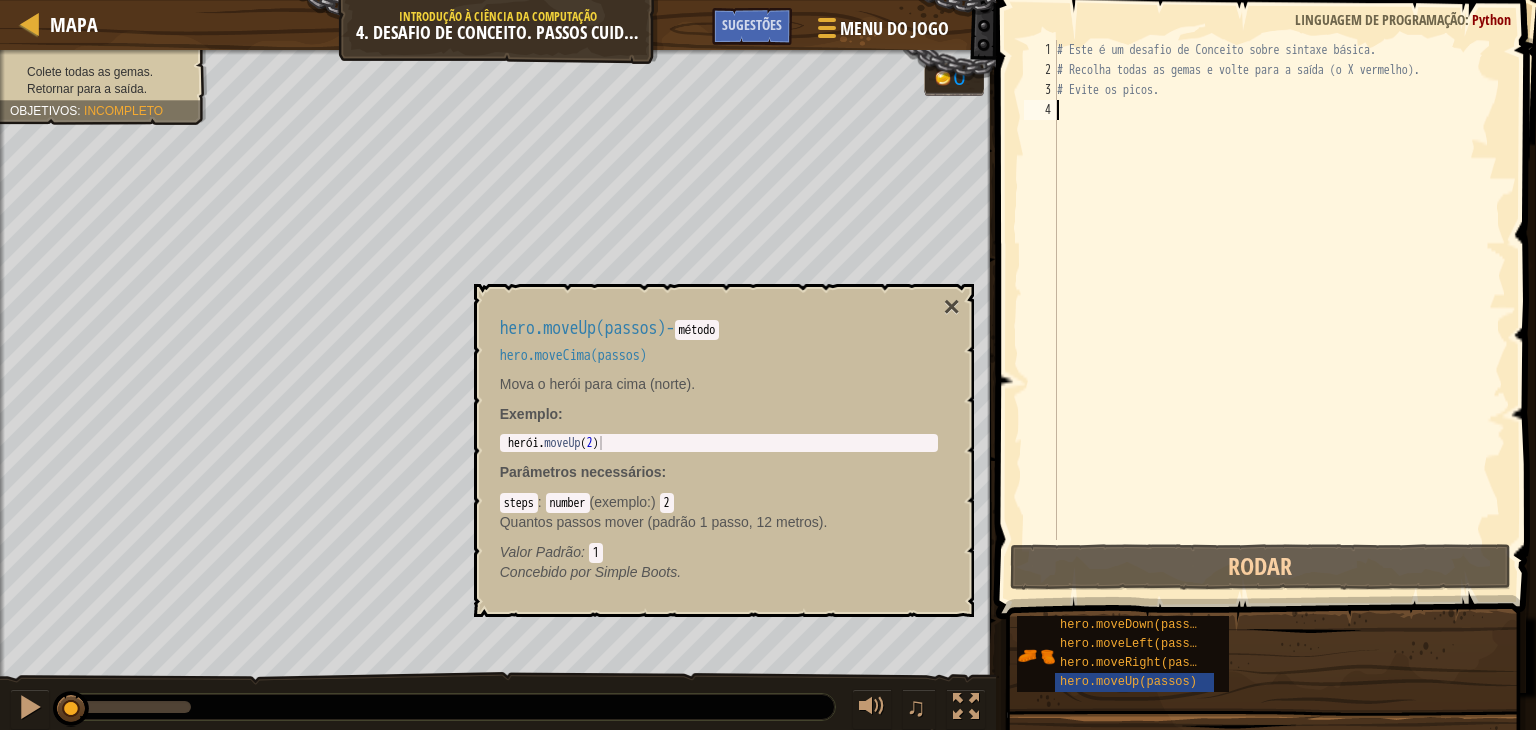 click on "# Este é um desafio de Conceito sobre sintaxe básica. # Recolha todas as gemas e volte para a saída (o X vermelho). # Evite os picos." at bounding box center (1279, 310) 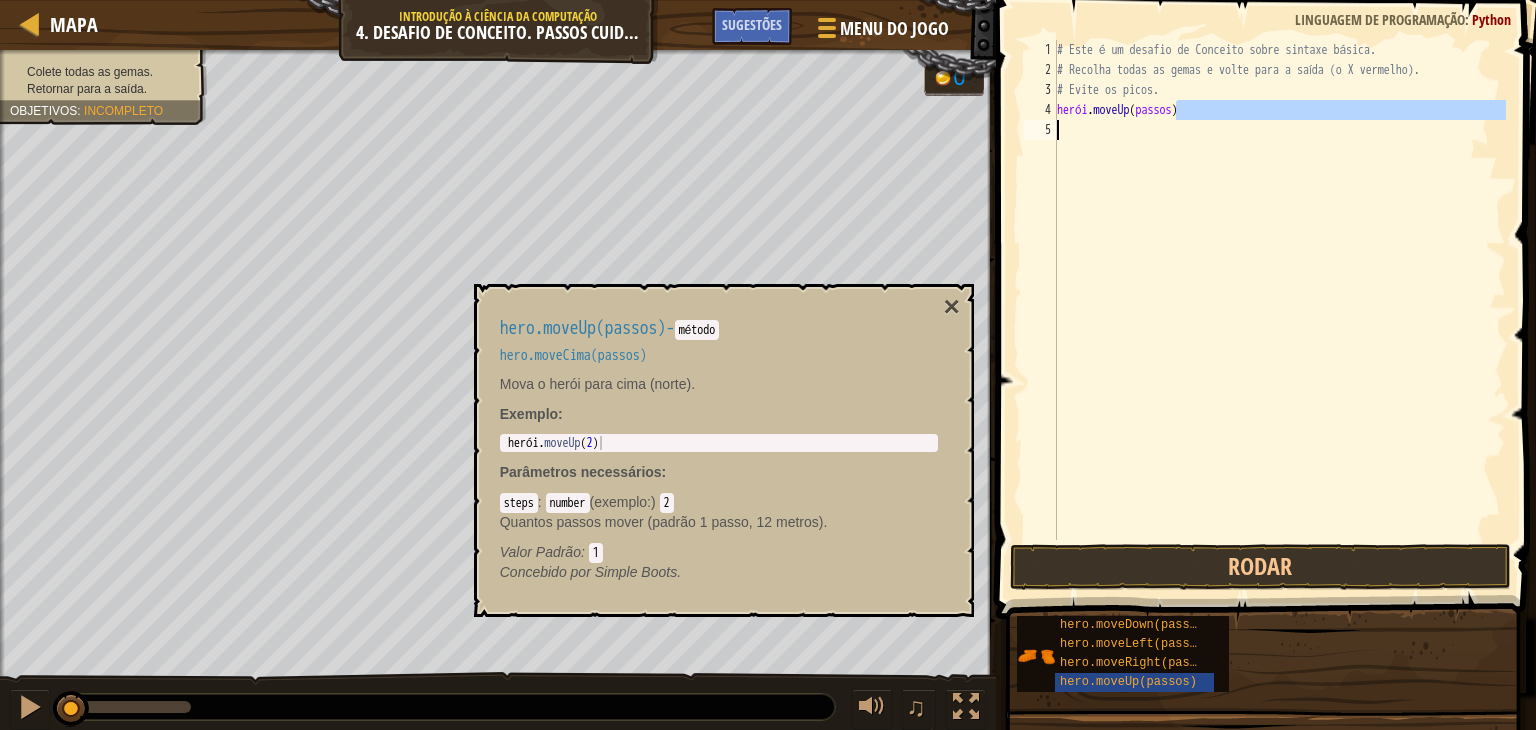 drag, startPoint x: 1174, startPoint y: 113, endPoint x: 1149, endPoint y: 121, distance: 26.24881 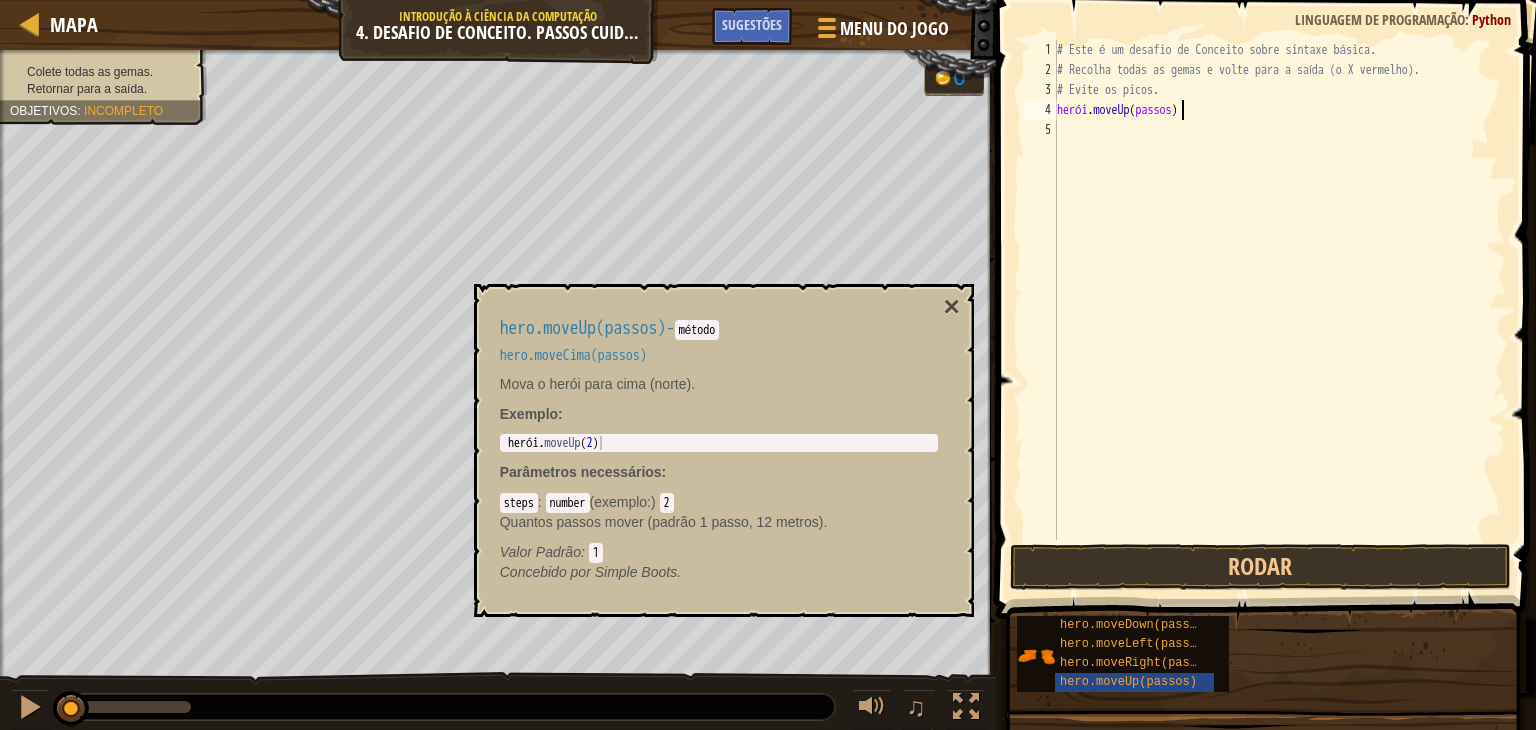 click on "# Este é um desafio de Conceito sobre sintaxe básica. # Recolha todas as gemas e volte para a saída (o X vermelho). # Evite os picos. herói  .  moveUp  (  passos  )" at bounding box center (1279, 310) 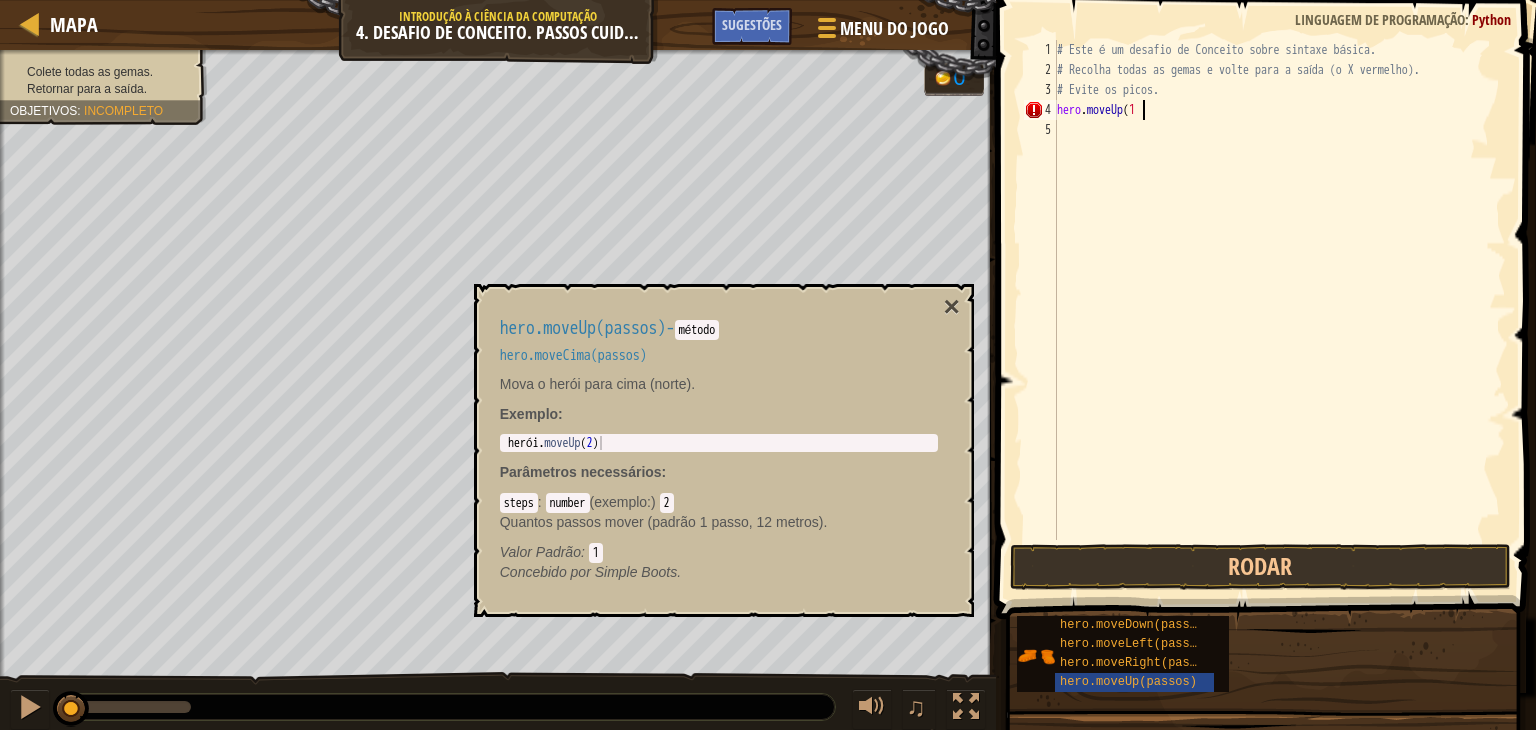 scroll, scrollTop: 9, scrollLeft: 5, axis: both 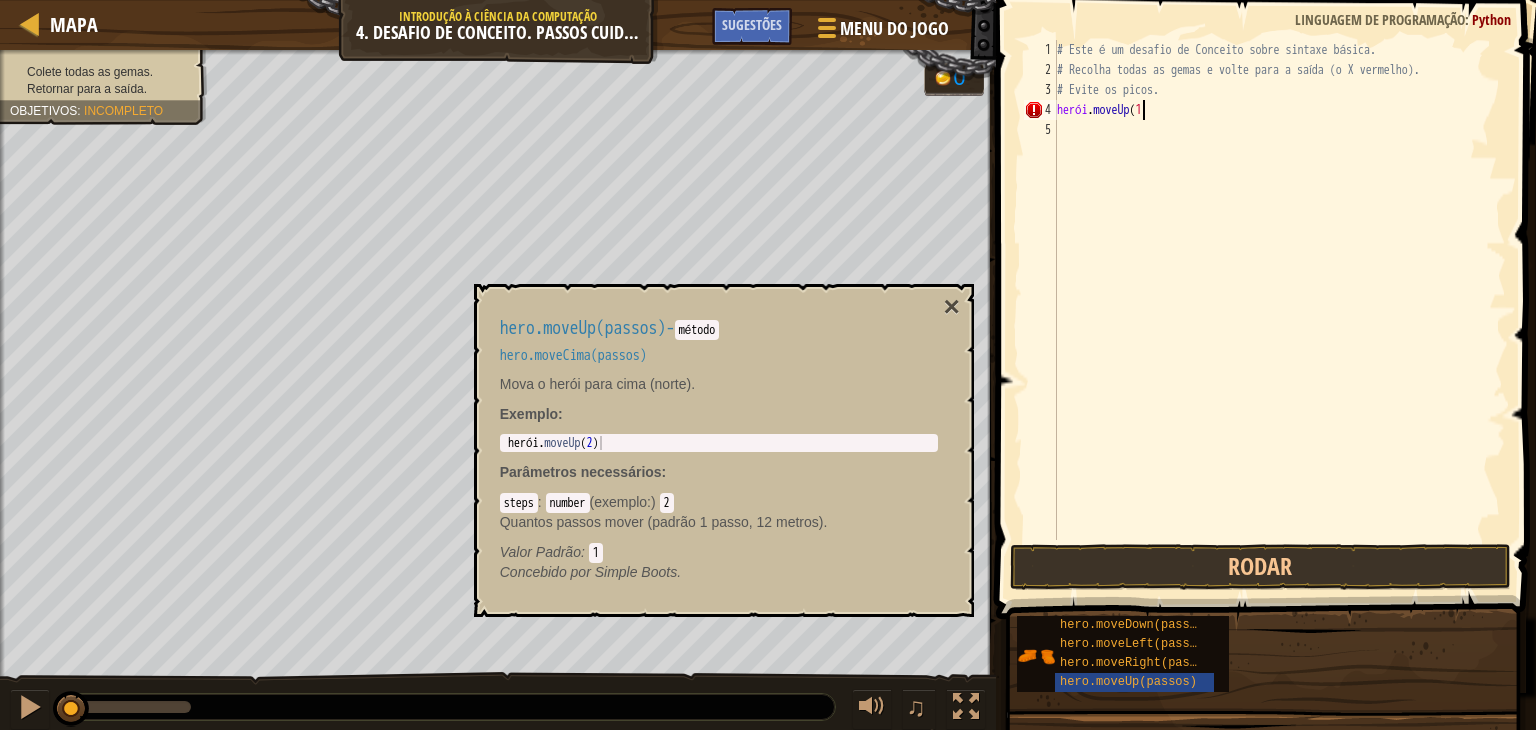 type on "hero.moveUp(1)" 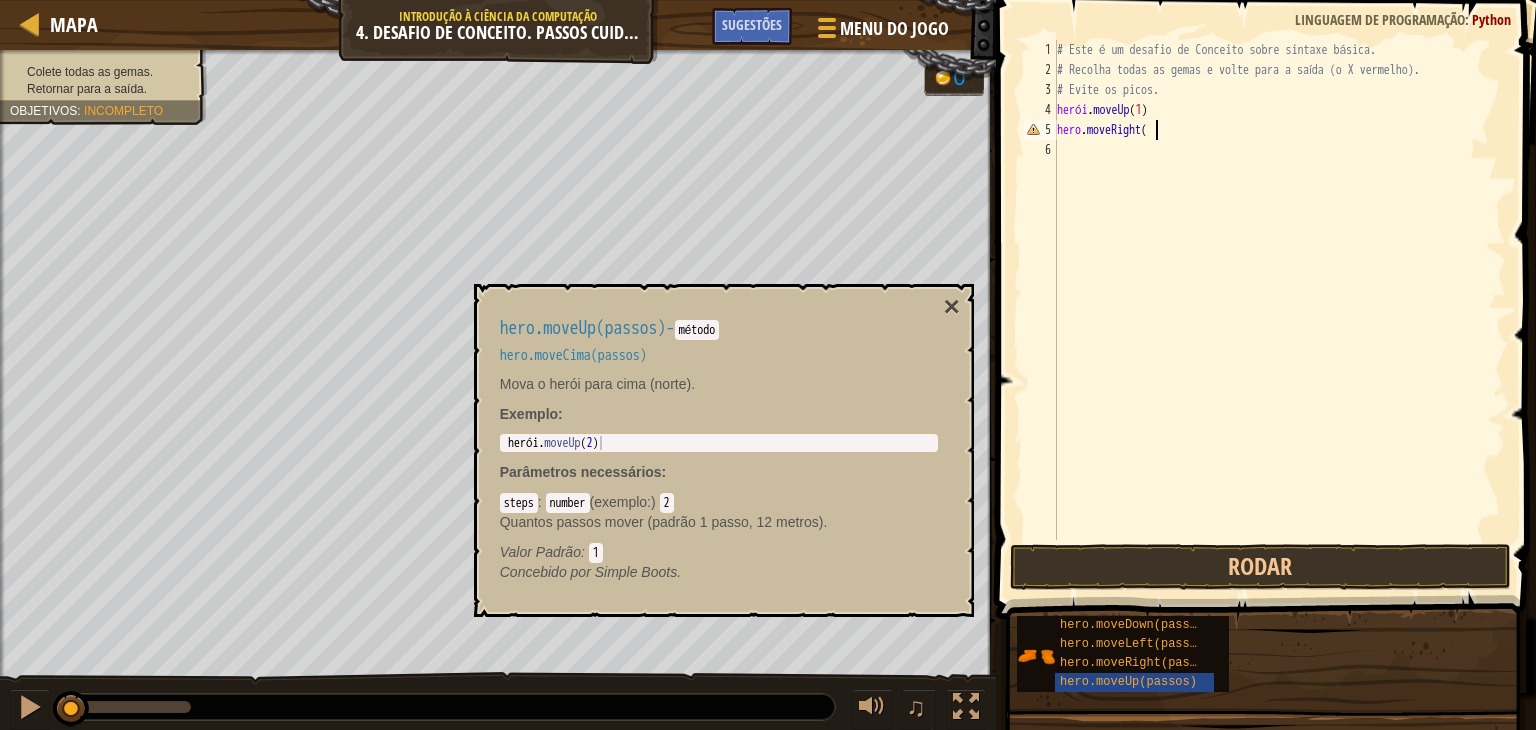 scroll, scrollTop: 9, scrollLeft: 7, axis: both 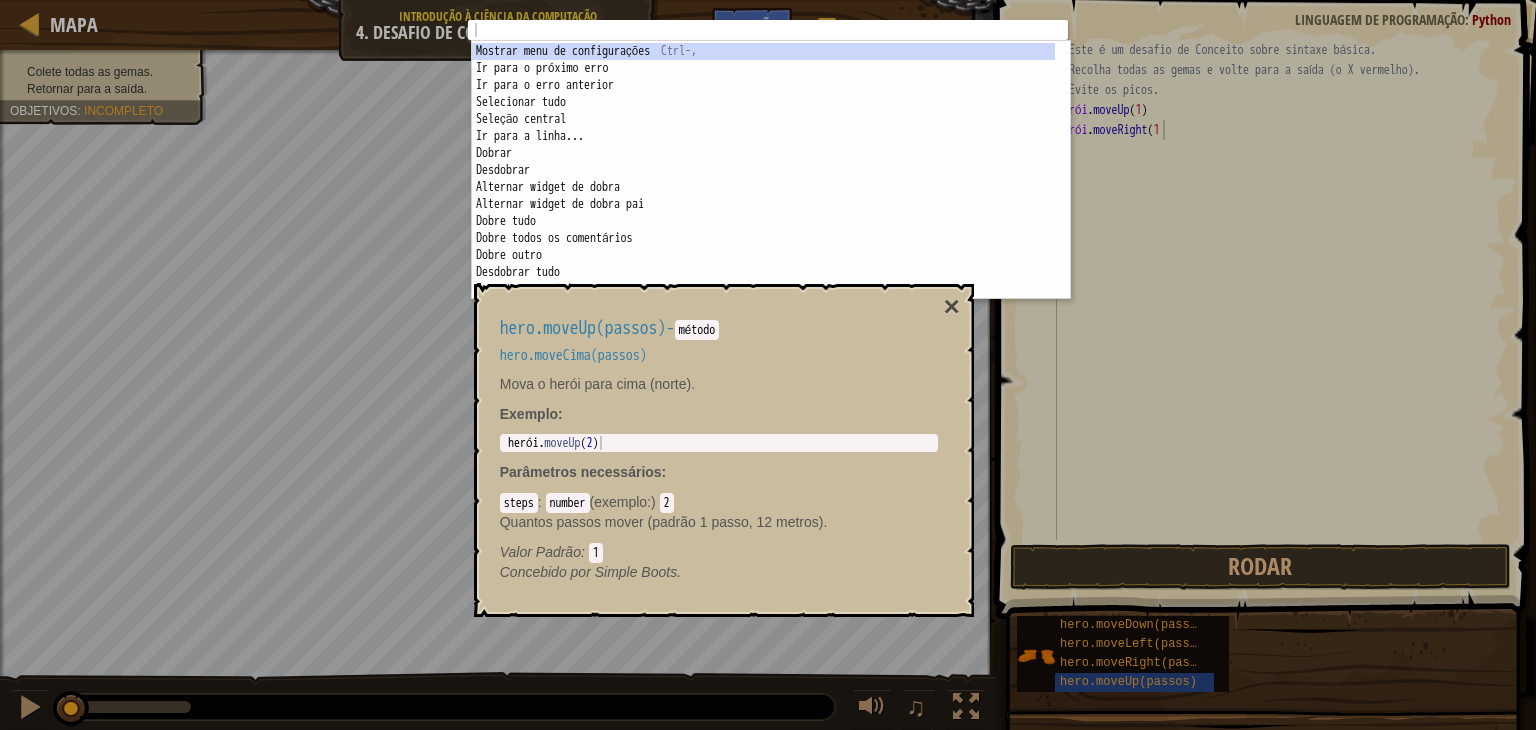 click on "1     [REDACTED] [REDACTED] [REDACTED] [REDACTED] [REDACTED] [REDACTED] [REDACTED] [REDACTED] XXXXXXXXXXXXXXXXXXXXXXXXXXXXXXXXXXXXXXXXXXXXXXXXXXXXXXXXXXXXXXXXXXXXXXXXXXXXXXXXXXXXXXXXXXXXXXXXXXXXXXXXXXXXXXXXXXXXXXXXXXXXXXXXXXXXXXXXXXXXXXXXXXXXXXXXXXXXXXXXXXXXXXXXXXXXXXXXXXXXXXXXXXXXXXXXXXXXXXXXXXXXXXXXXXXXXXXXXXXXXXXXXXXXXXXXXXXXXXXXXXXXXXXXXXXXXXXX 1 2 3 4 5 6 7 8 9 10 11 12 13 14 15 16 17 Mostrar menu de configurações  Ctrl-, Ir para o próximo erro Alt-E Ir para o erro anterior Alt-Shift-E Selecionar tudo Ctrl-A Seleção central Ir para a linha... Ctrl-L Dobrar Alt-L|Ctrl-F1 Desdobrar Alt-Shift-L|Ctrl-Shift-F1 Alternar widget de dobra F2 Alternar widget de dobra pai Alt-F2 Dobre tudo Dobre todos os comentários Dobre outro Alt-0 Desdobrar tudo Alt-Shift-0 Encontre o próximo Ctrl-K Encontrar anterior Ctrl-Shift-K Selecione ou encontre o próximo Alt-K     [REDACTED] [REDACTED] [REDACTED] [REDACTED] [REDACTED] [REDACTED] [REDACTED] [REDACTED]" at bounding box center [768, 365] 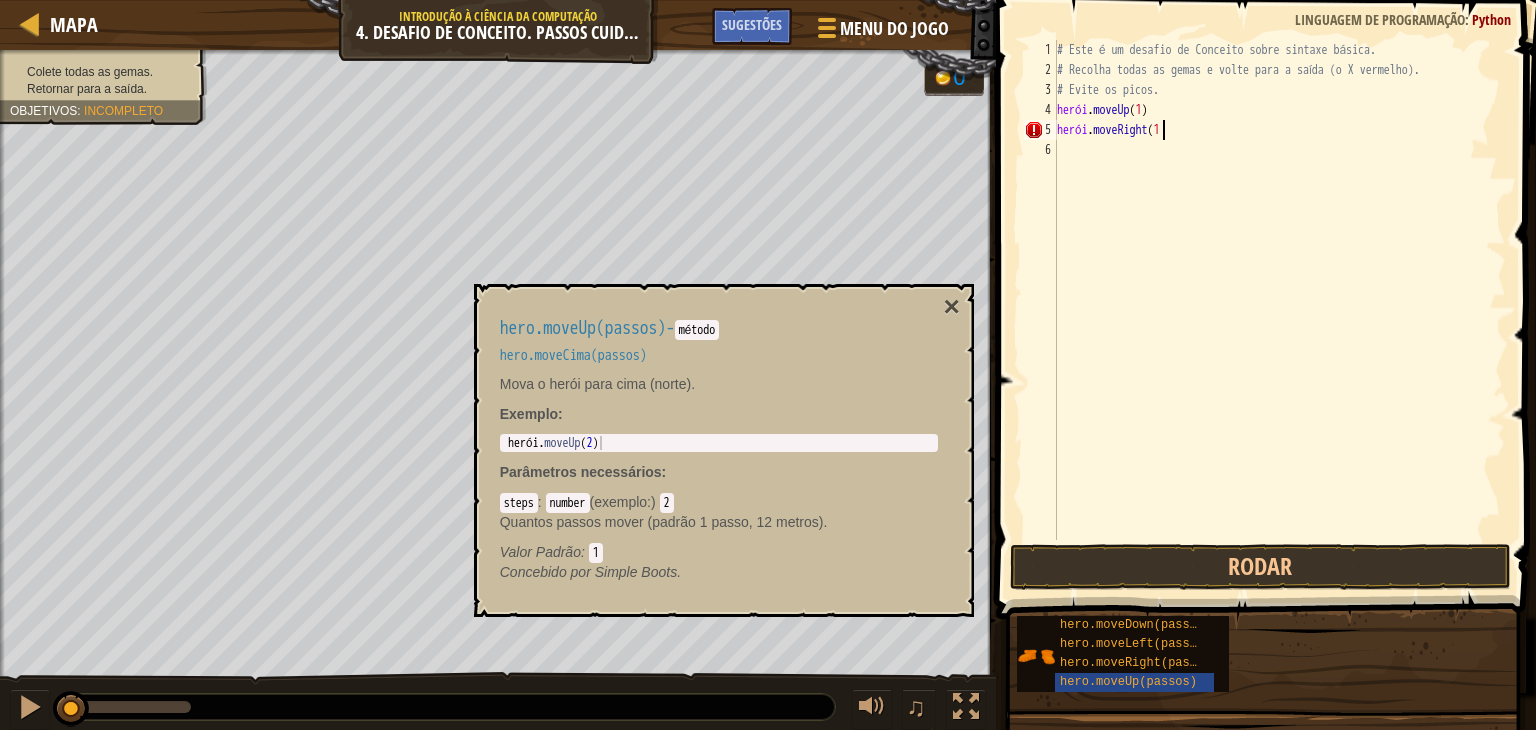 click on "# Este é um desafio de Conceito sobre sintaxe básica. # Recolha todas as gemas e volte para a saída (o X vermelho). # Evite os picos. herói  .  moveUp  (  1  ) herói  .  moveRight  (  1" at bounding box center (1279, 310) 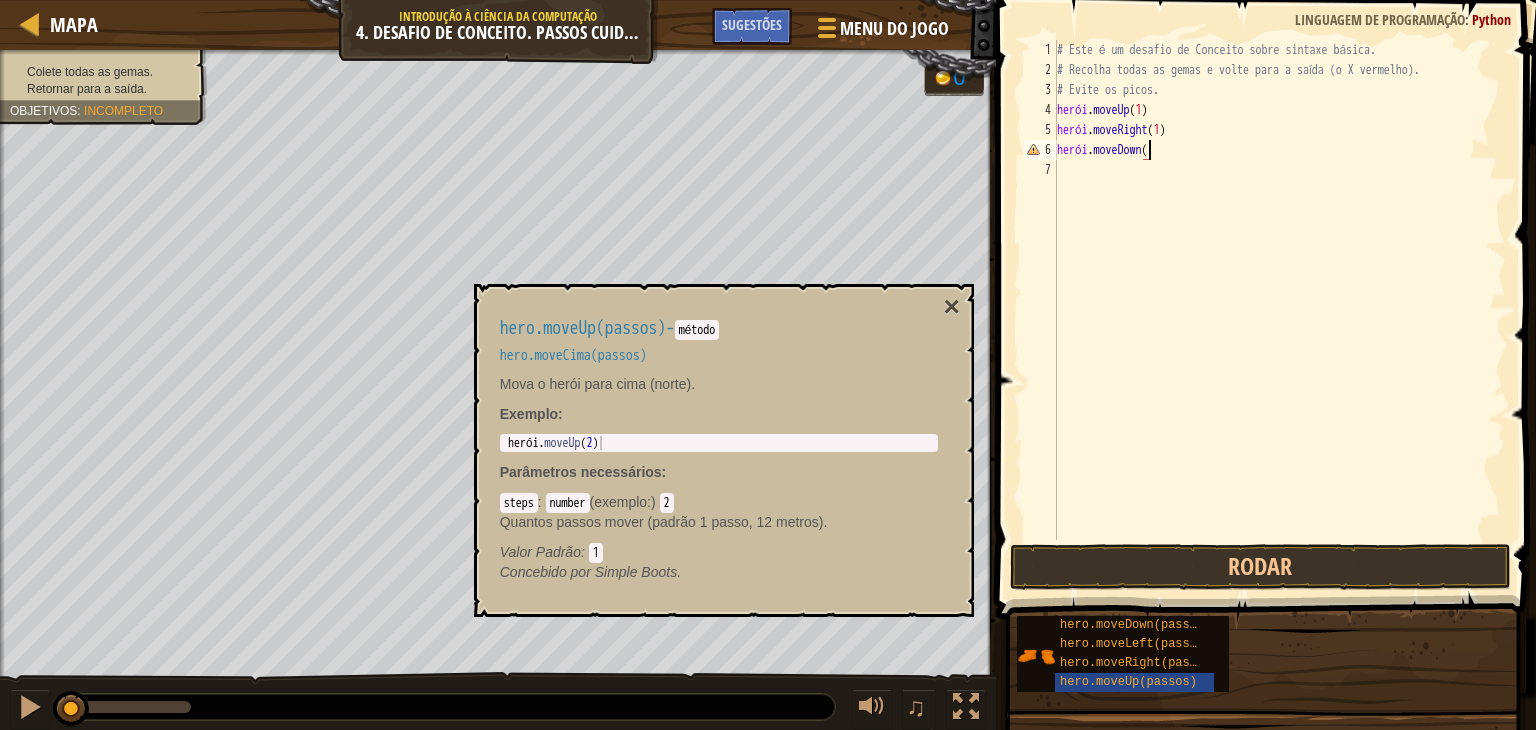 scroll, scrollTop: 9, scrollLeft: 7, axis: both 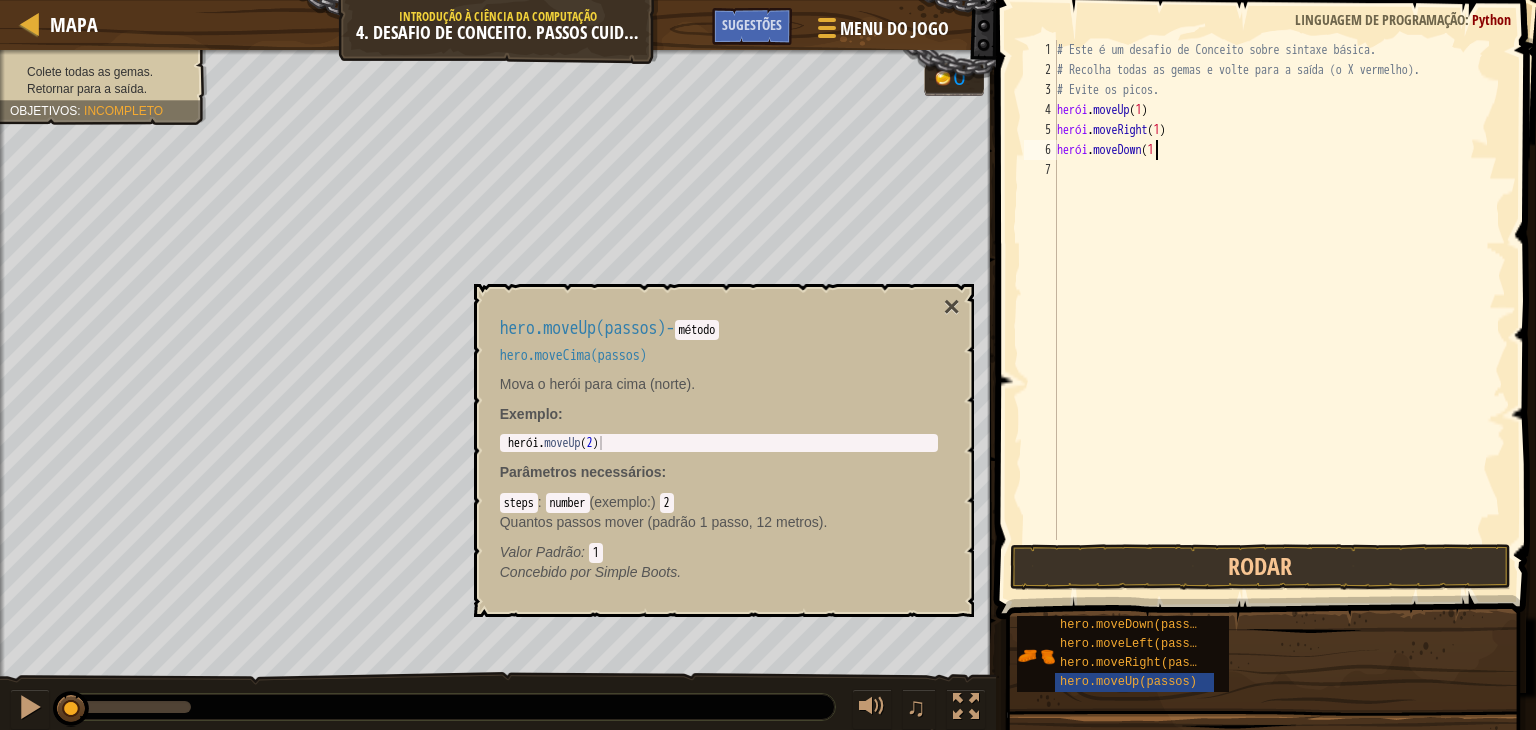 type on "hero.moveDown(1)" 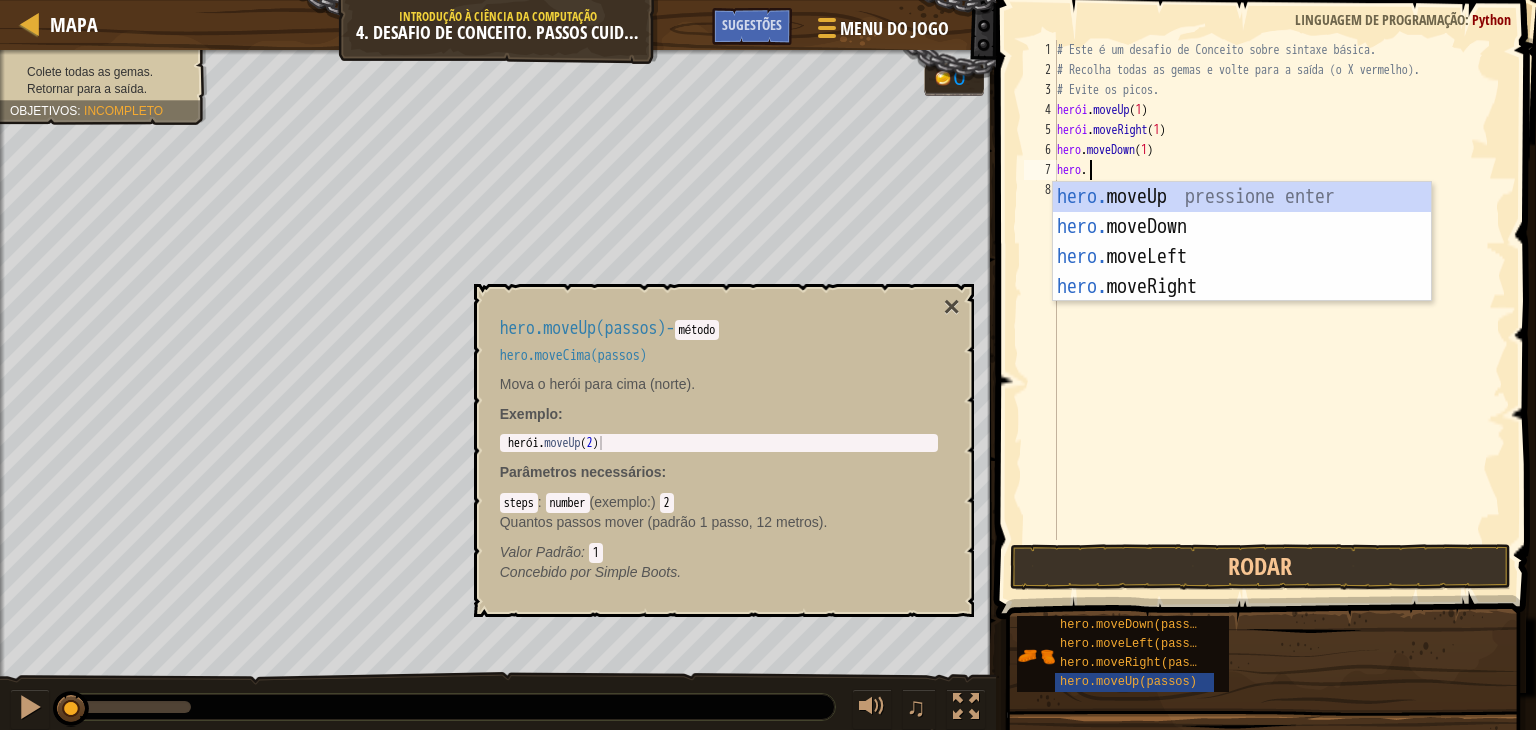scroll, scrollTop: 9, scrollLeft: 1, axis: both 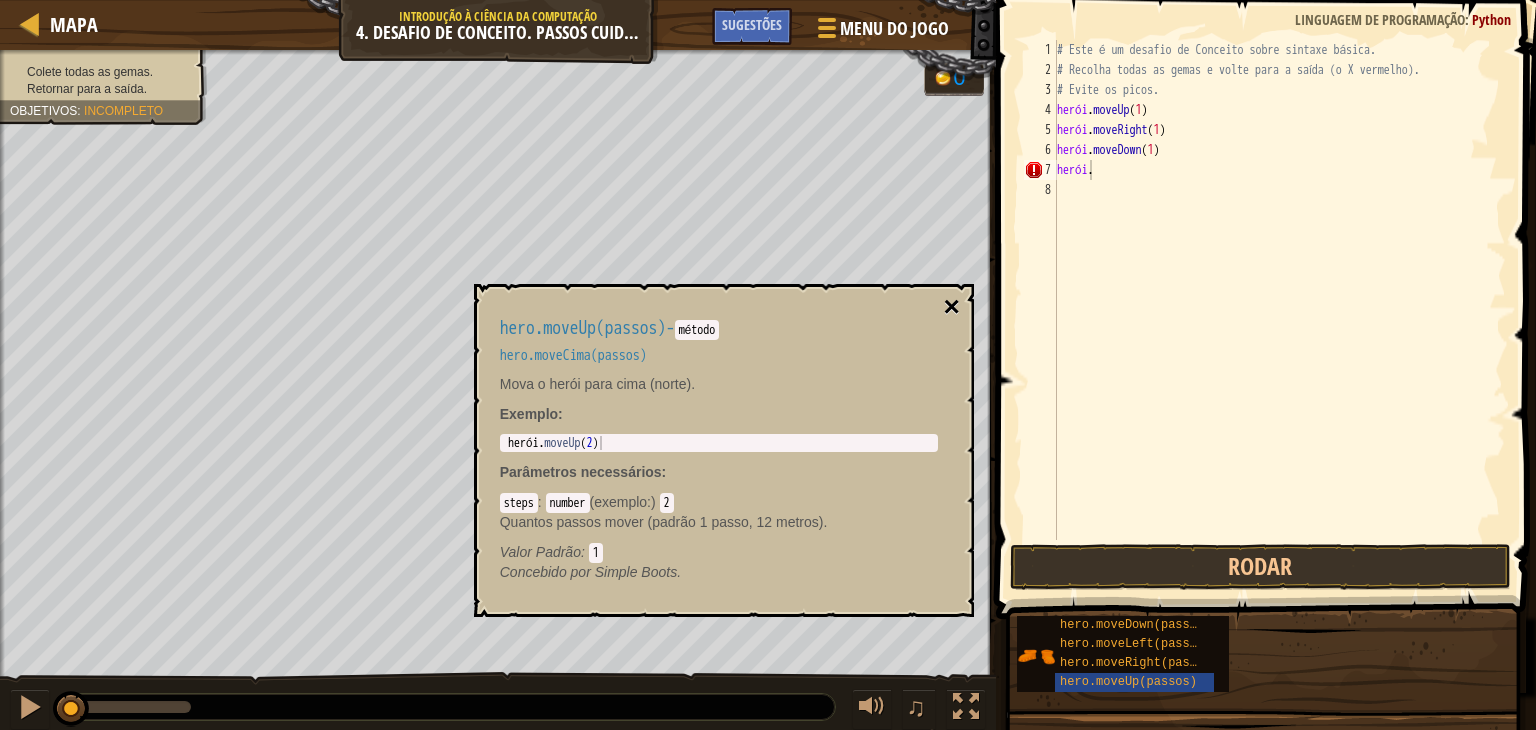 click on "×" at bounding box center (951, 306) 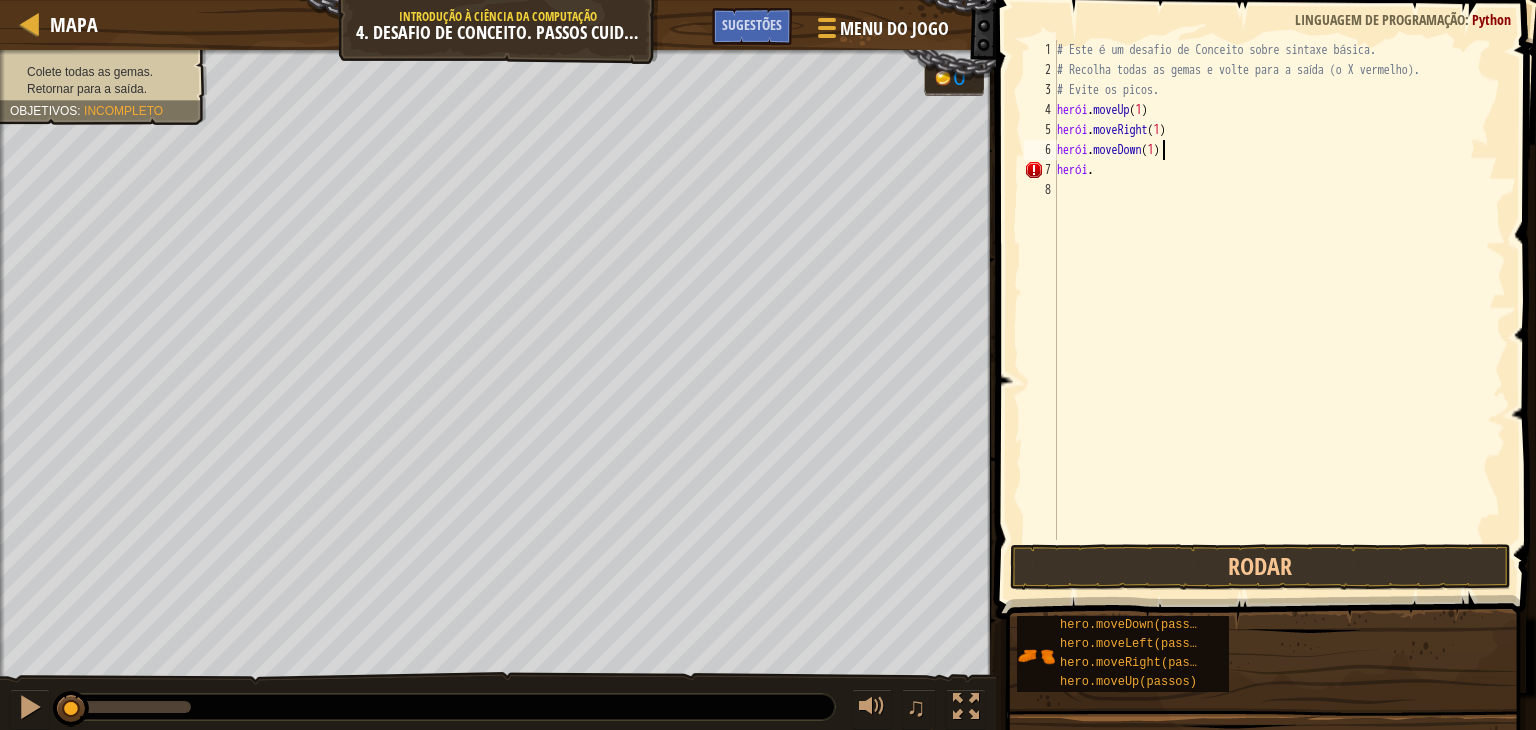 click on "# Este é um desafio de Conceito sobre sintaxe básica. # Recolha todas as gemas e volte para a saída (o X vermelho). # Evite os picos. herói  .  moveUp  (  1  ) herói  .  moveRight  (  1  ) herói  .  moveDown  (  1  ) herói  ." at bounding box center (1279, 310) 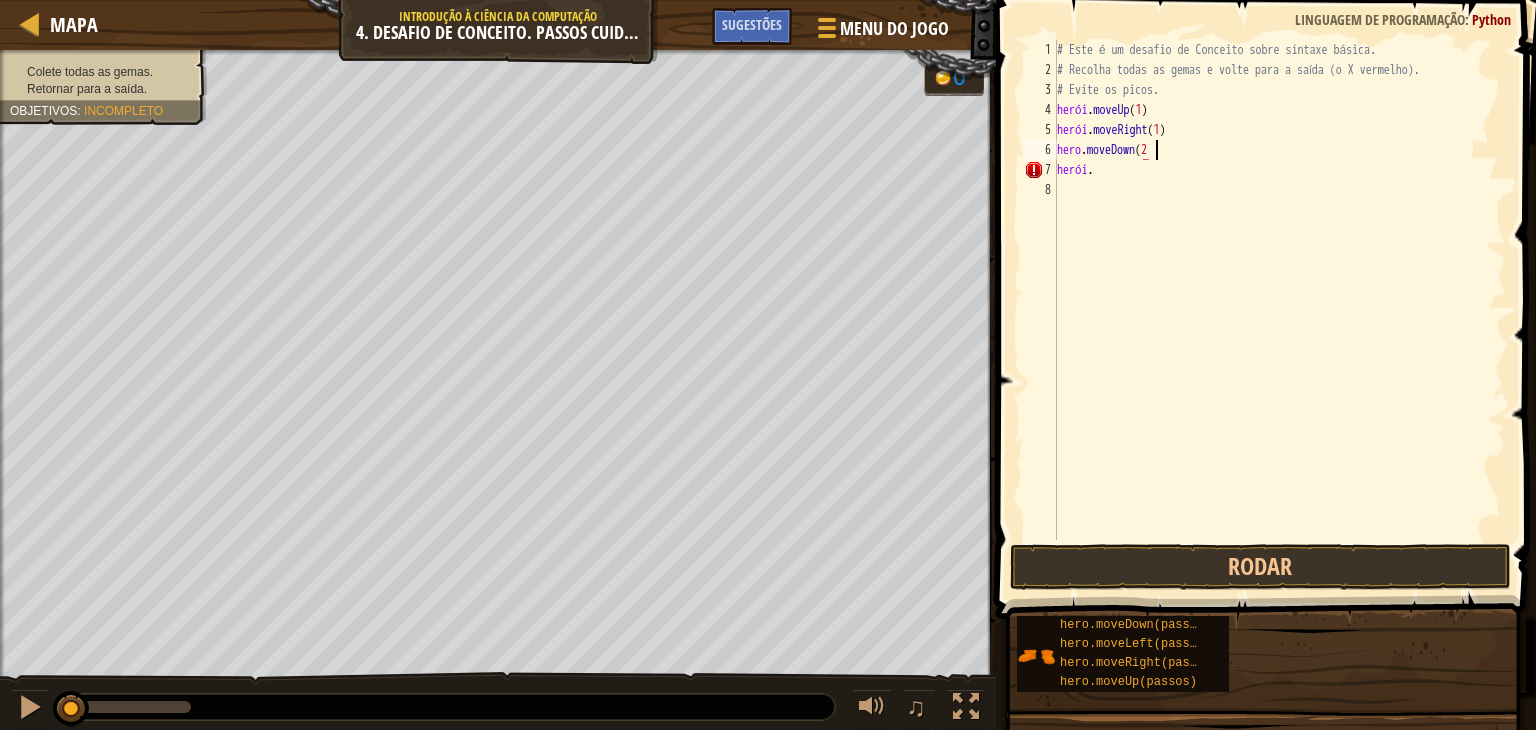 scroll, scrollTop: 9, scrollLeft: 7, axis: both 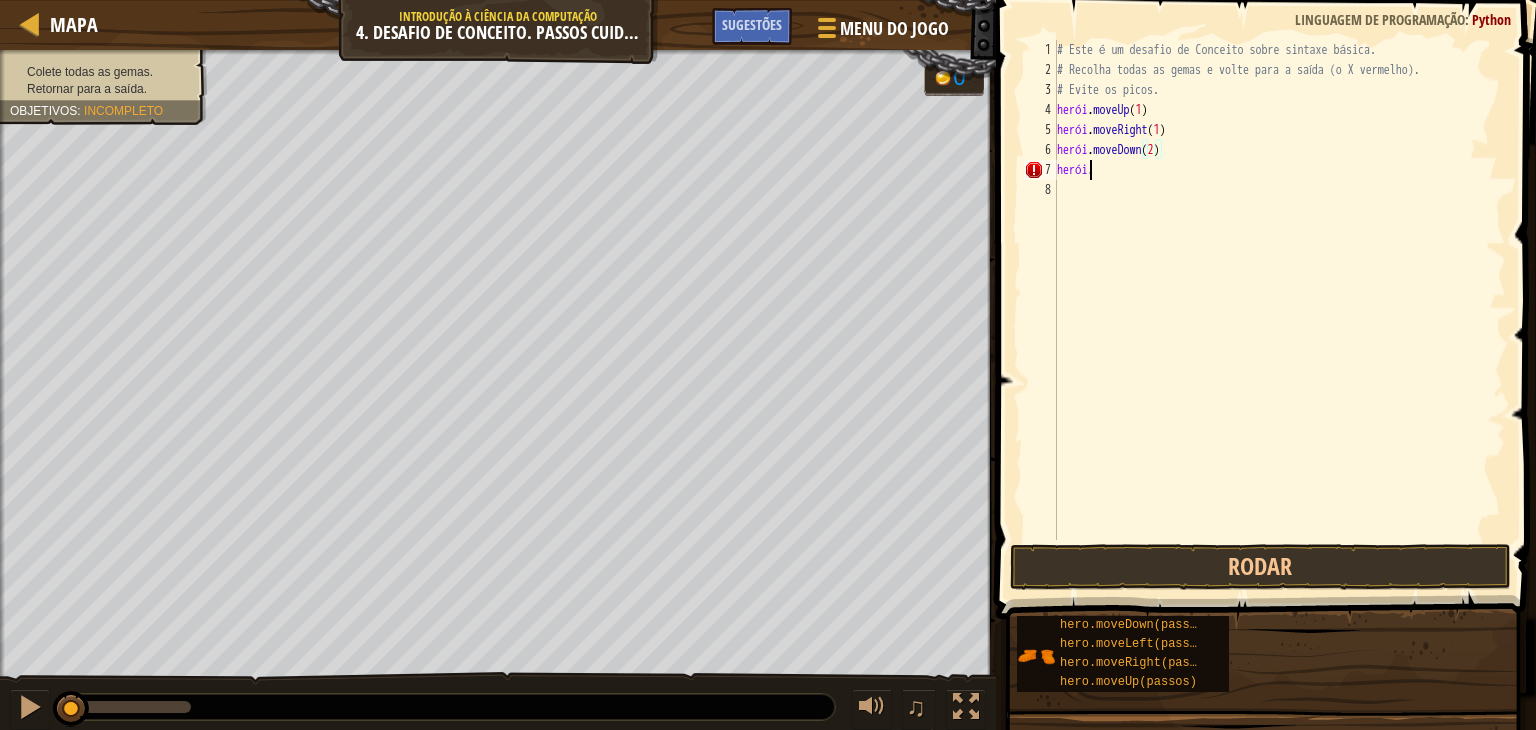 click on "# Este é um desafio de Conceito sobre sintaxe básica. # Recolha todas as gemas e volte para a saída (o X vermelho). # Evite os picos. herói  .  moveUp  (  1  ) herói  .  moveRight  (  1  ) herói  .  moveDown  (  2  ) herói  ." at bounding box center (1279, 310) 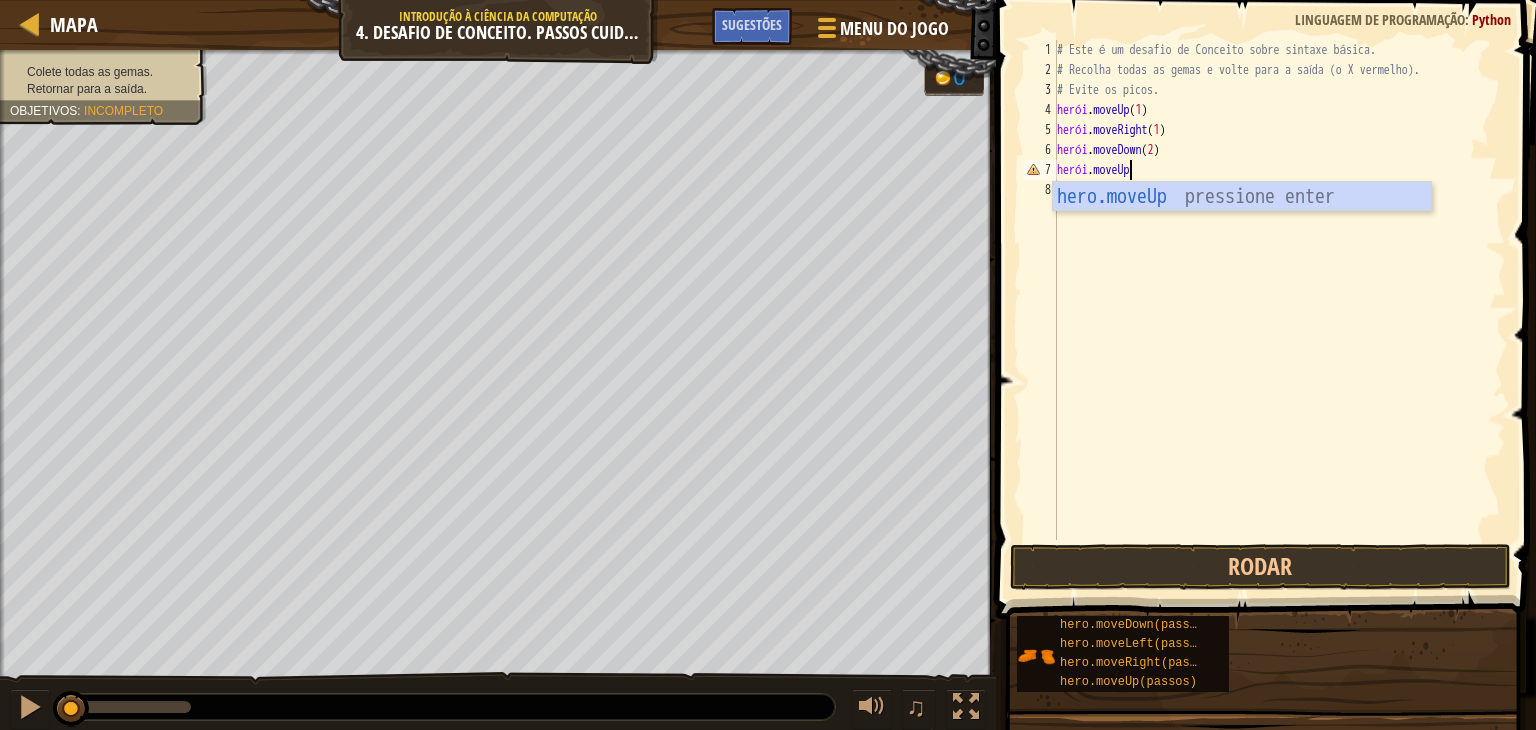 scroll, scrollTop: 9, scrollLeft: 5, axis: both 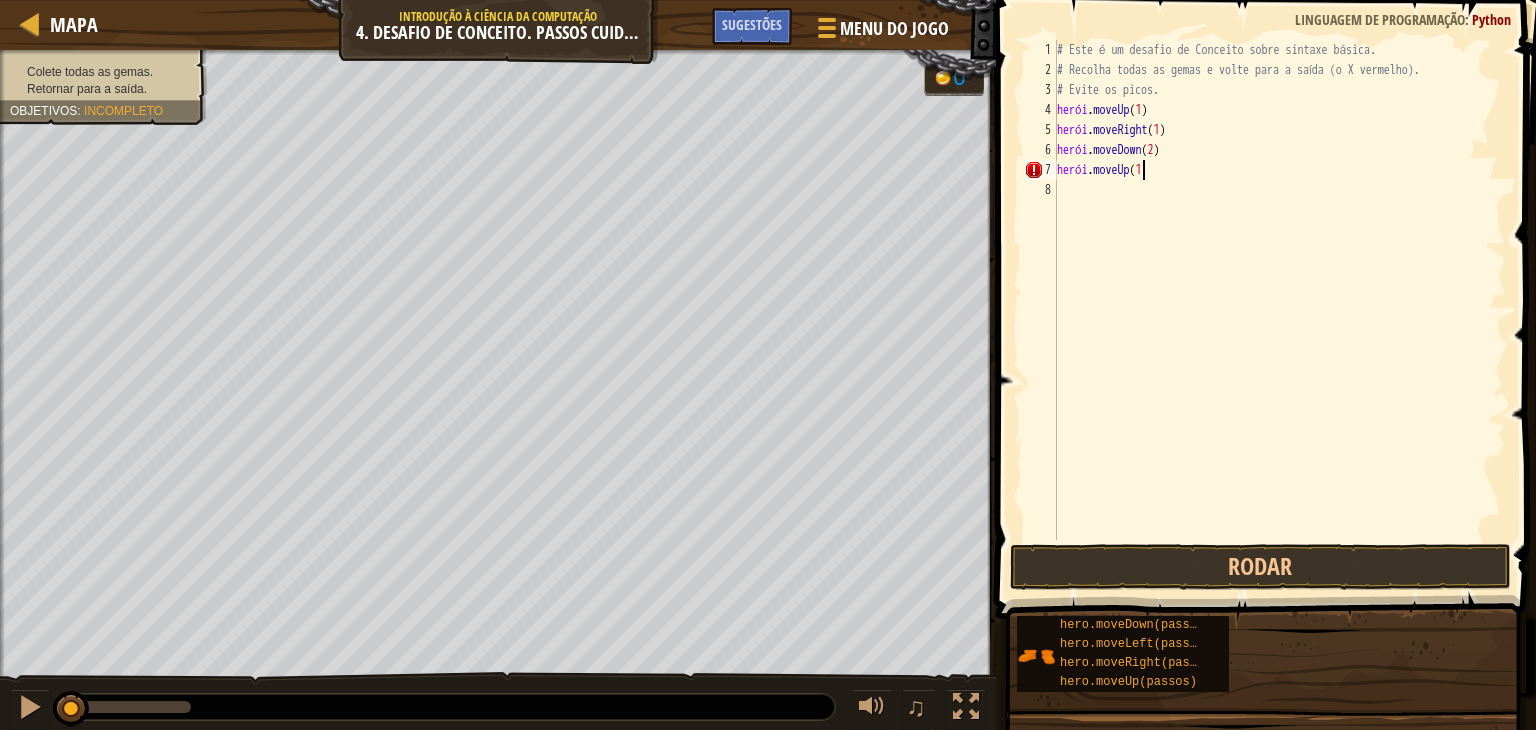 type on "hero.moveUp(1)" 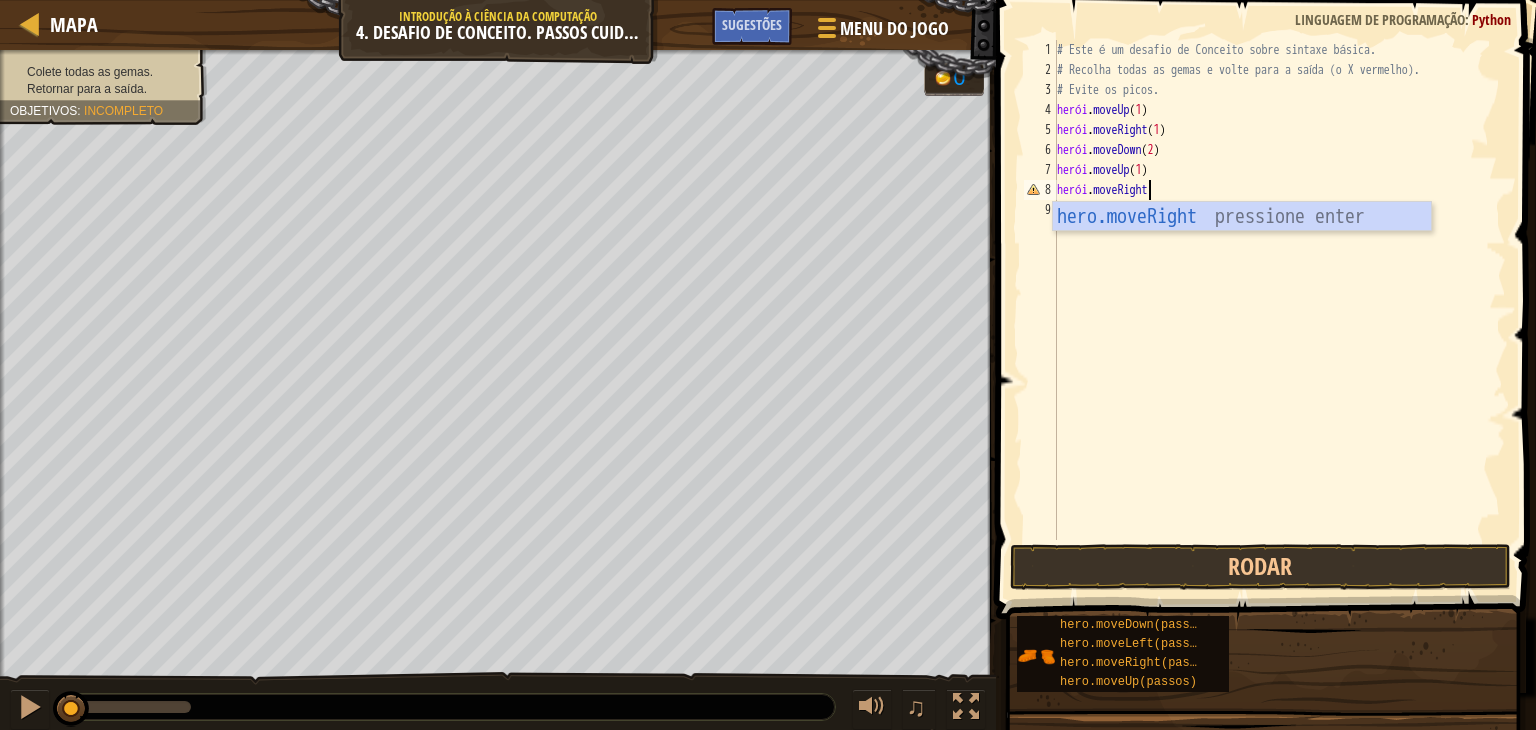 scroll, scrollTop: 9, scrollLeft: 7, axis: both 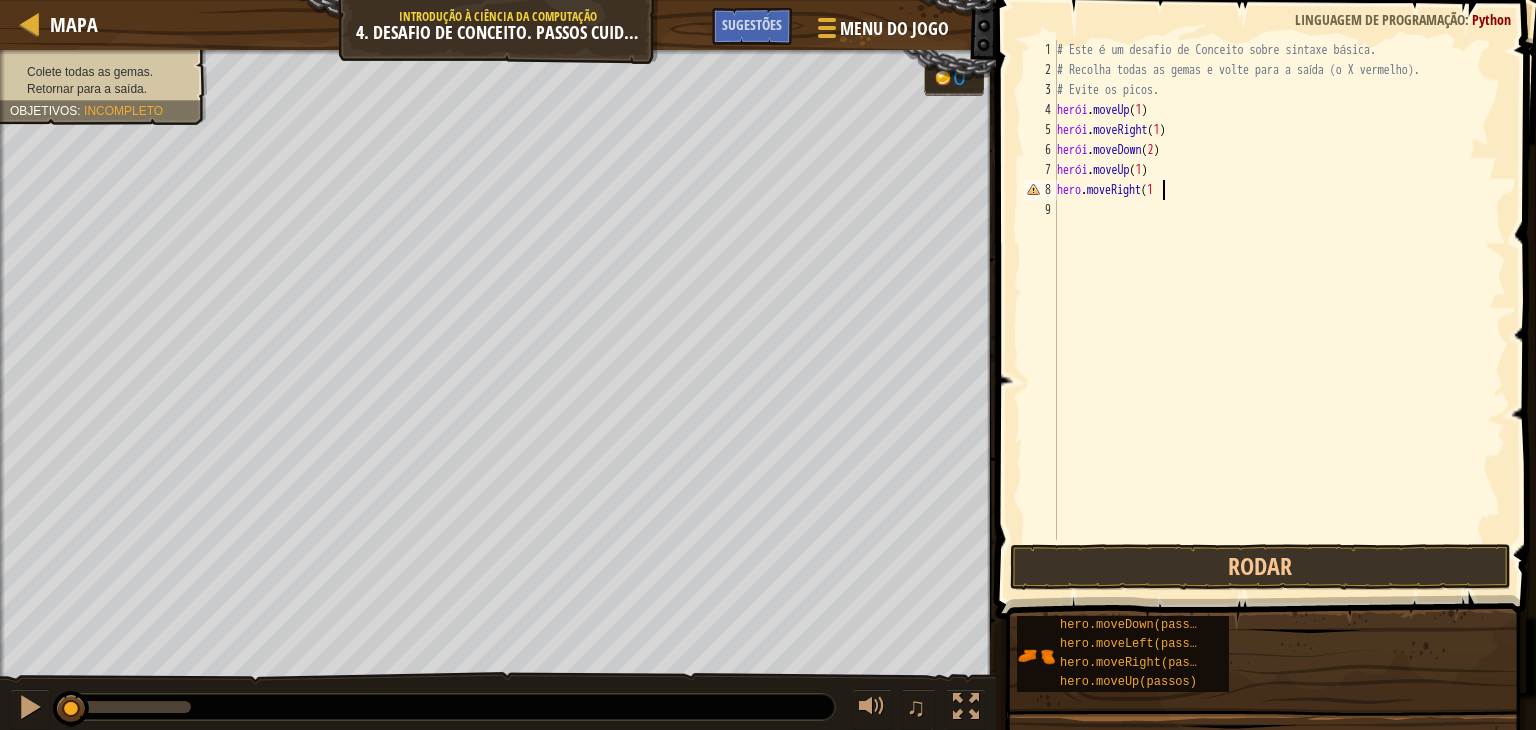 type on "hero.moveRight(1)" 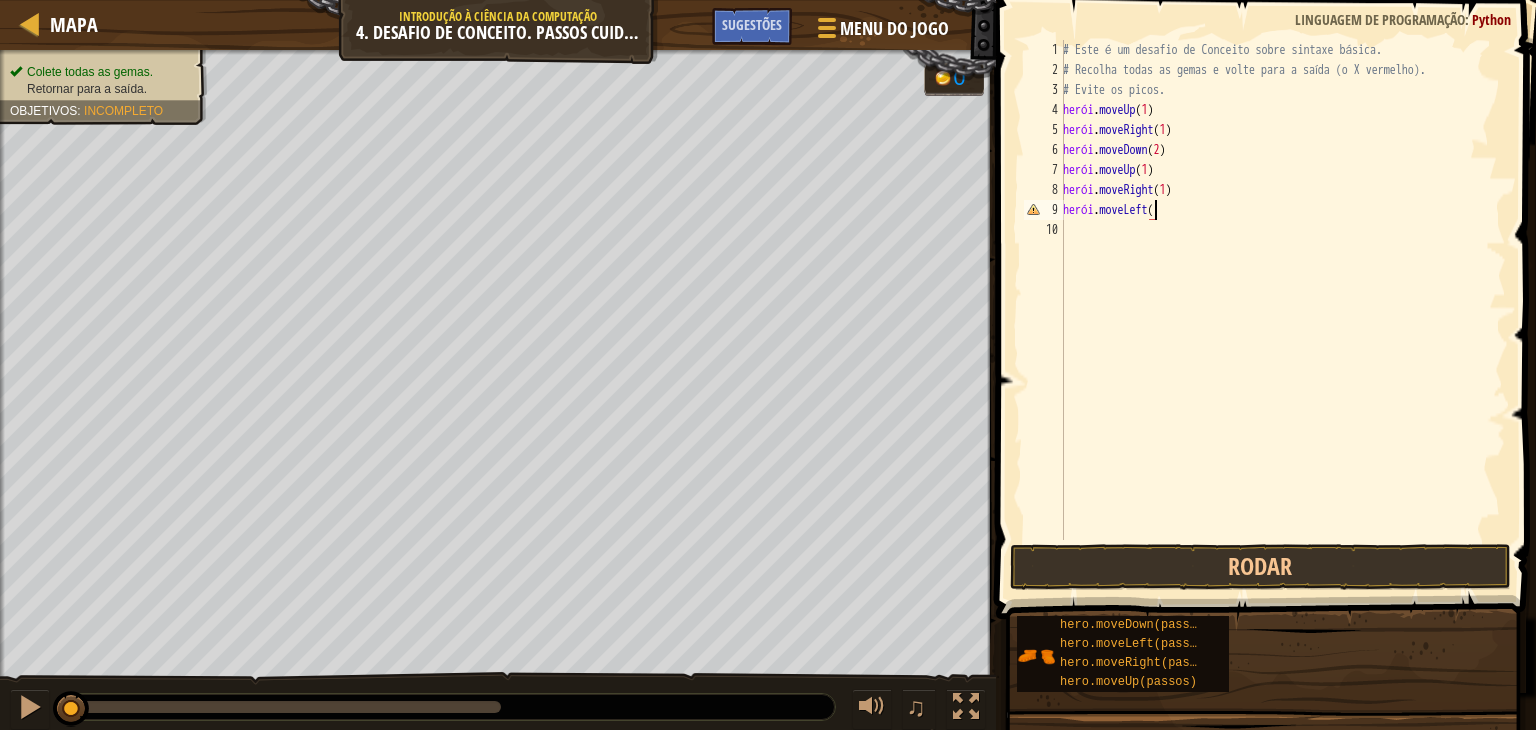 scroll, scrollTop: 9, scrollLeft: 7, axis: both 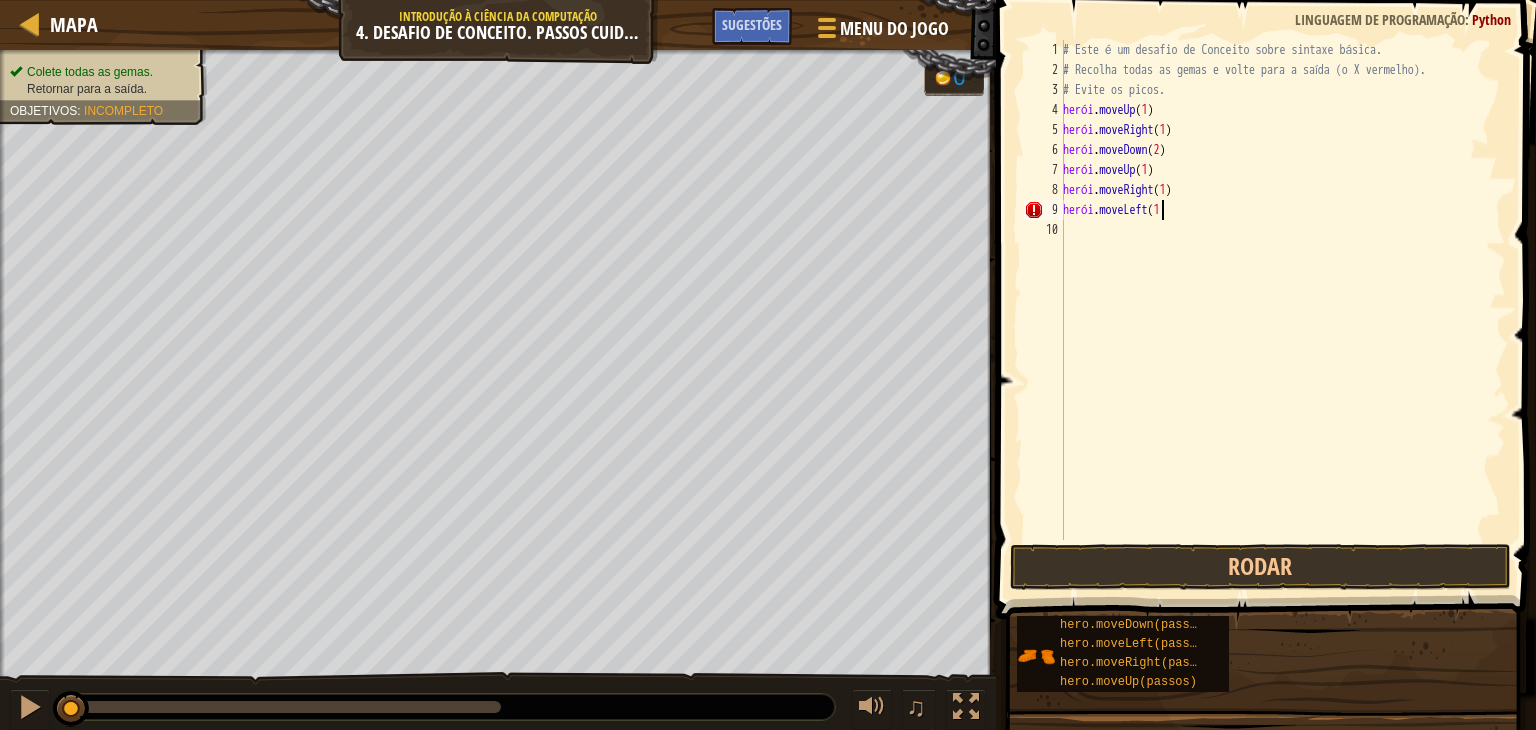 type on "hero.moveLeft(1)" 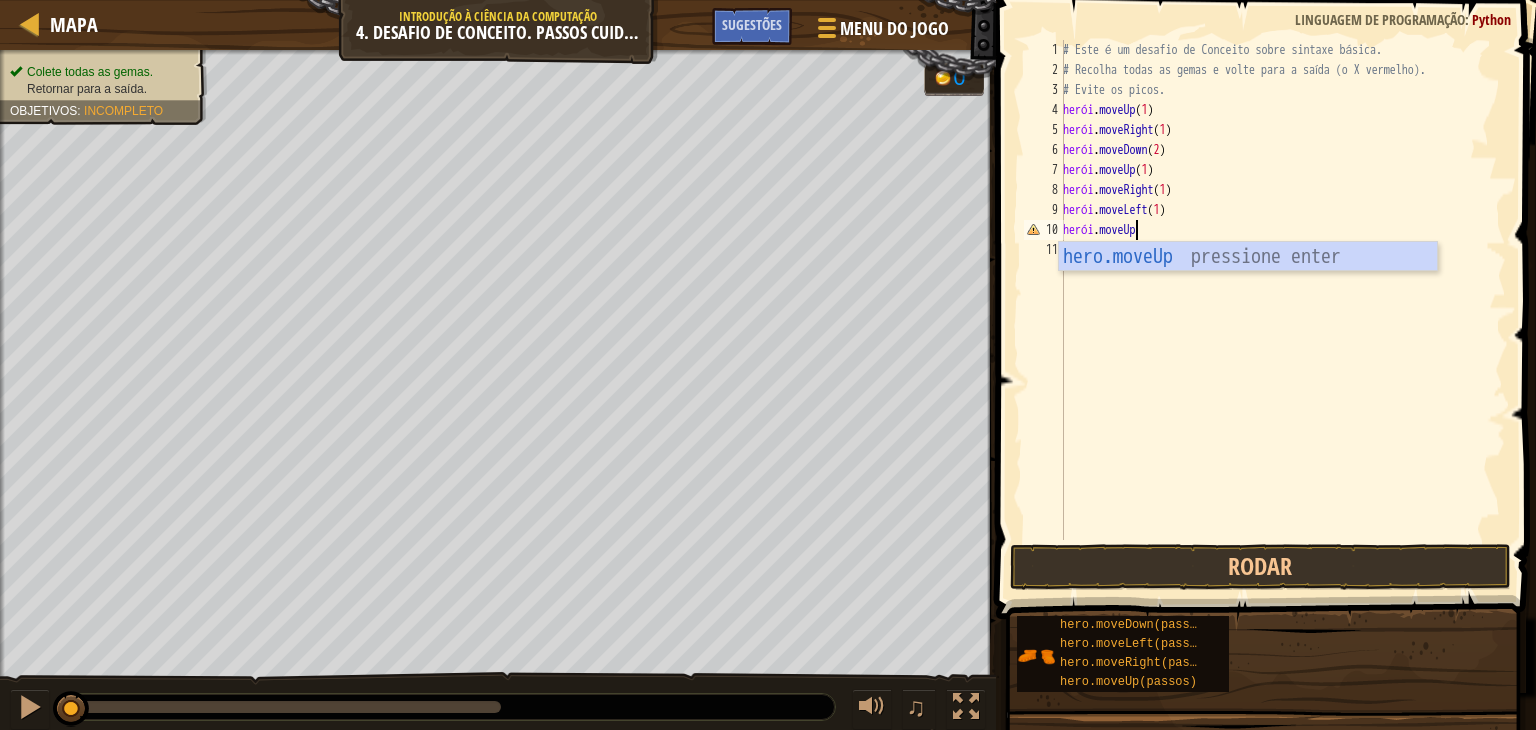scroll, scrollTop: 9, scrollLeft: 5, axis: both 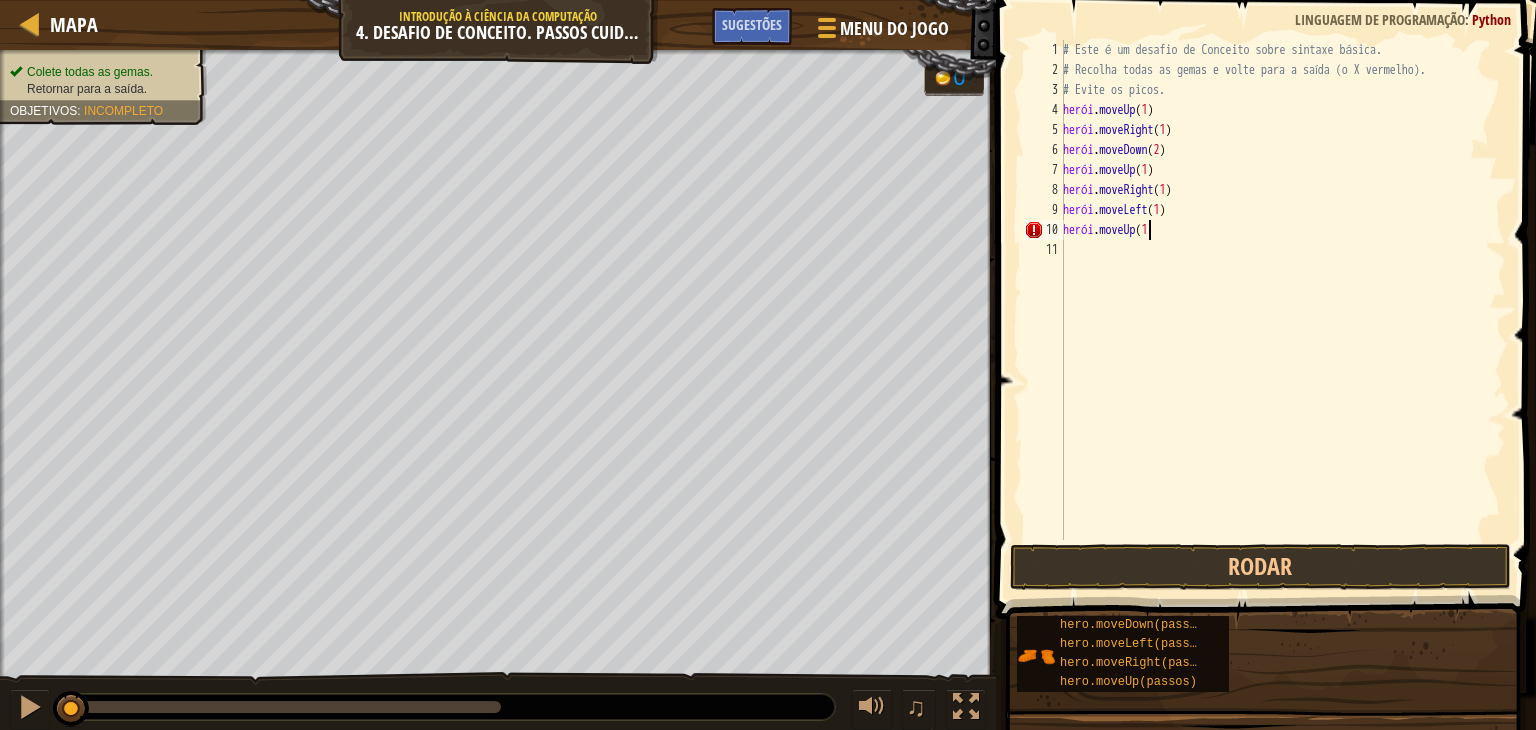 type on "hero.moveUp(1)" 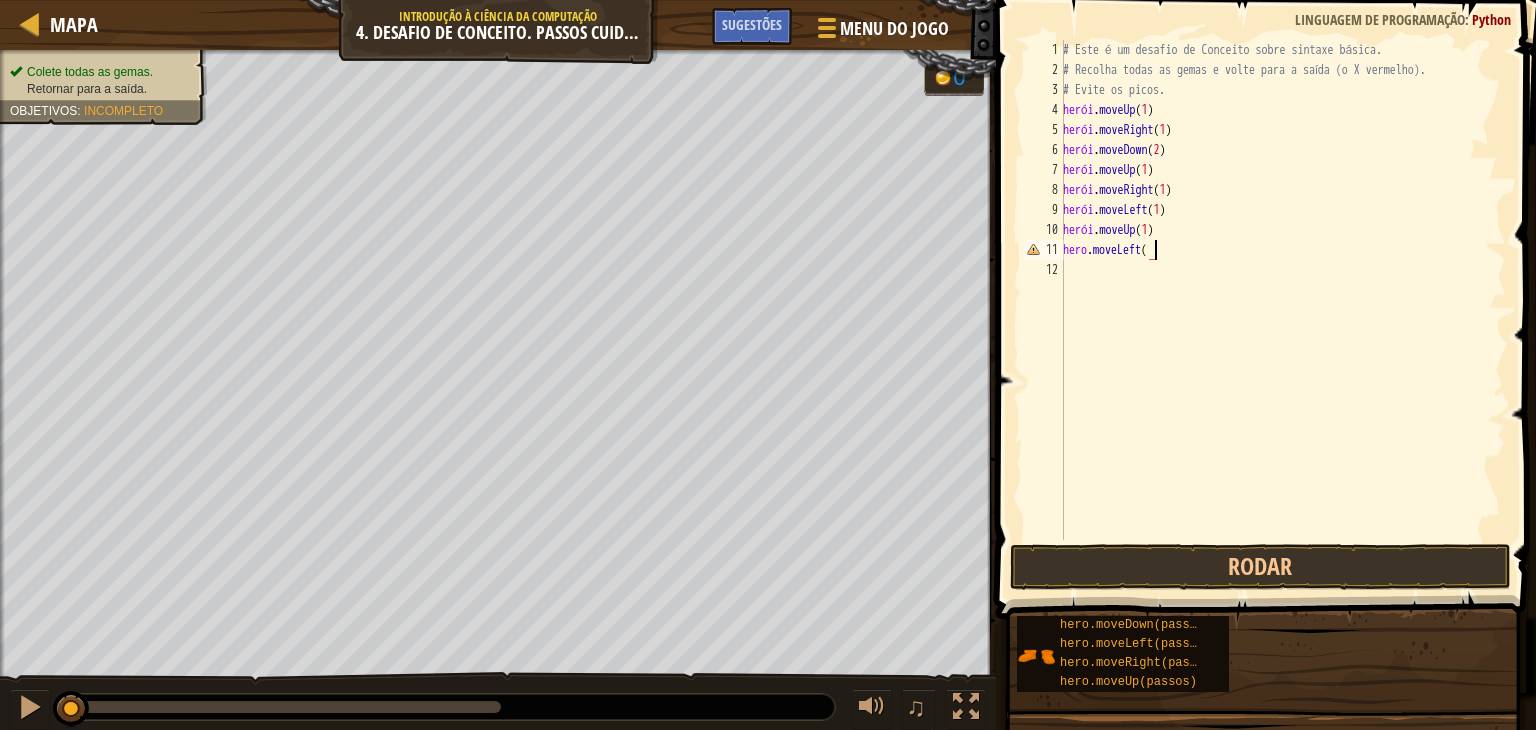 scroll, scrollTop: 9, scrollLeft: 7, axis: both 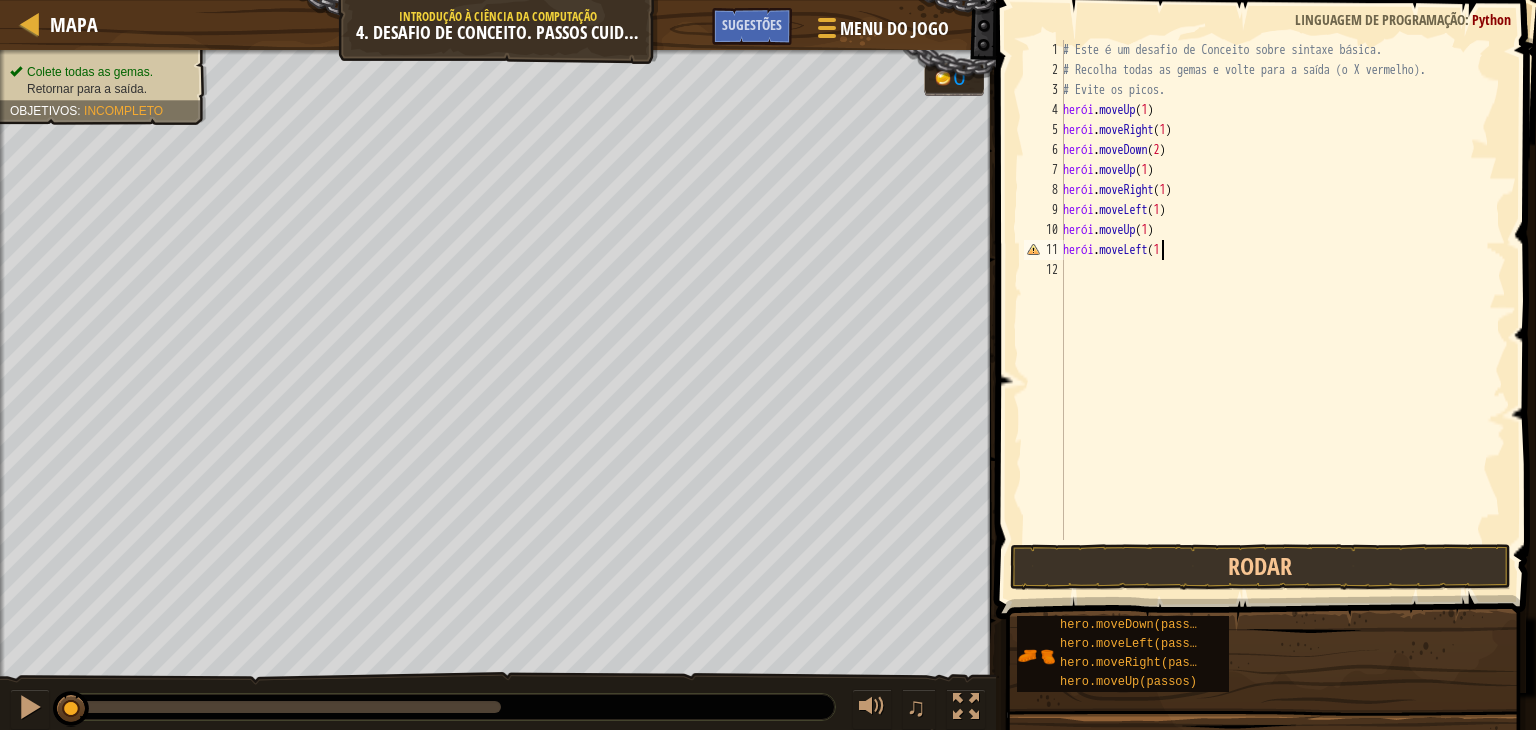type on "hero.moveLeft(1)" 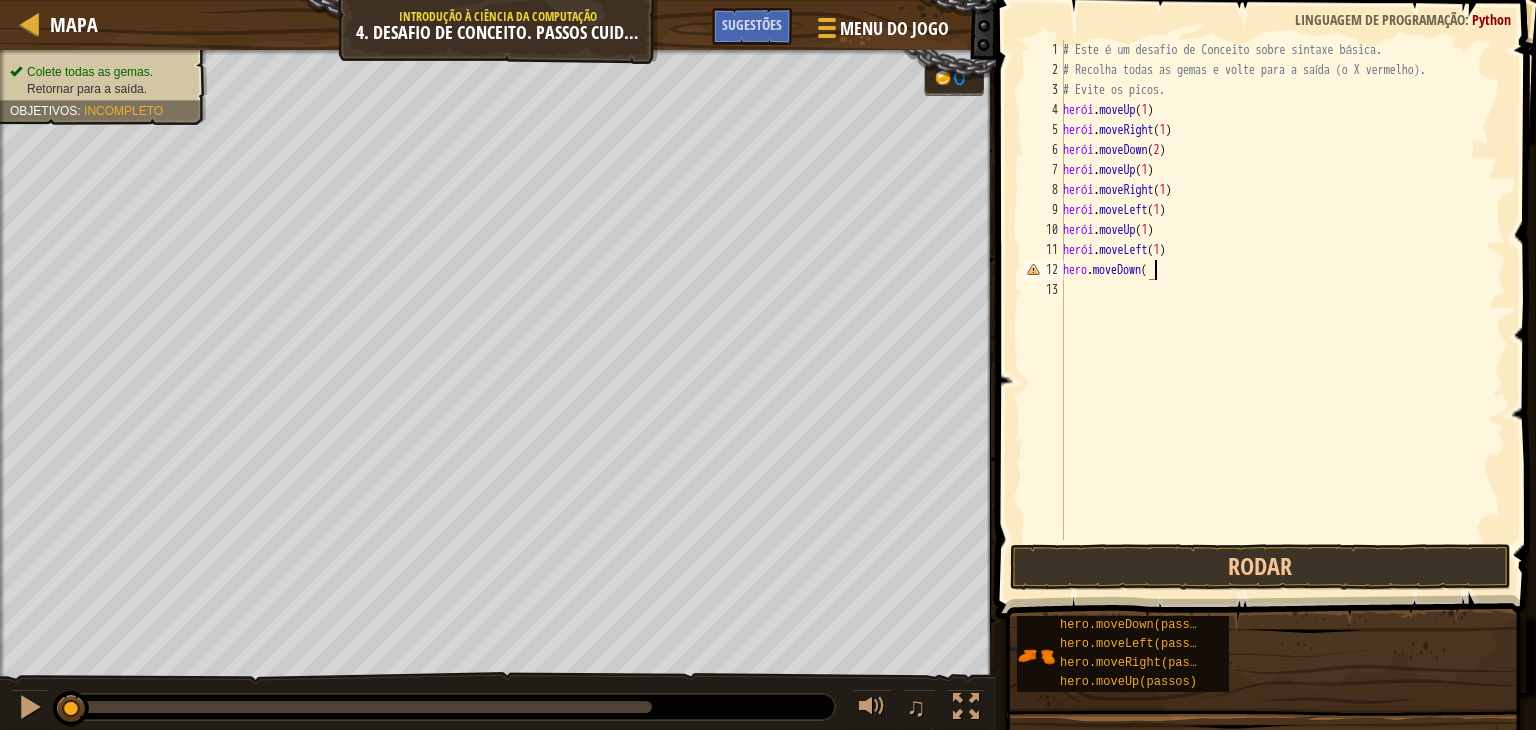 scroll, scrollTop: 9, scrollLeft: 7, axis: both 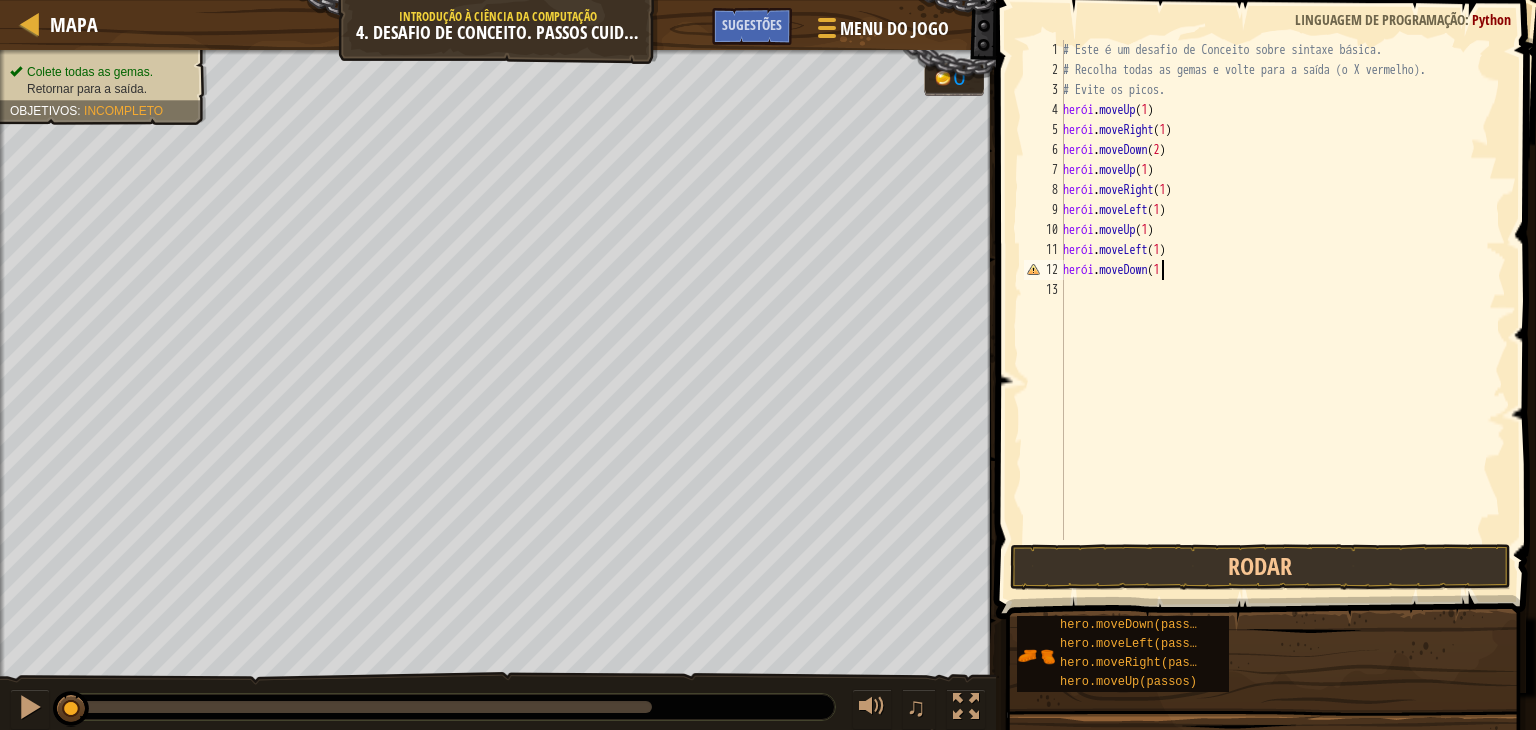 type on "hero.moveDown(1)" 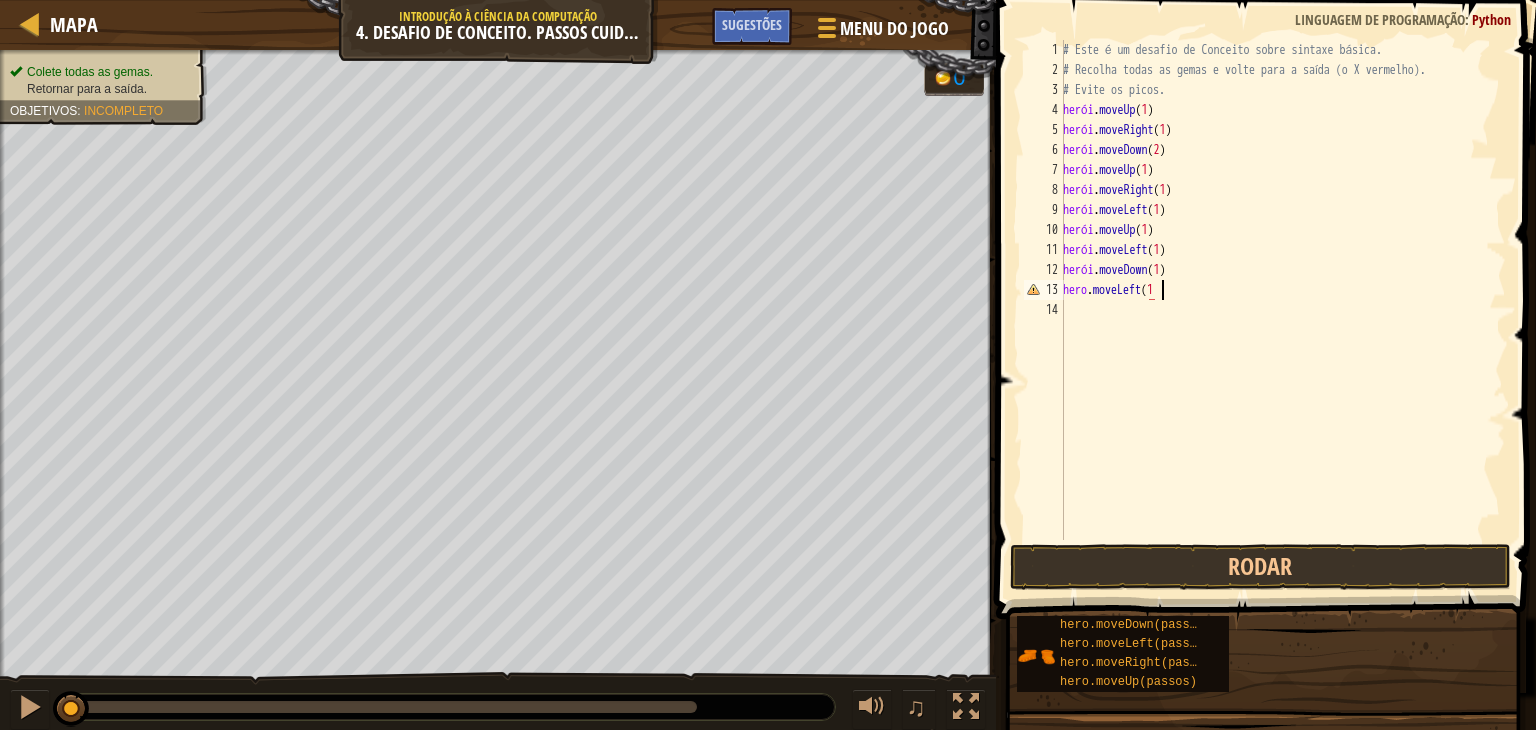 scroll, scrollTop: 9, scrollLeft: 7, axis: both 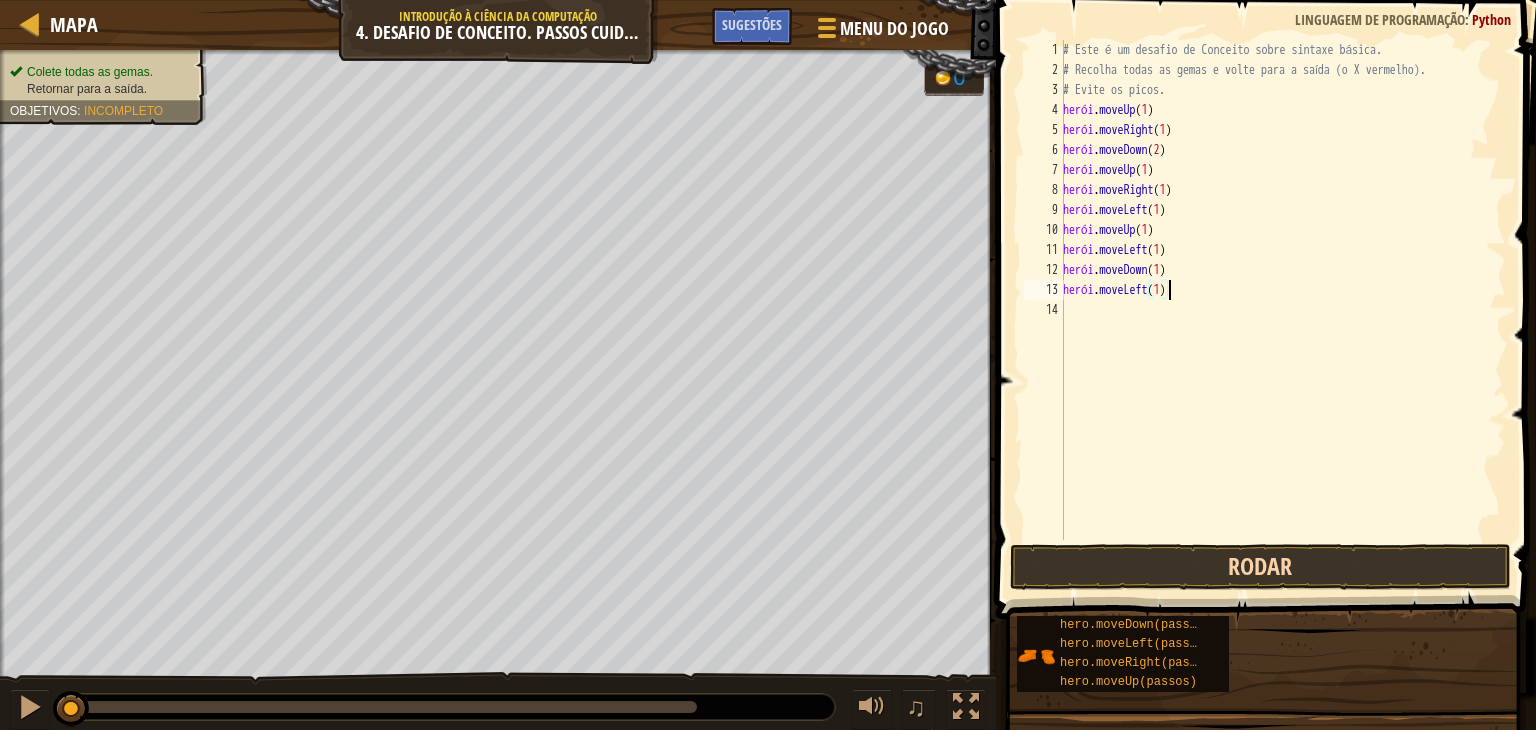 type on "hero.moveLeft(1)" 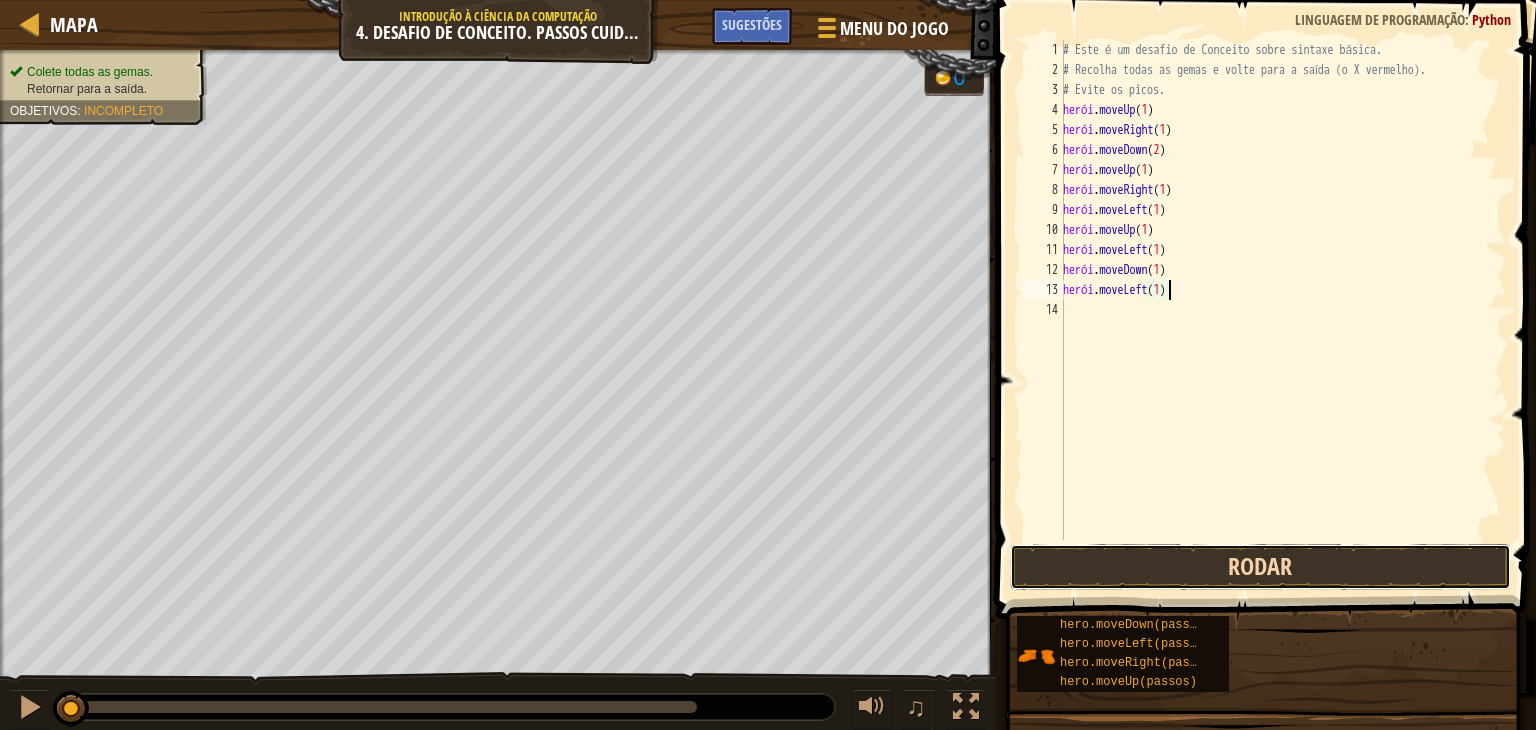 click on "Rodar" at bounding box center [1260, 567] 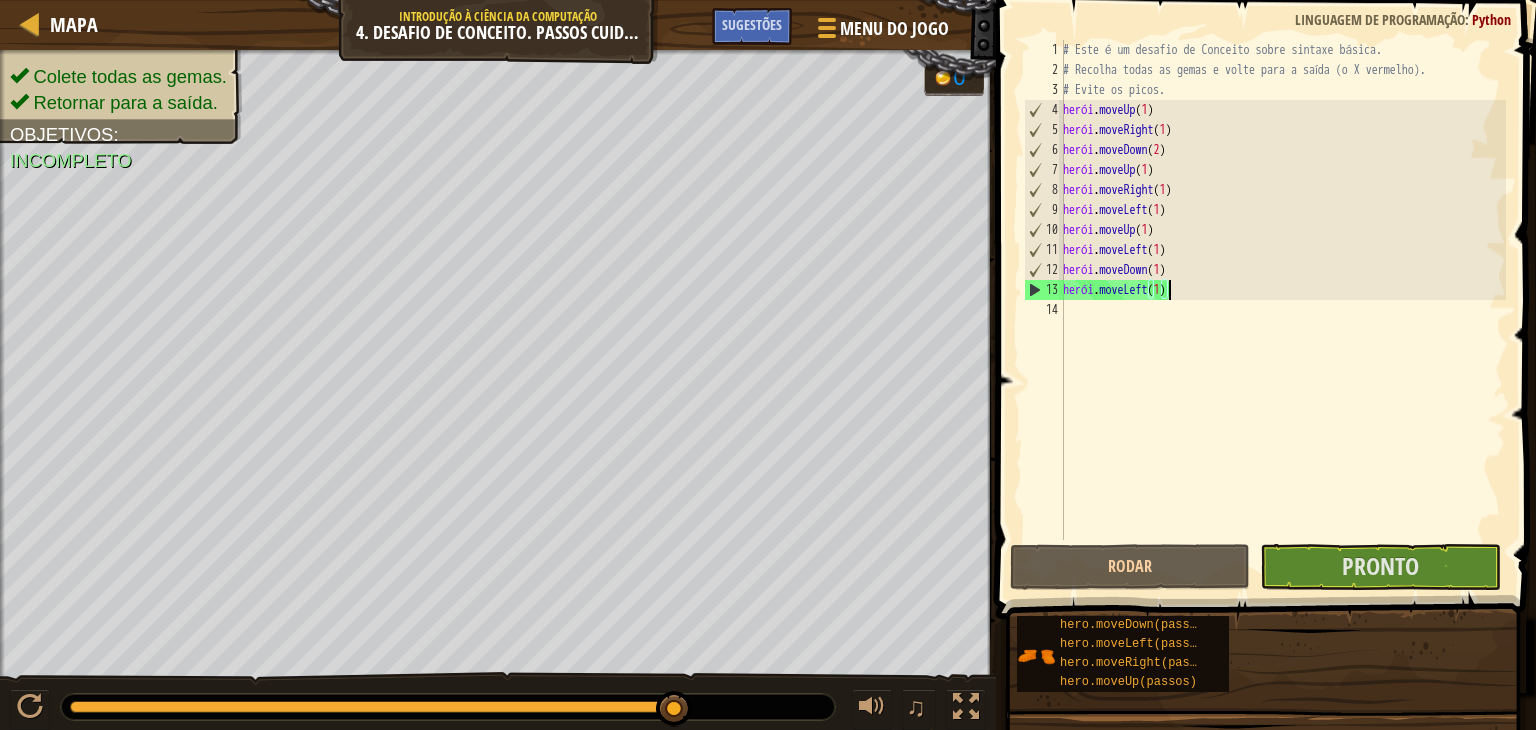 click on "# Este é um desafio de Conceito sobre sintaxe básica. # Recolha todas as gemas e volte para a saída (o X vermelho). # Evite os picos. herói  .  moveUp  (  1  ) herói  .  moveRight  (  1  ) herói  .  moveDown  (  2  ) herói  .  moveUp  (  1  ) herói  .  moveRight  (  1  ) herói  .  moveLeft  (  1  ) herói  .  moveUp  (  1  ) herói  .  moveLeft  (  1  ) herói  .  moveDown  (  1  ) herói  .  moveLeft  (  1  )" at bounding box center [1282, 310] 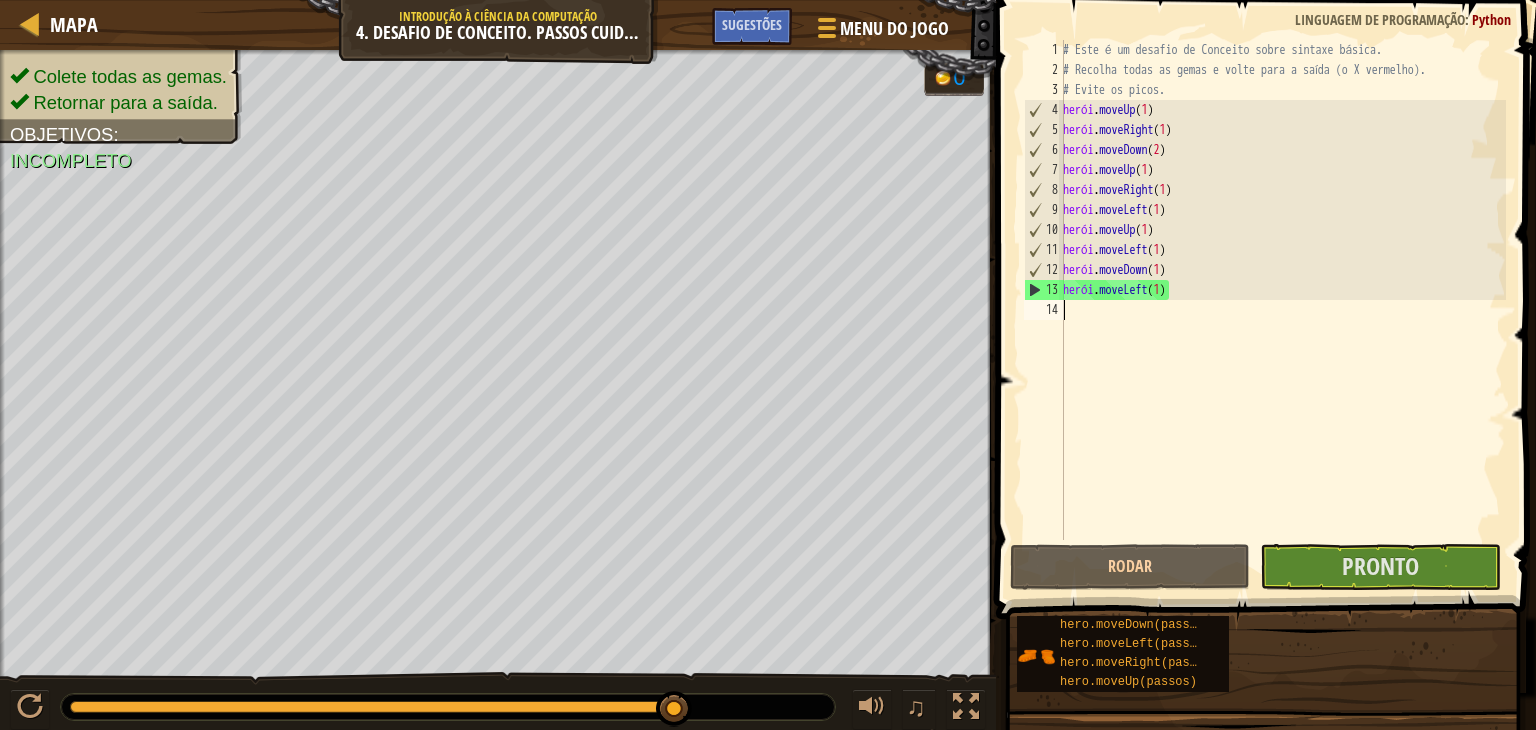 click on "# Este é um desafio de Conceito sobre sintaxe básica. # Recolha todas as gemas e volte para a saída (o X vermelho). # Evite os picos. herói  .  moveUp  (  1  ) herói  .  moveRight  (  1  ) herói  .  moveDown  (  2  ) herói  .  moveUp  (  1  ) herói  .  moveRight  (  1  ) herói  .  moveLeft  (  1  ) herói  .  moveUp  (  1  ) herói  .  moveLeft  (  1  ) herói  .  moveDown  (  1  ) herói  .  moveLeft  (  1  )" at bounding box center (1282, 310) 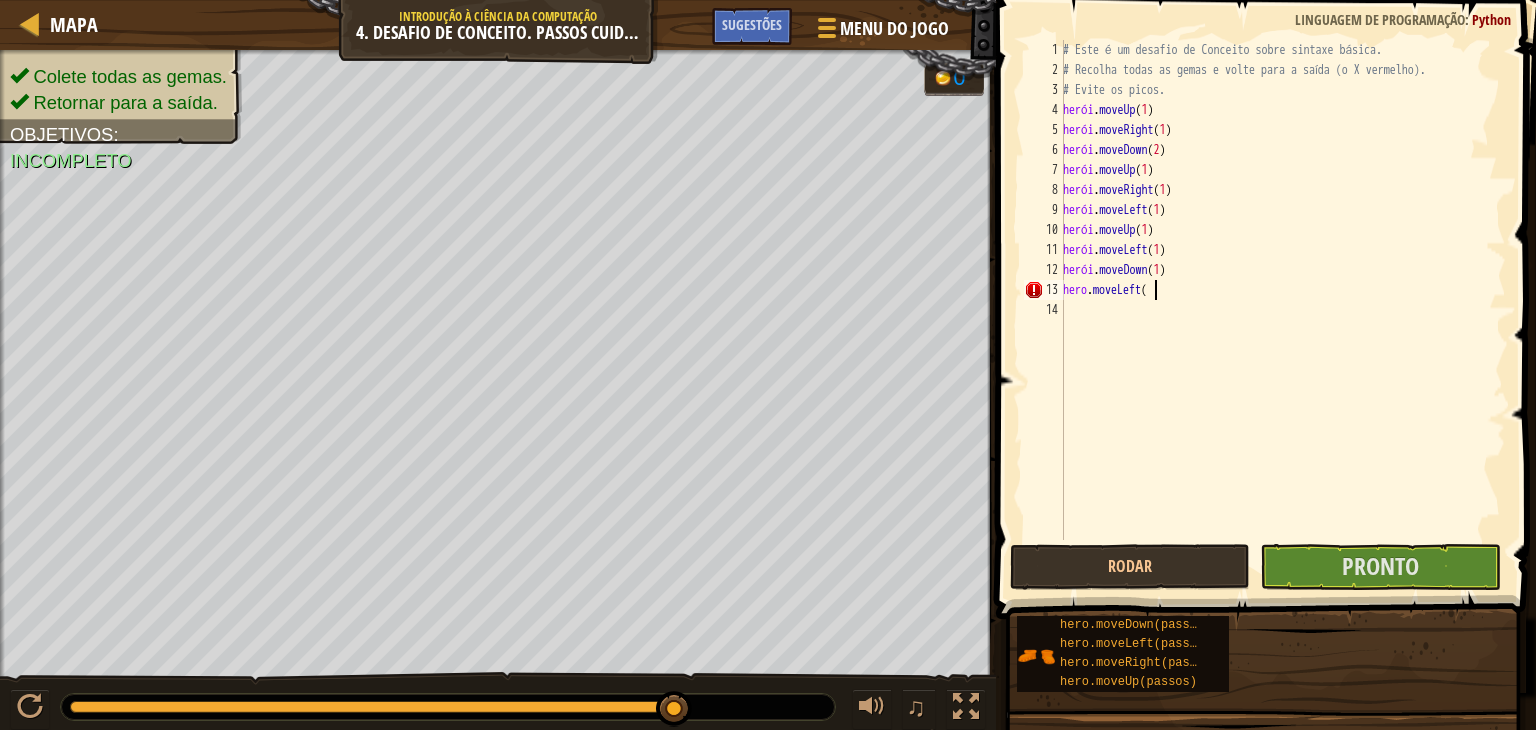 scroll, scrollTop: 9, scrollLeft: 7, axis: both 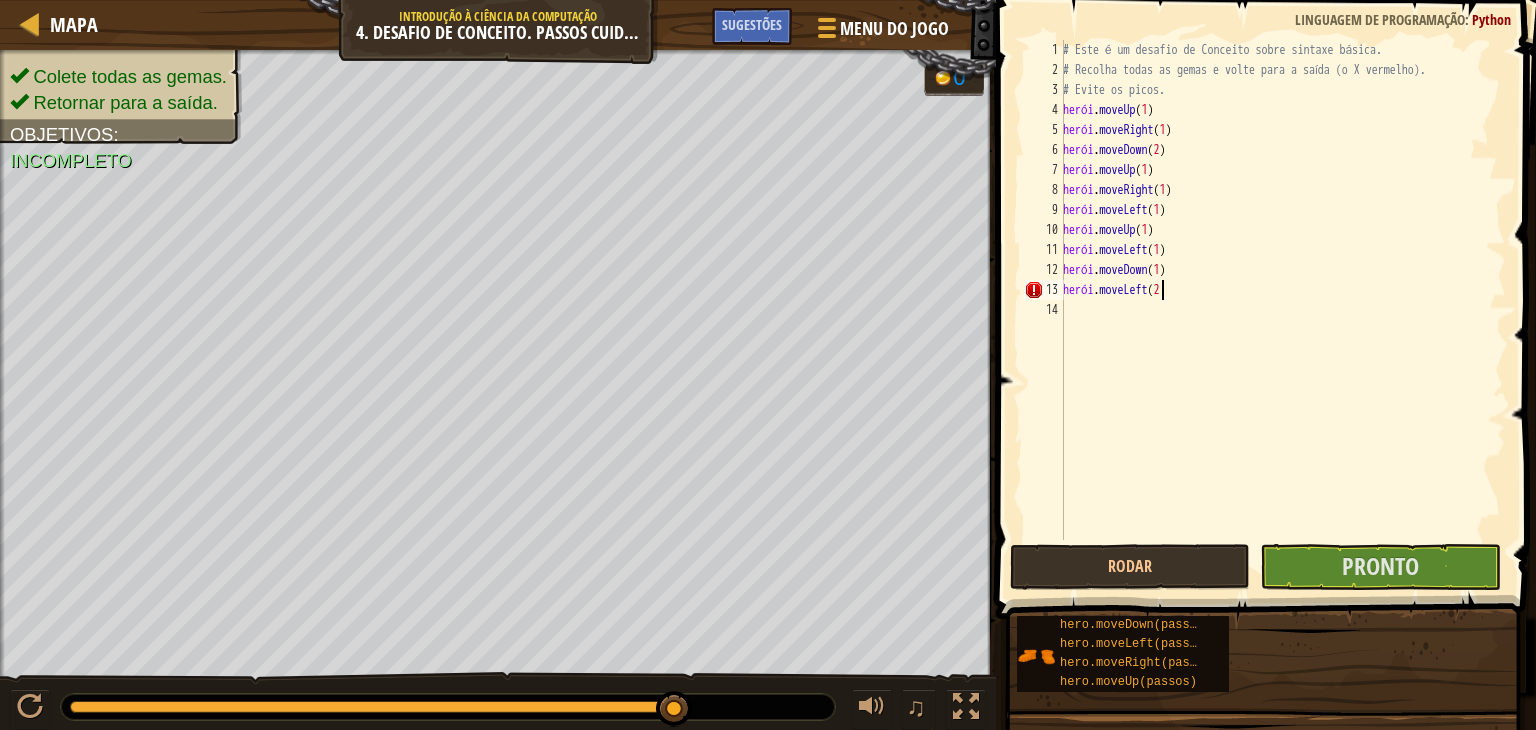 type on "hero.moveLeft(2)" 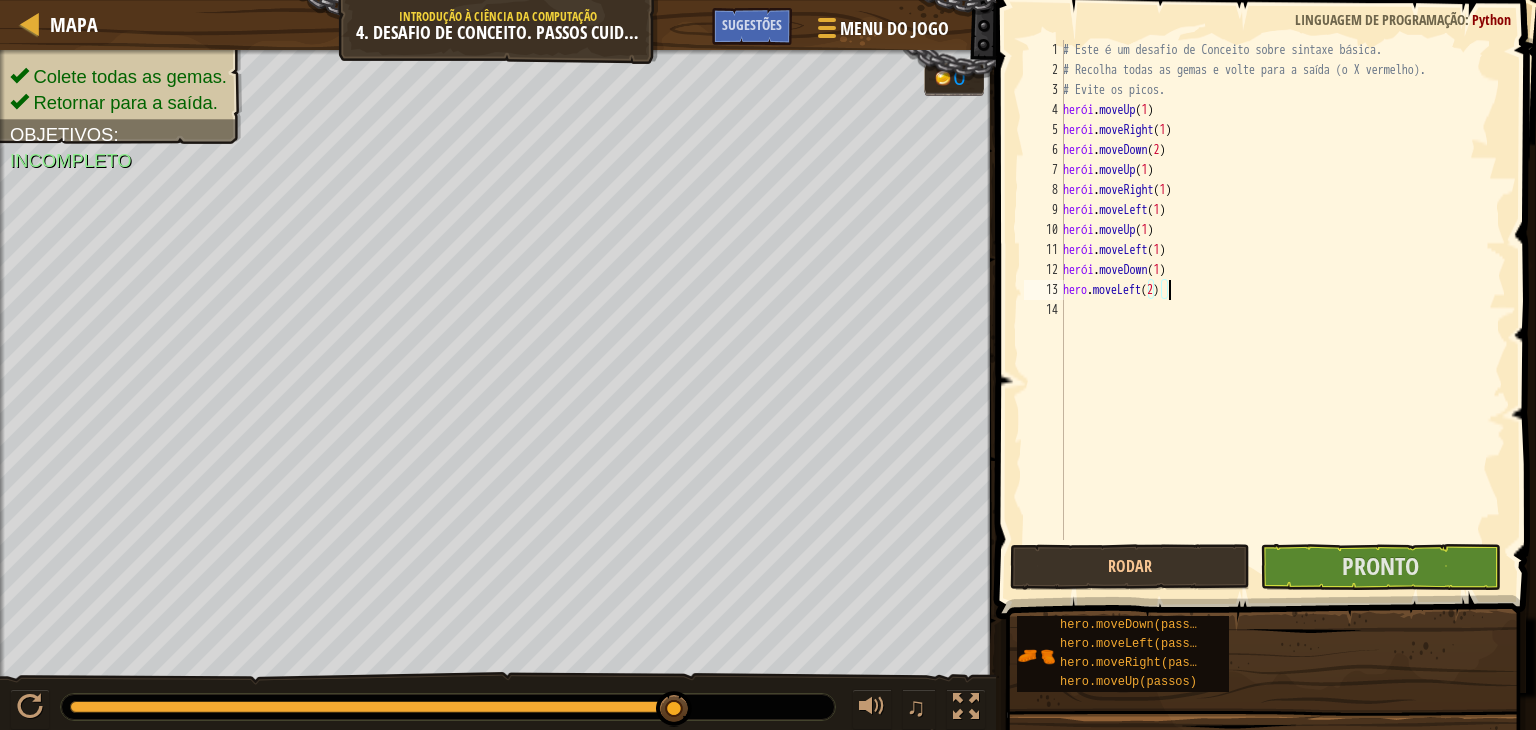 scroll, scrollTop: 9, scrollLeft: 0, axis: vertical 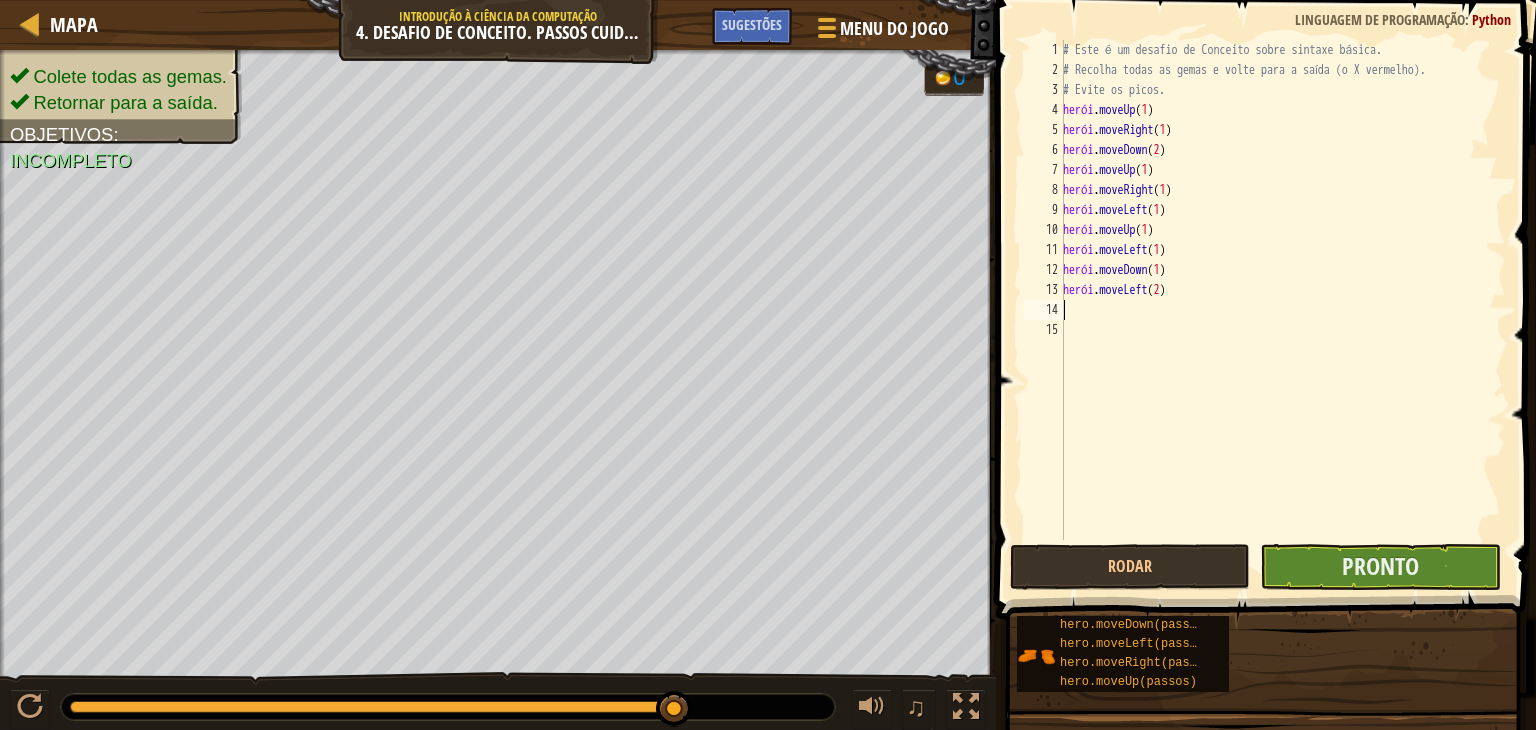 type 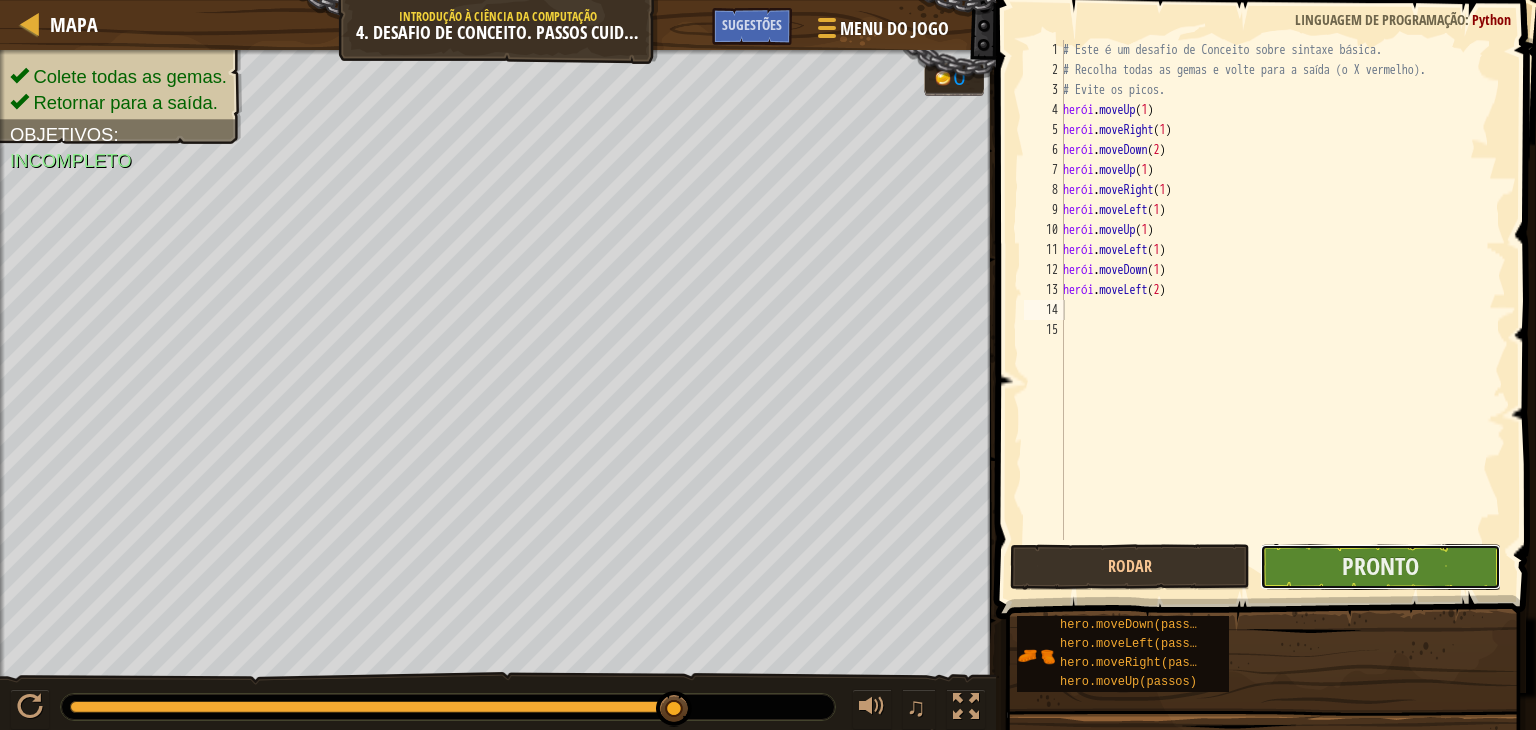click on "Pronto" at bounding box center (1380, 567) 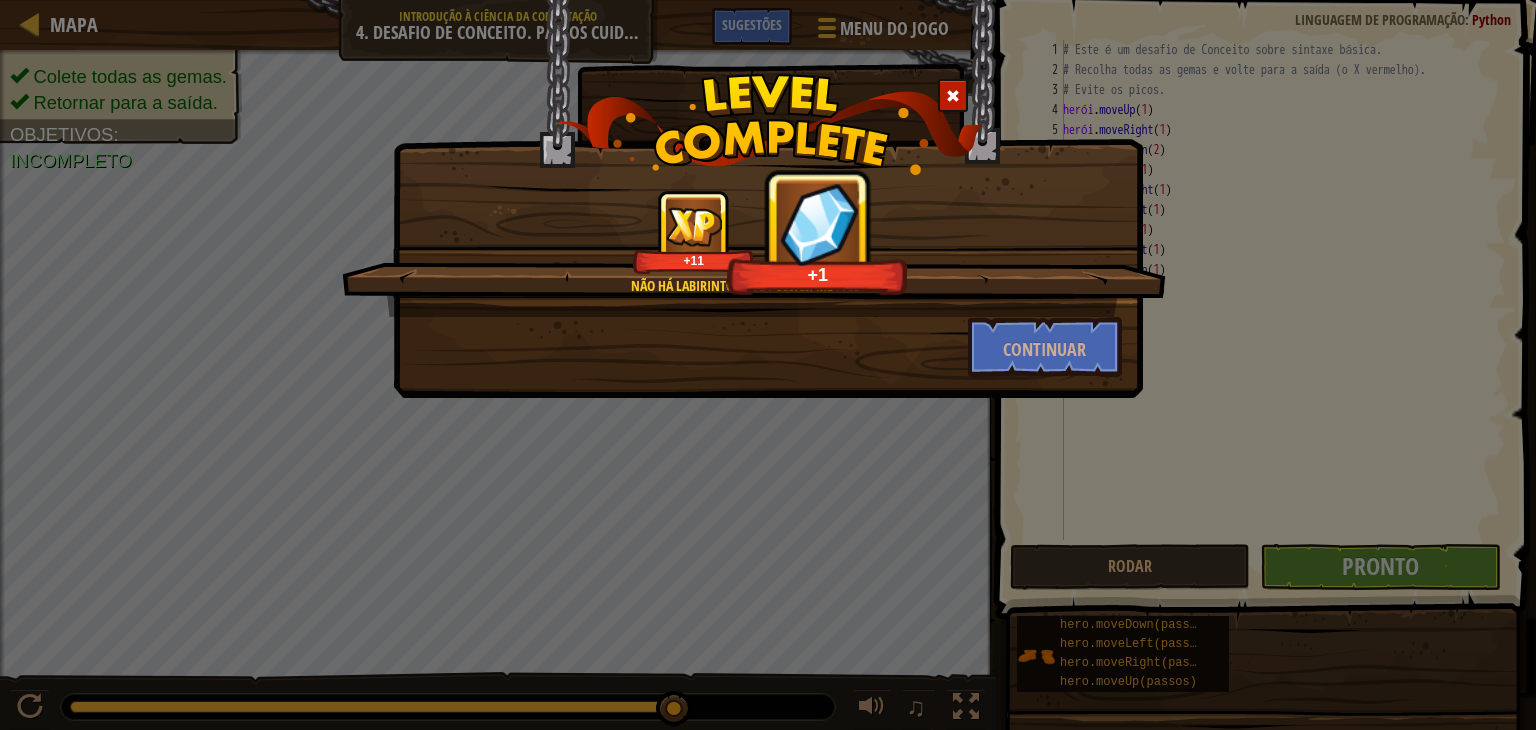 click at bounding box center [953, 96] 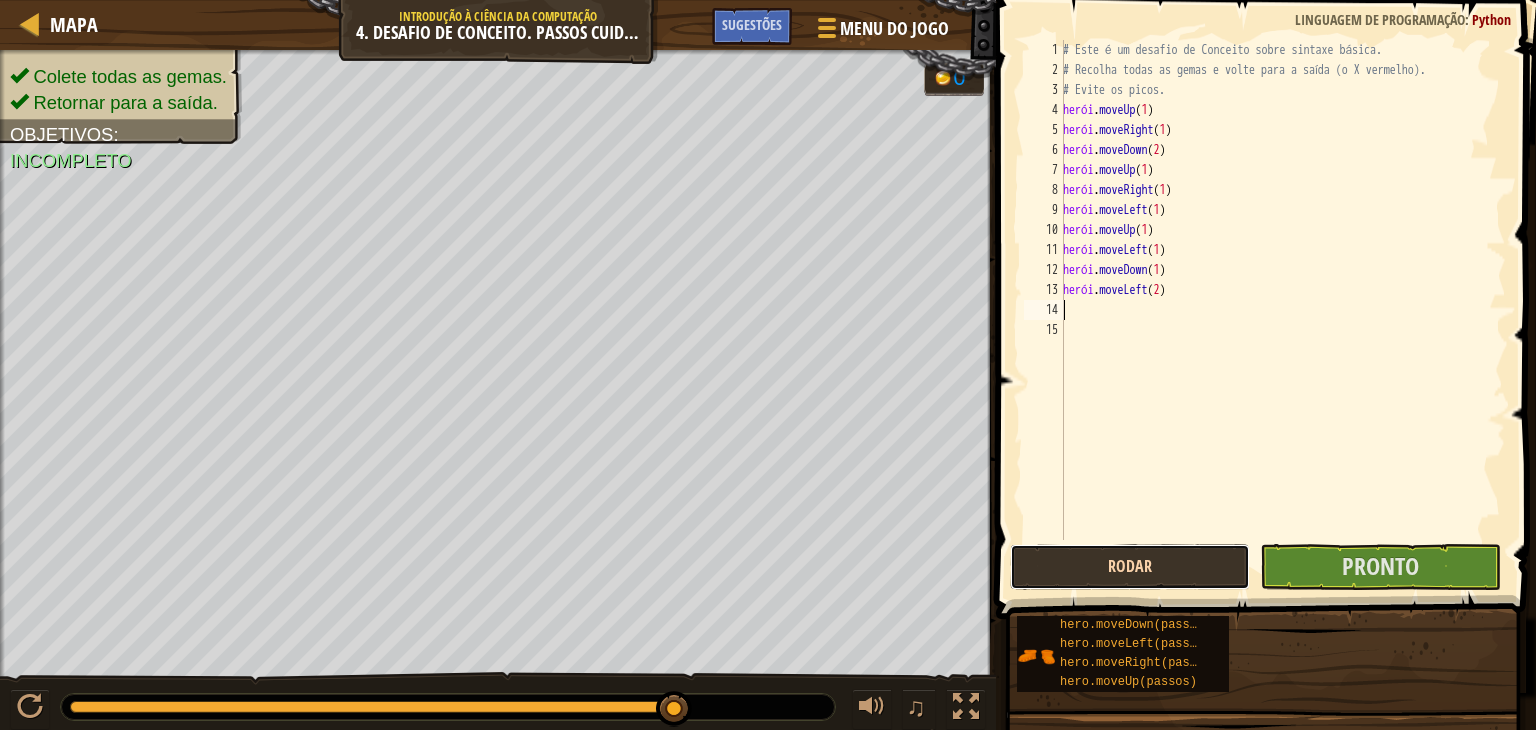 click on "Rodar" at bounding box center (1130, 567) 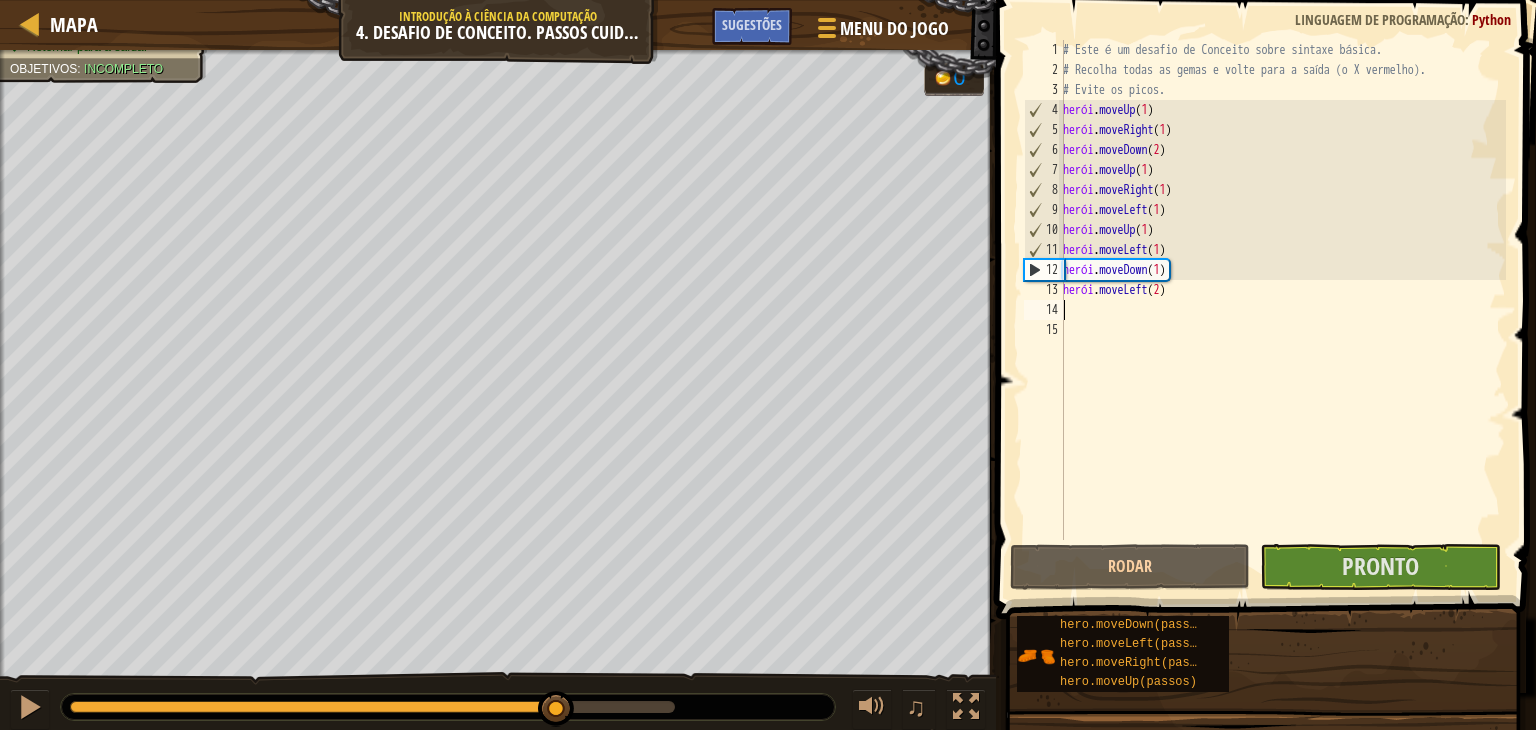 click on "Colete todas as gemas. Retornar para a saída. Objetivos  :  Incompleto 0 ♫ [NAME] [COORDINATES] x: [COORD] y: [COORD]" at bounding box center [768, 391] 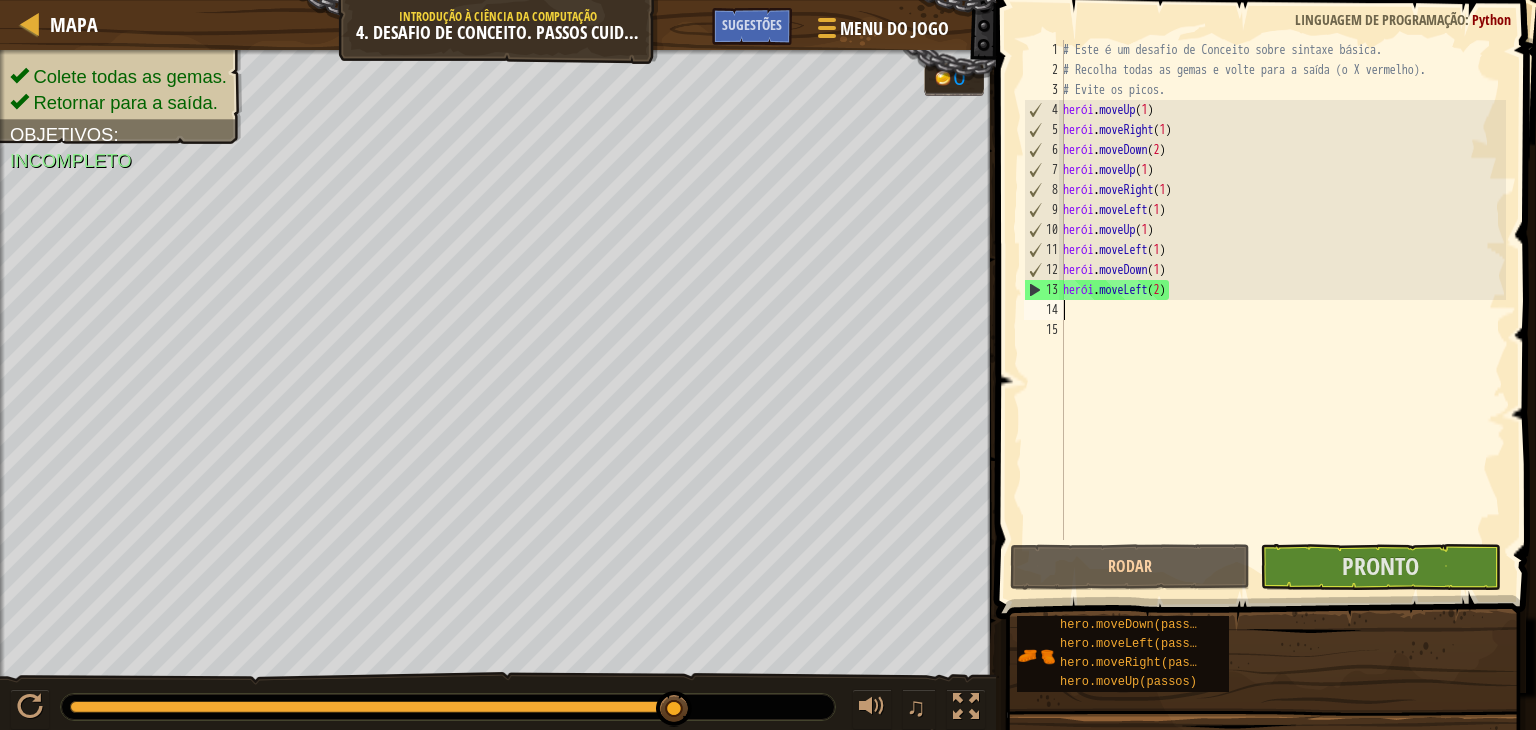 drag, startPoint x: 696, startPoint y: 705, endPoint x: 780, endPoint y: 709, distance: 84.095184 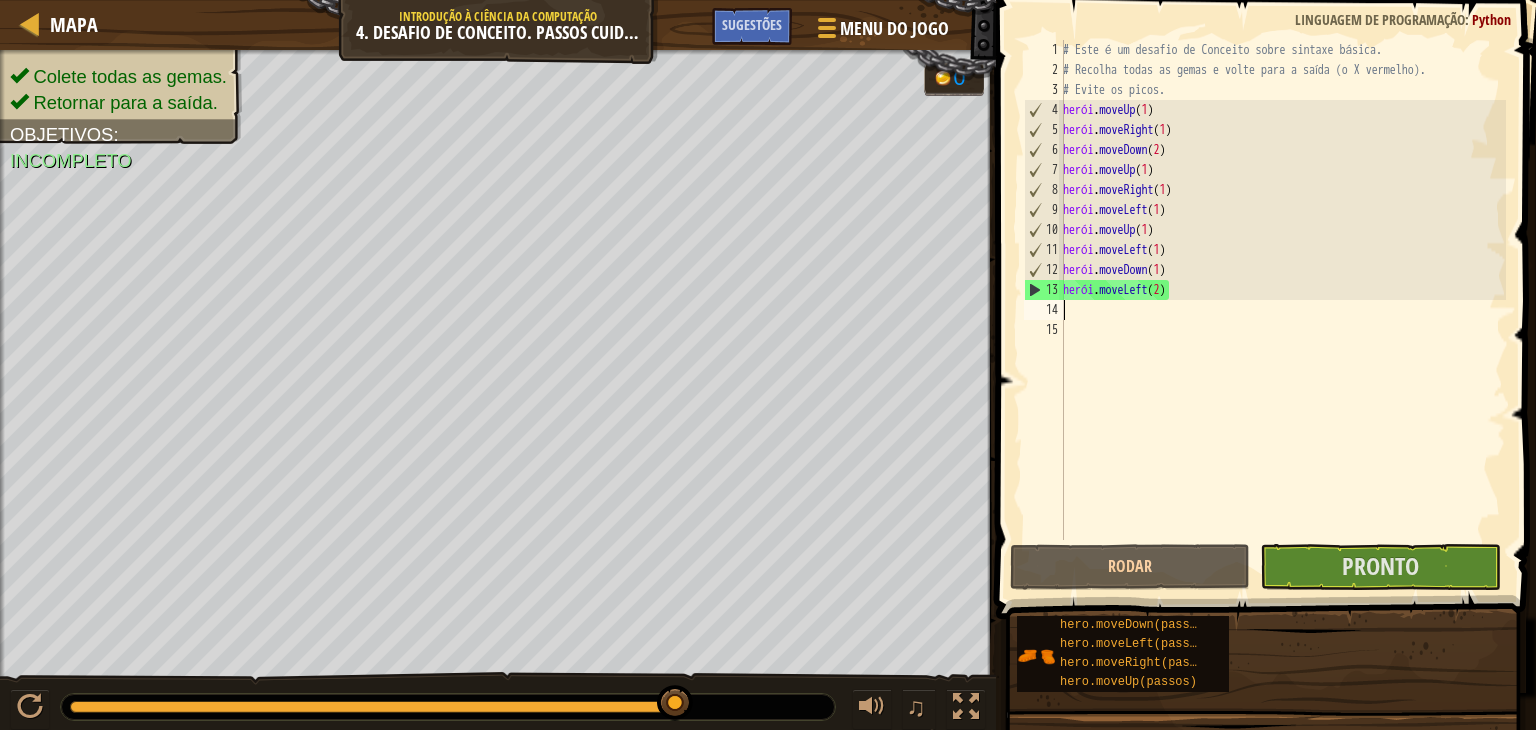 click at bounding box center [448, 707] 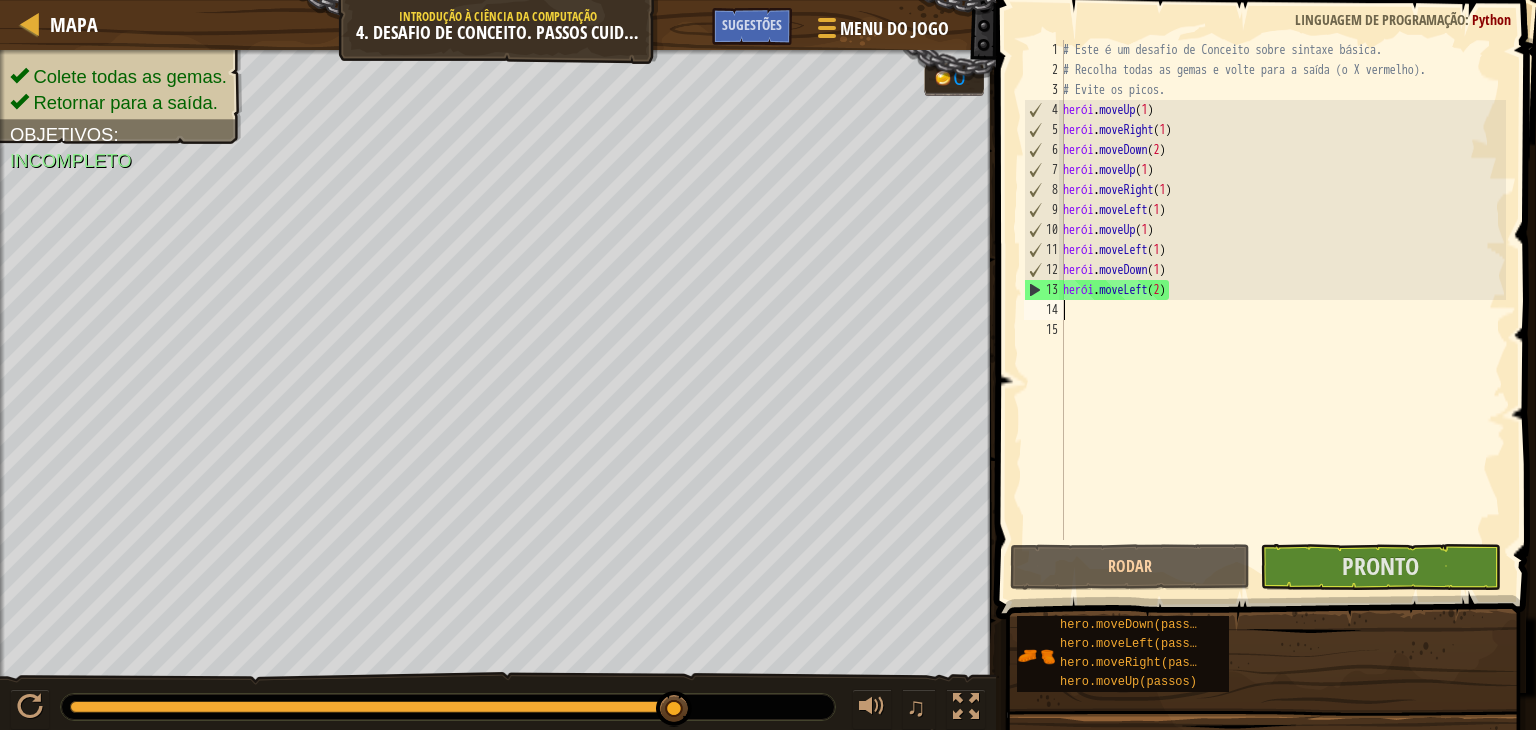 click at bounding box center [448, 707] 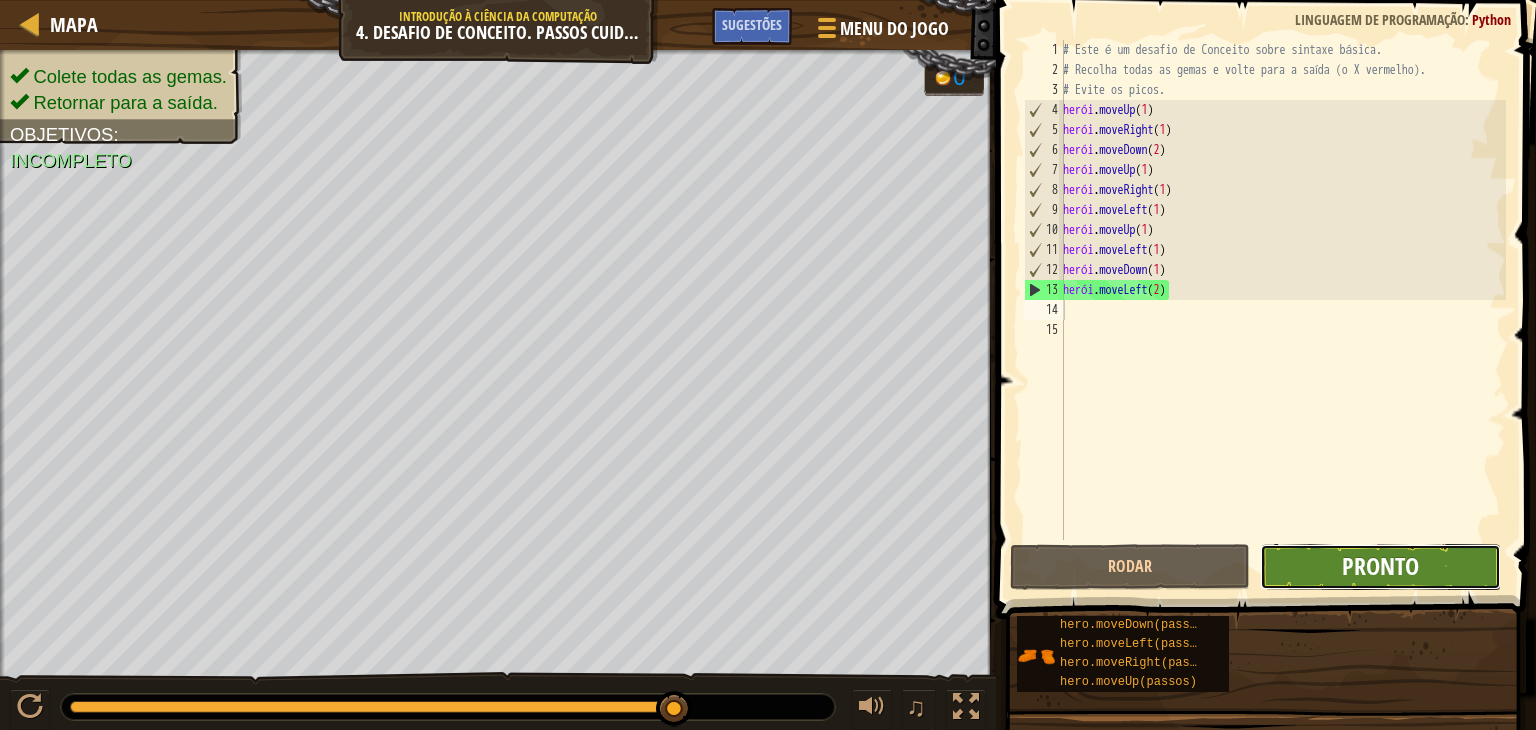 click on "Pronto" at bounding box center [1380, 566] 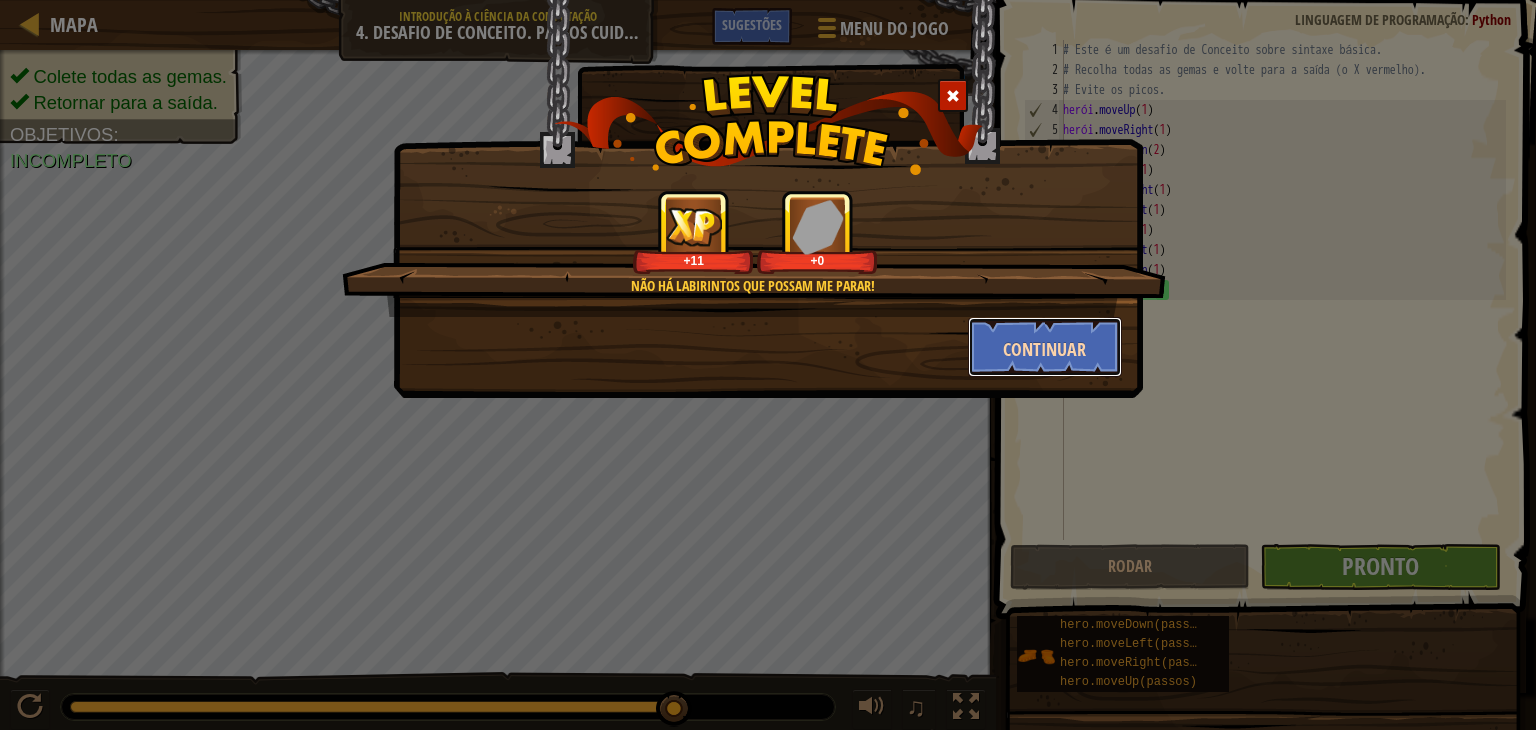 click on "Continuar" at bounding box center [1044, 349] 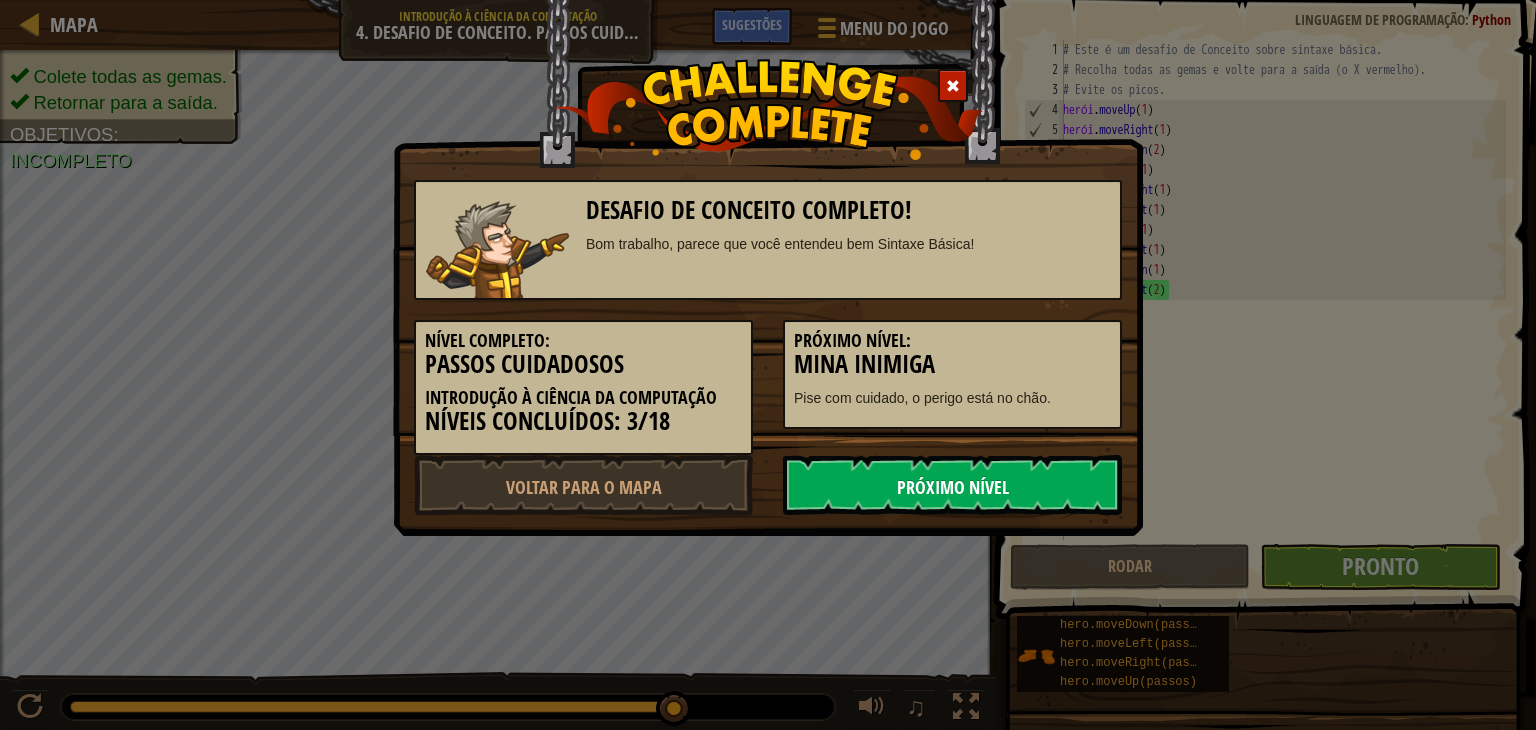 click on "Próximo Nível" at bounding box center [953, 487] 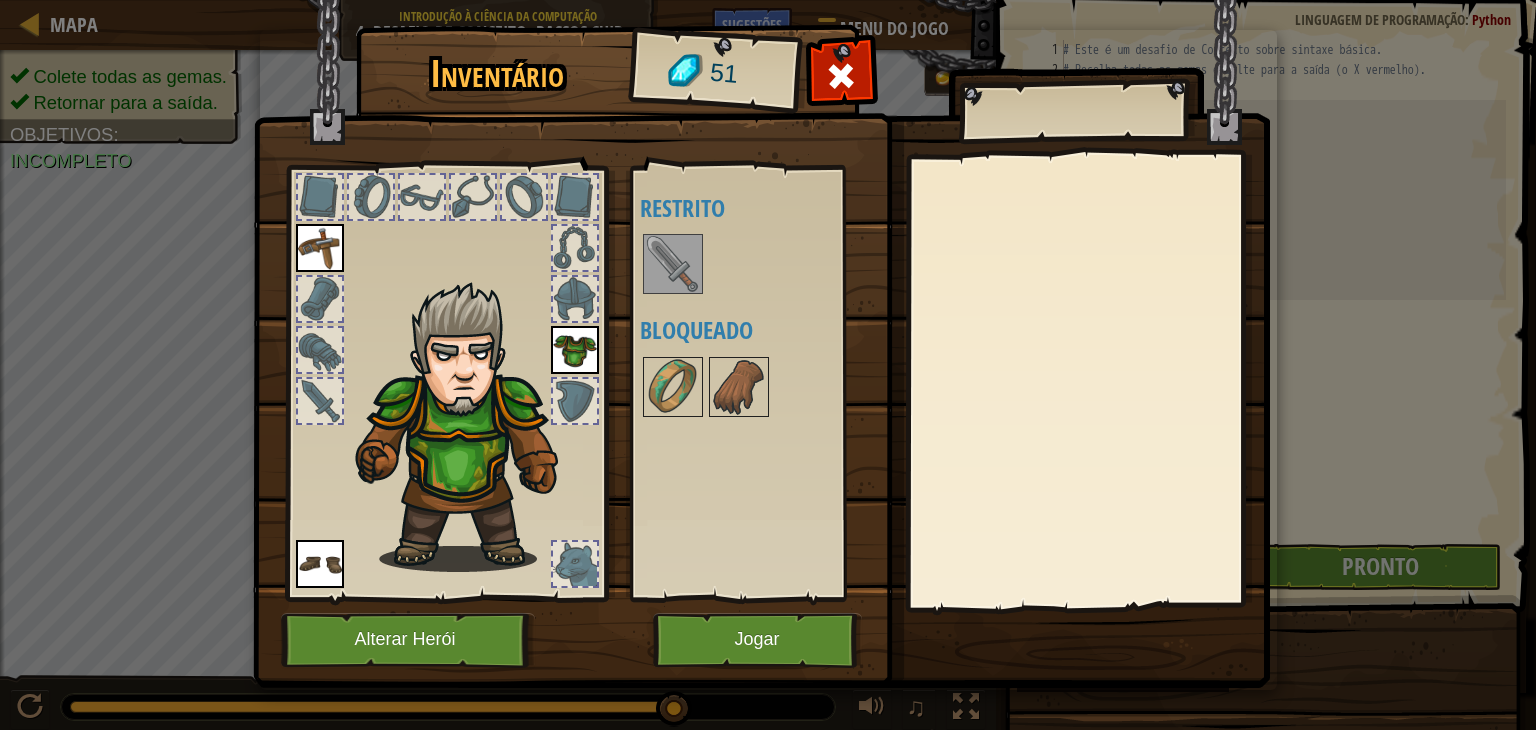 click at bounding box center (673, 264) 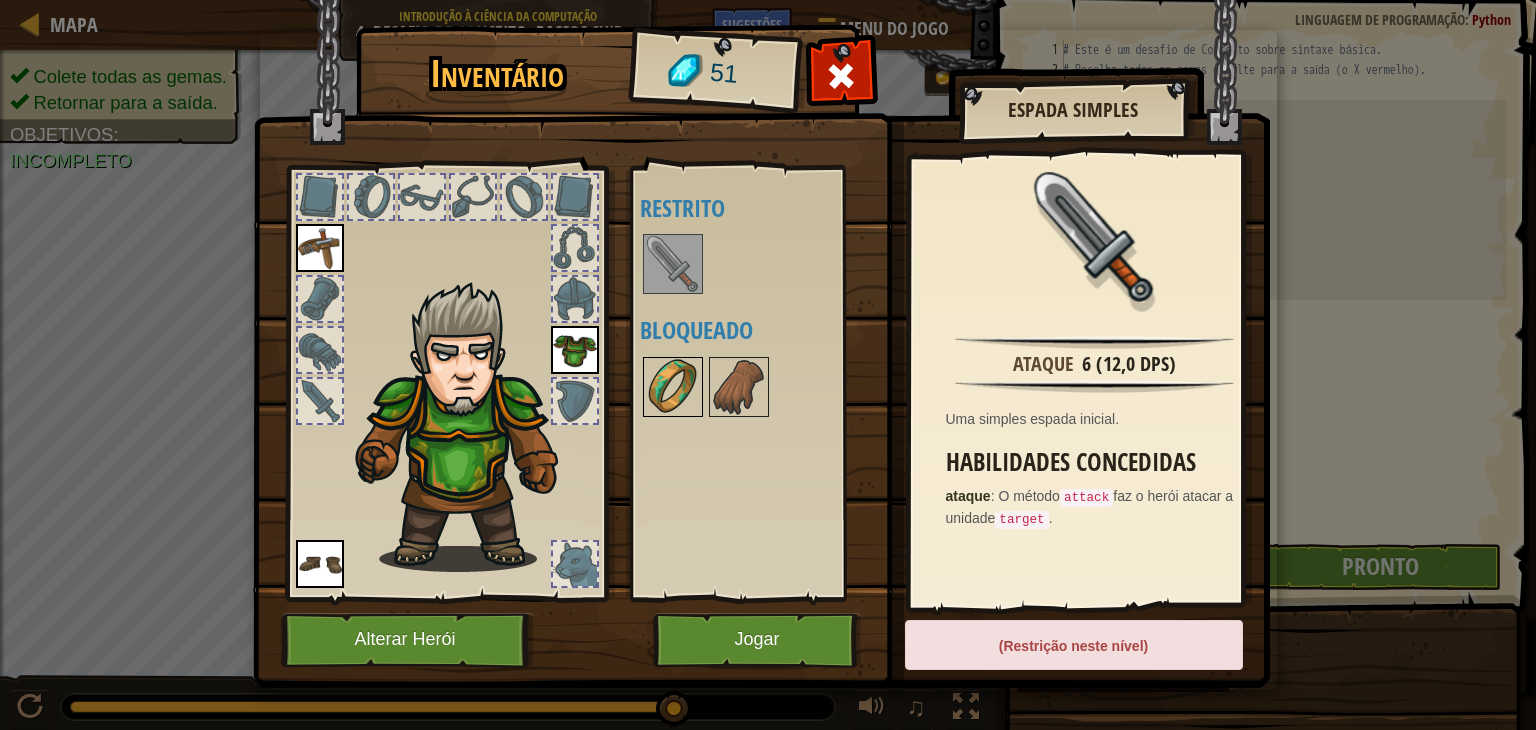 click at bounding box center [673, 387] 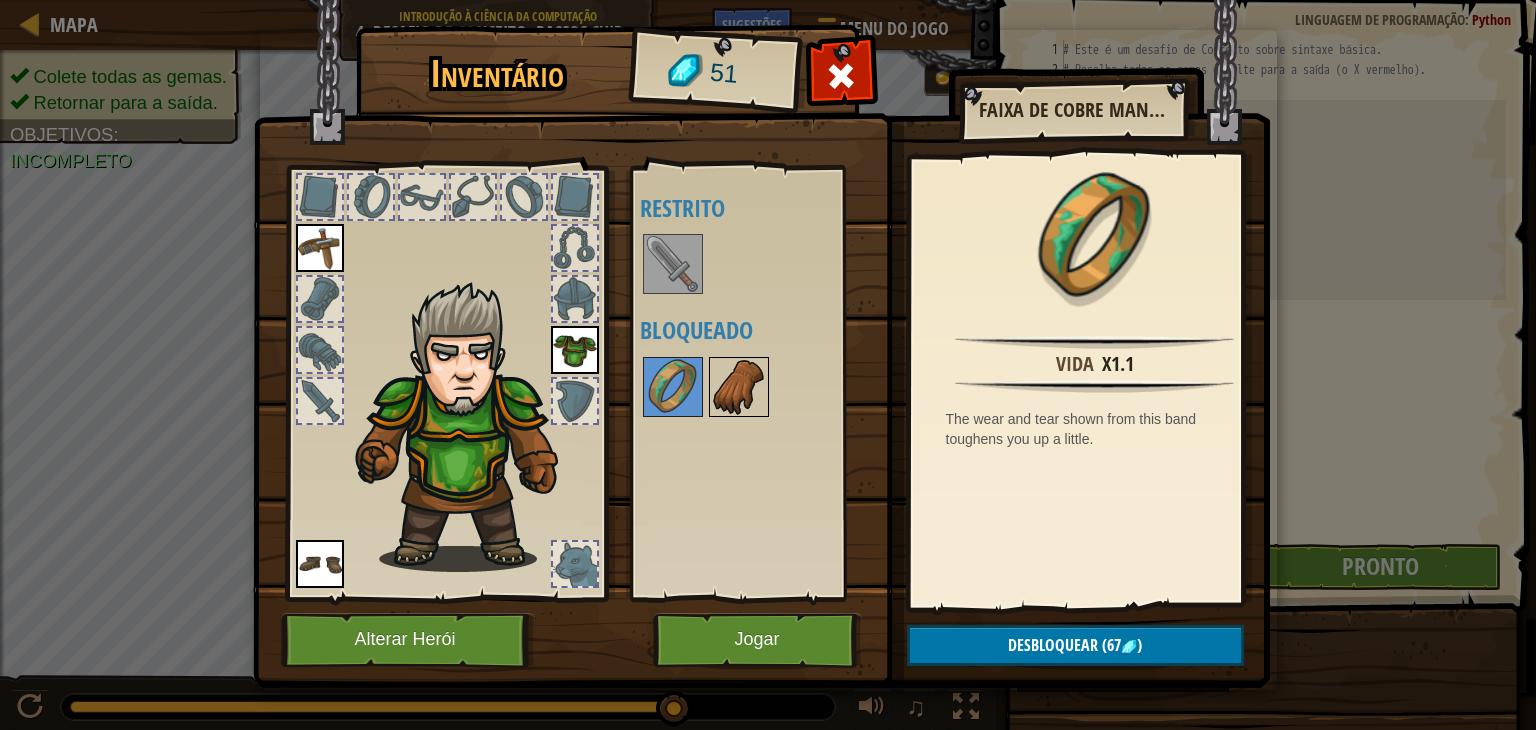 click at bounding box center [739, 387] 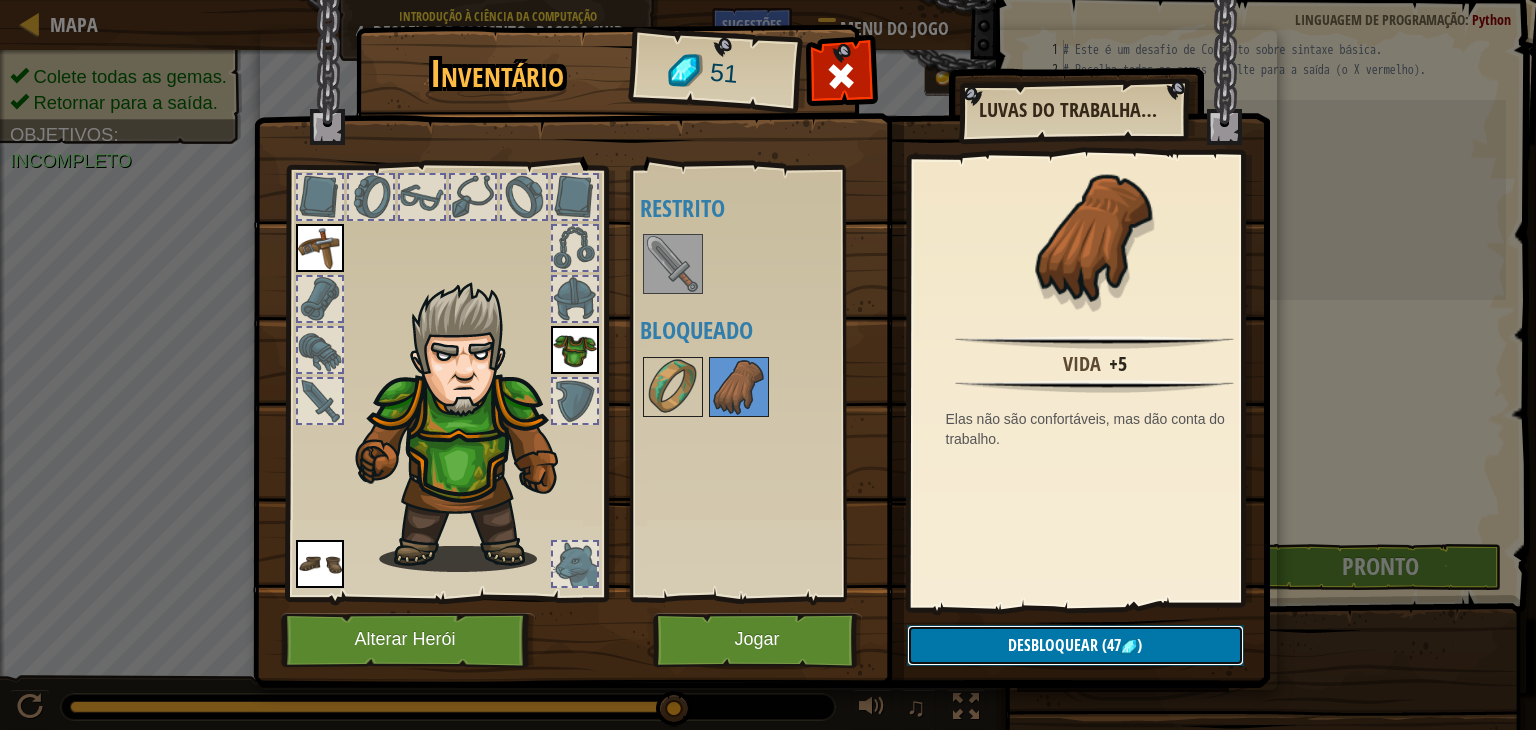 click on ")" at bounding box center (1139, 645) 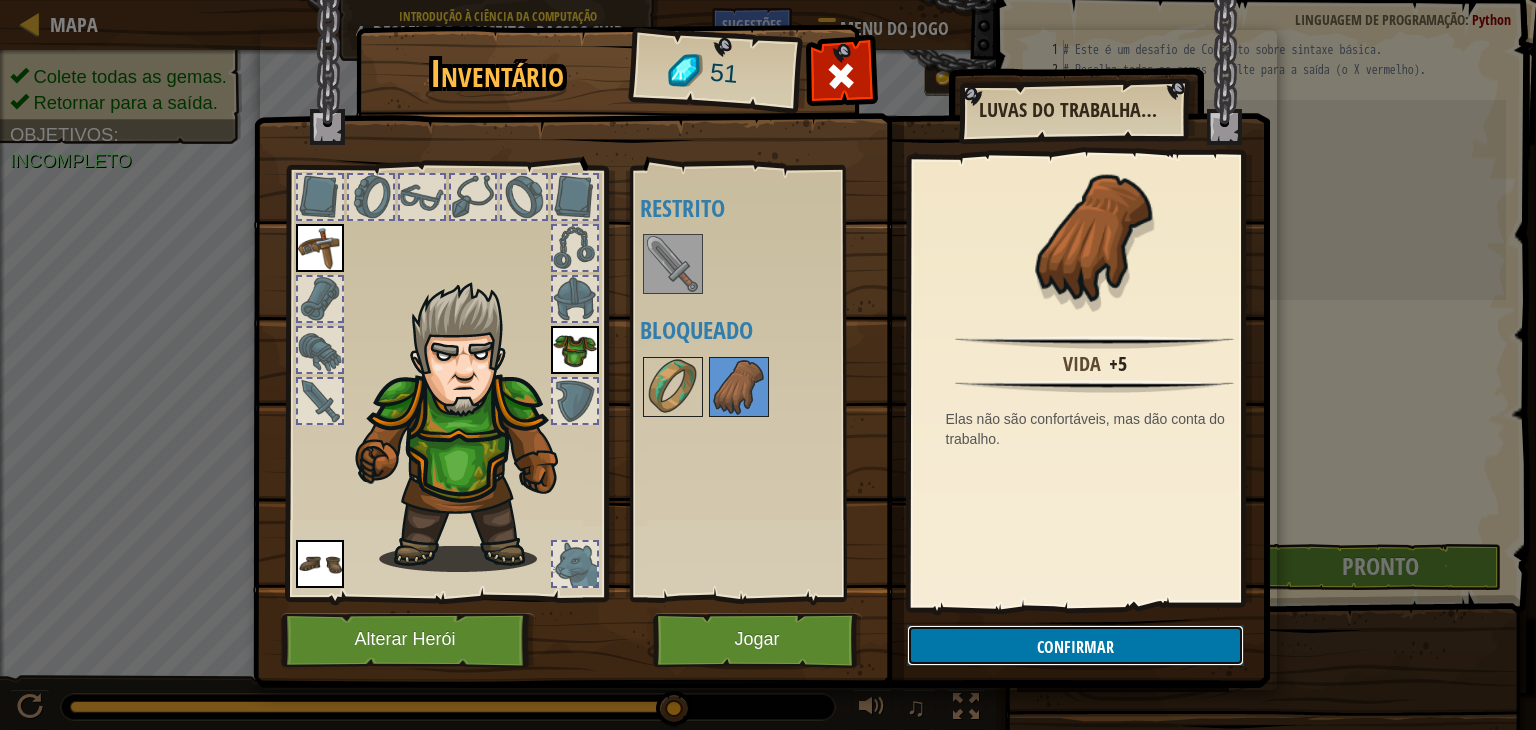 click on "Confirmar" at bounding box center (1075, 647) 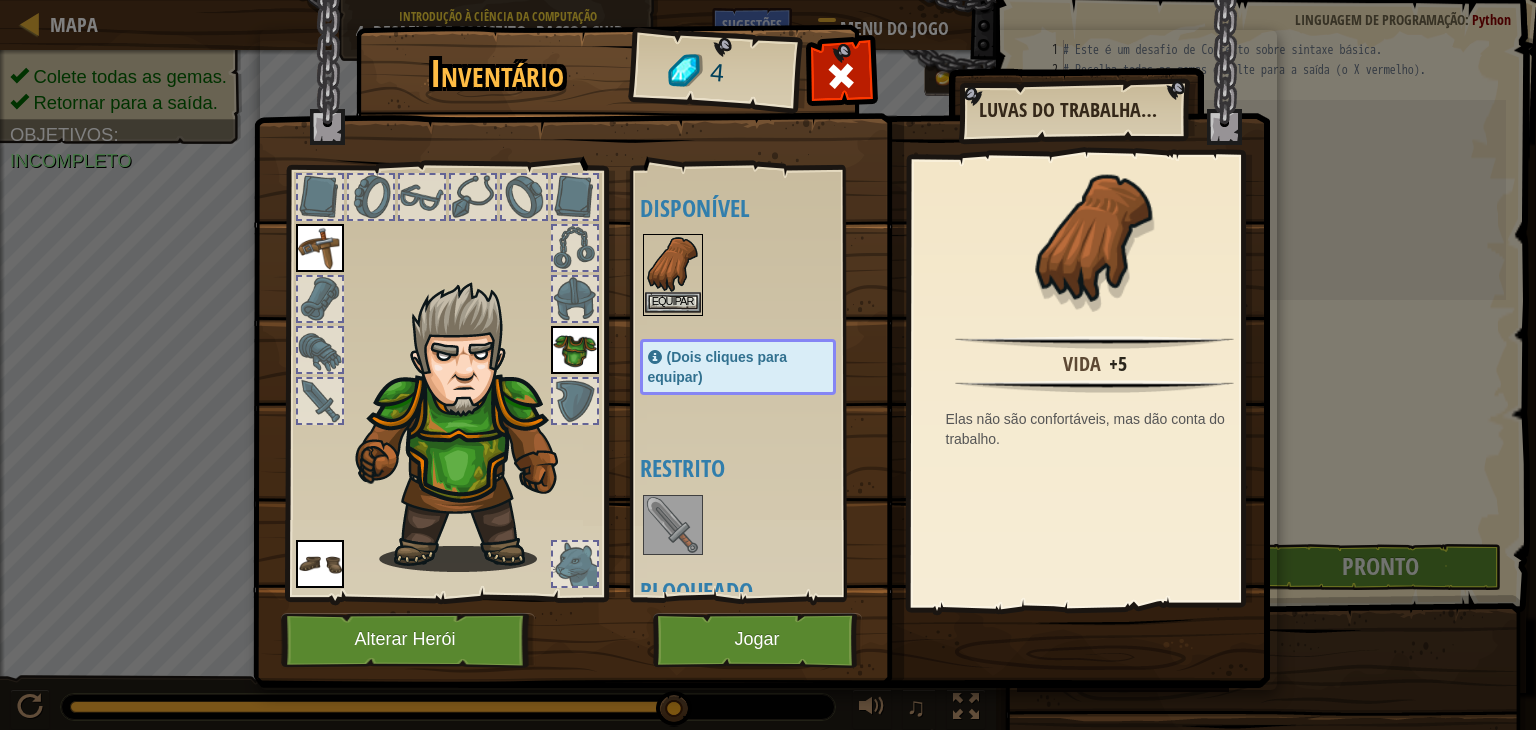 click at bounding box center (673, 264) 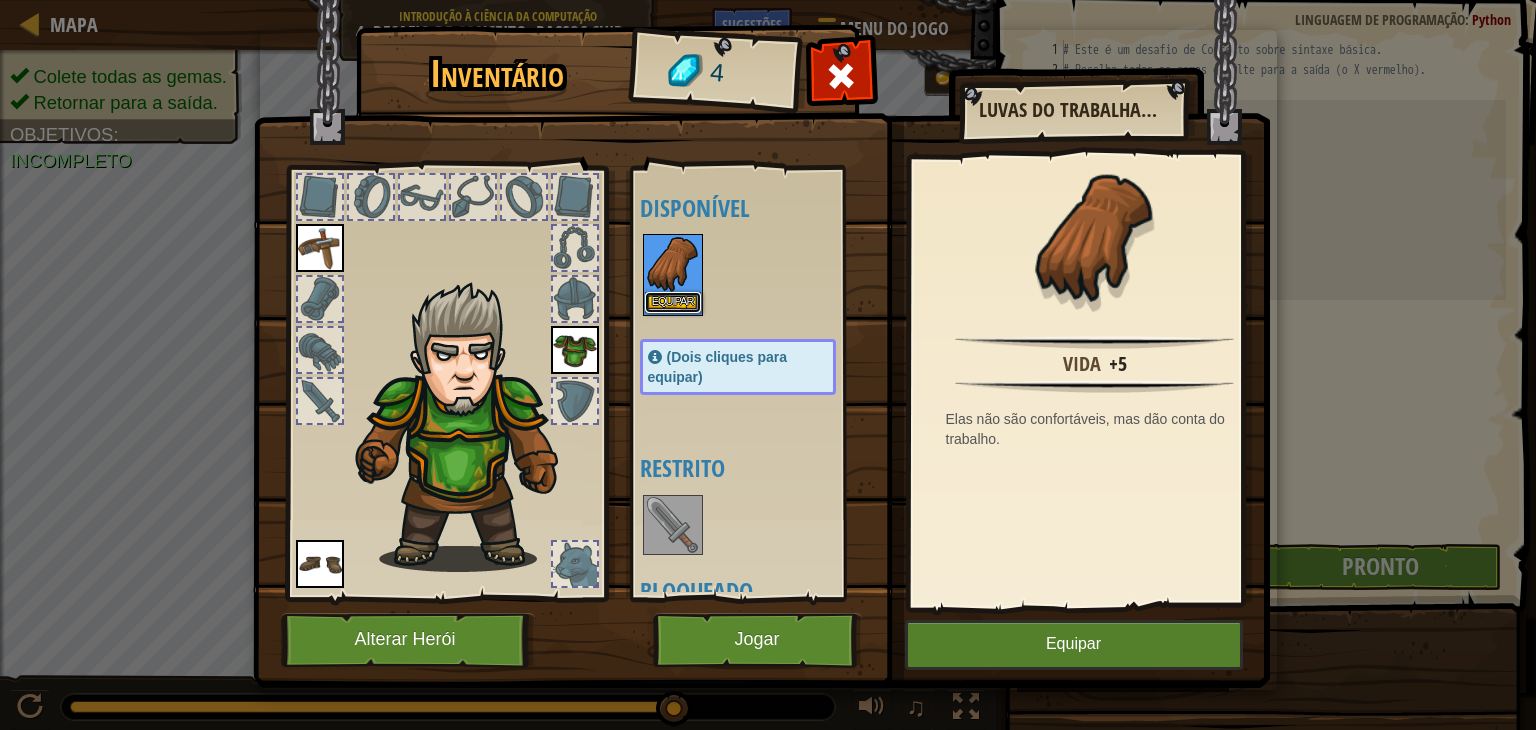 click on "Equipar" at bounding box center (673, 302) 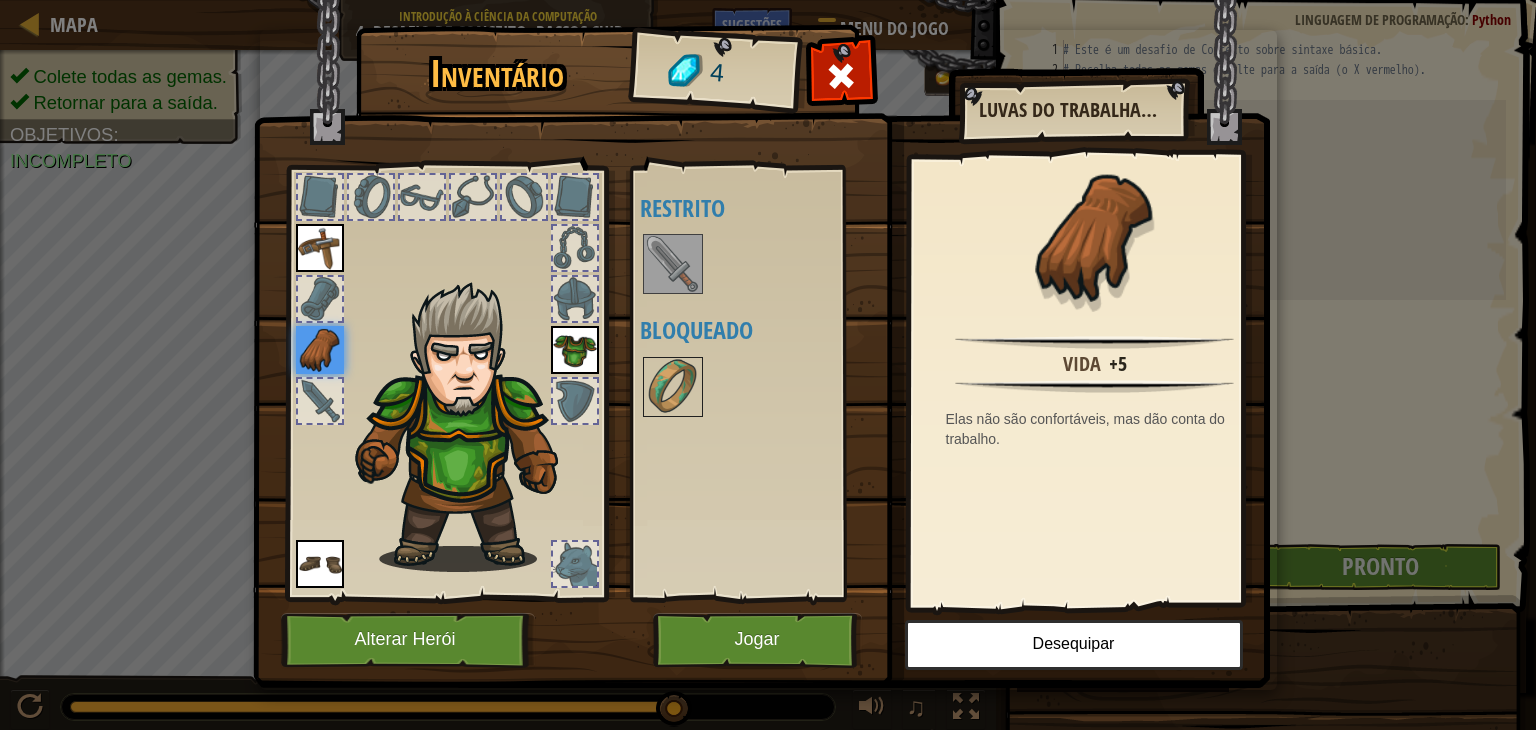 click at bounding box center (761, 325) 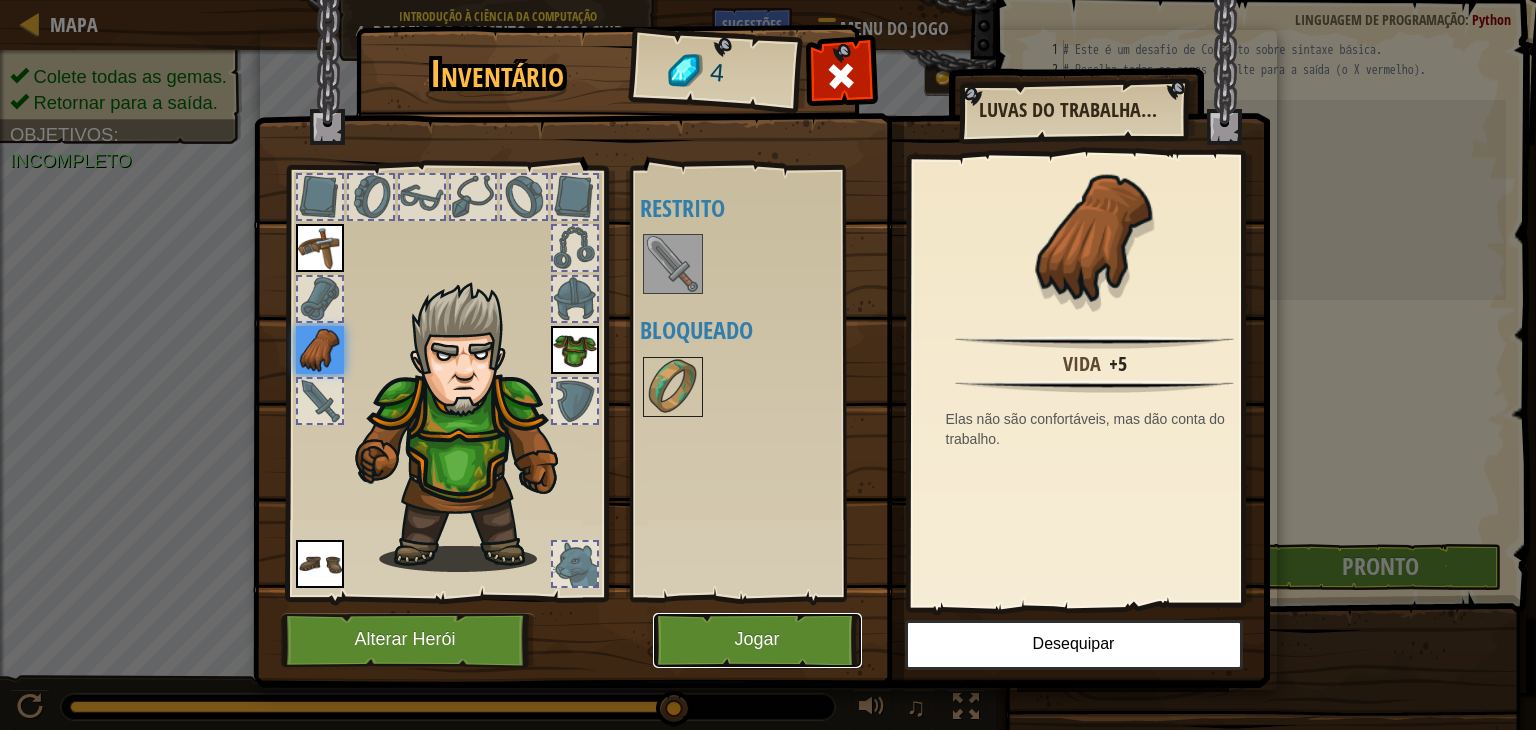 click on "Jogar" at bounding box center (757, 640) 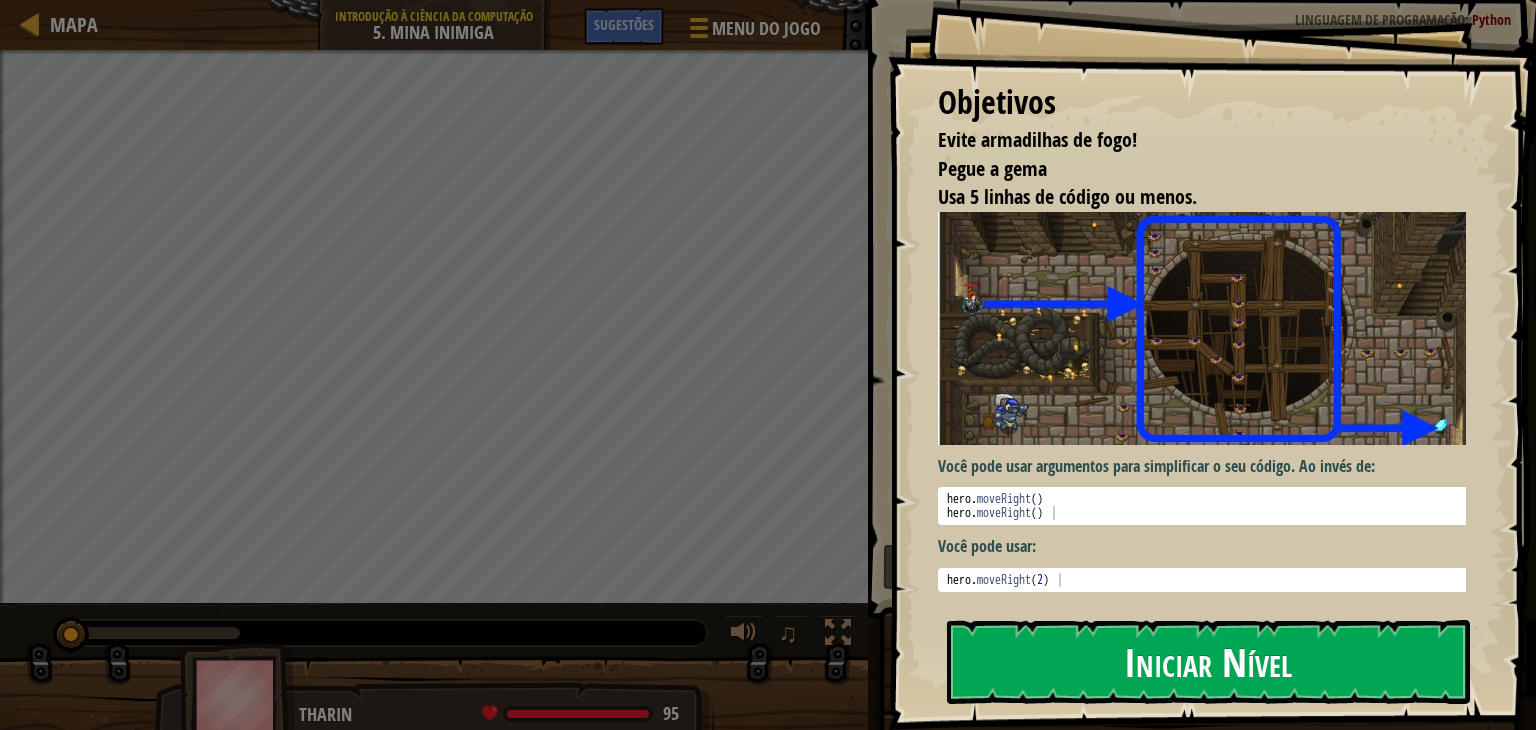 click on "Iniciar Nível" at bounding box center [1208, 662] 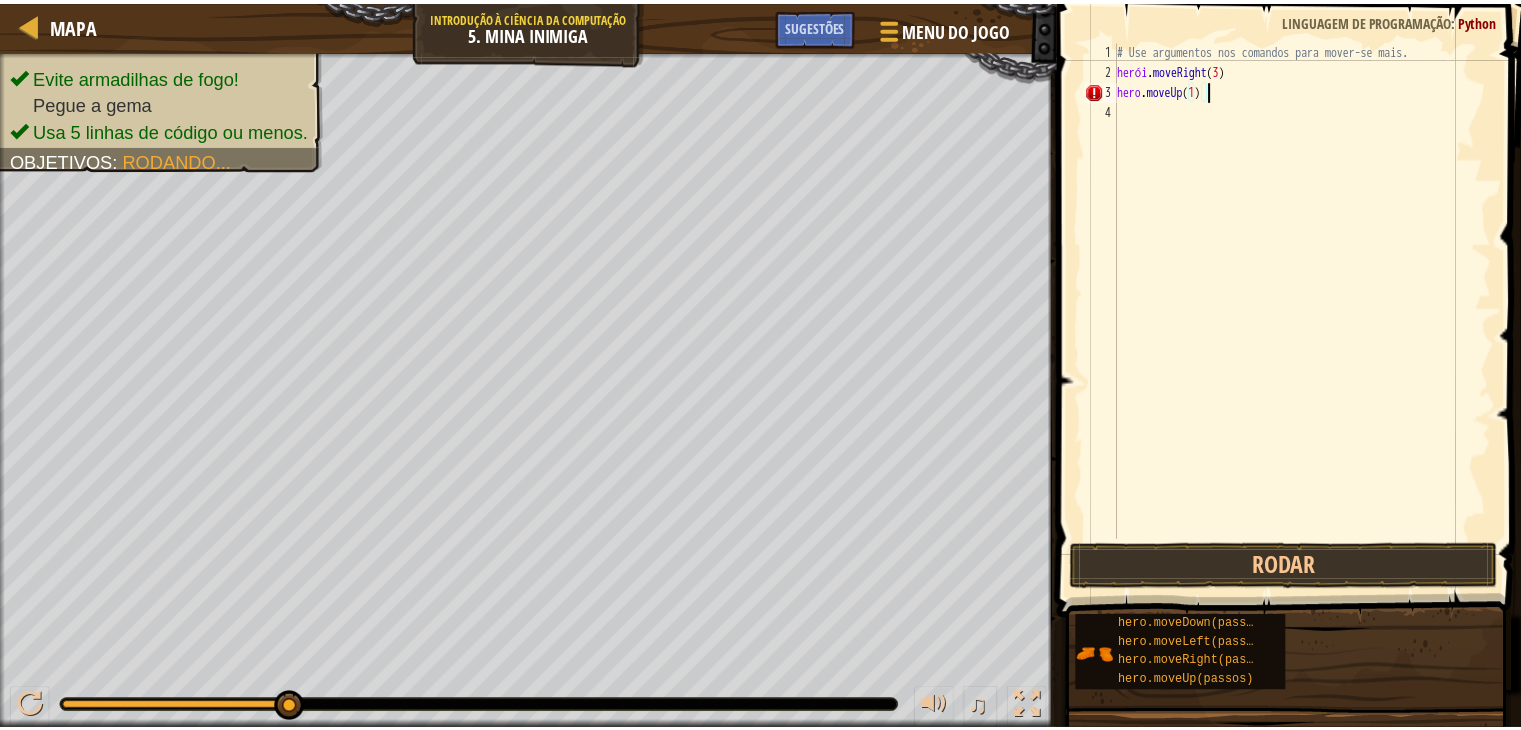 scroll, scrollTop: 9, scrollLeft: 6, axis: both 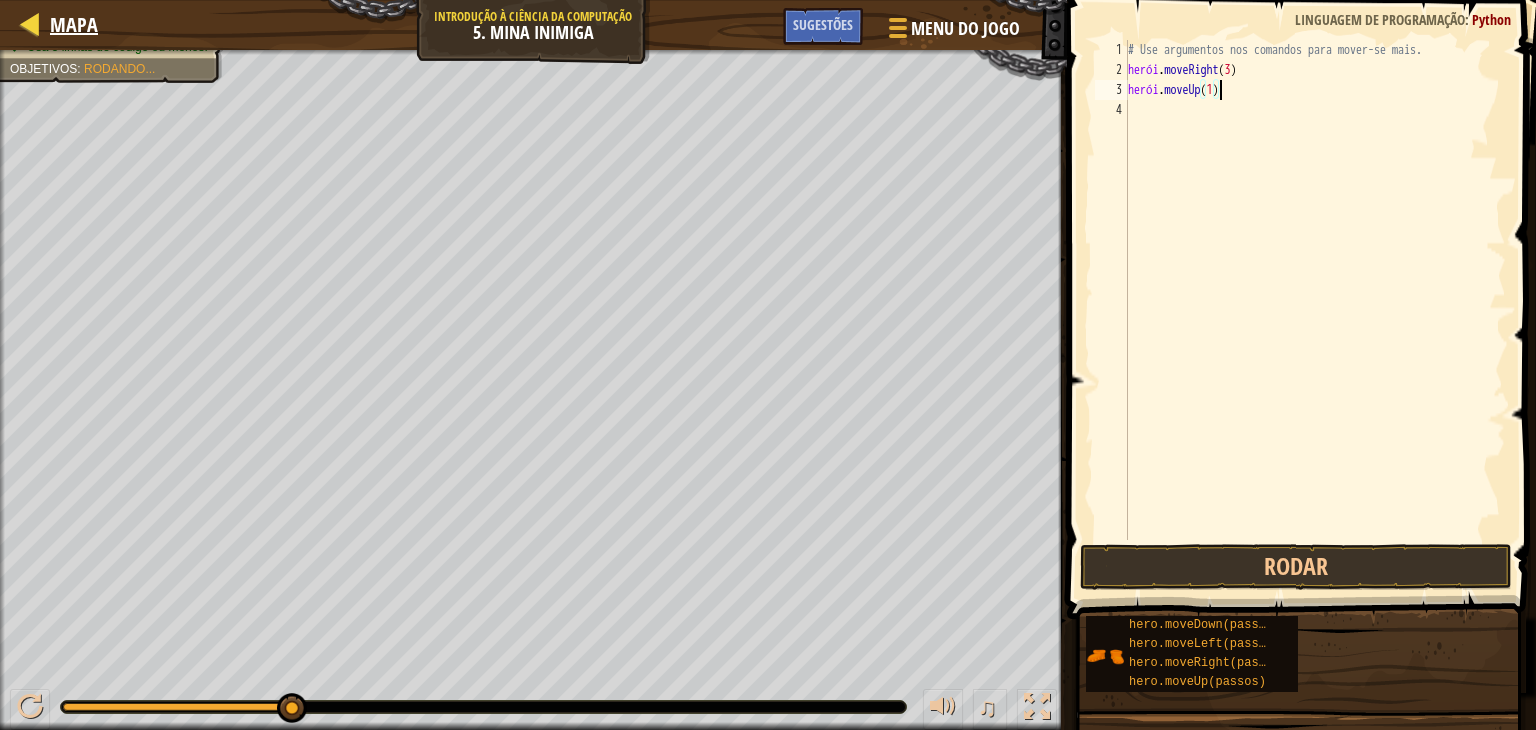 type on "hero.moveUp(1)" 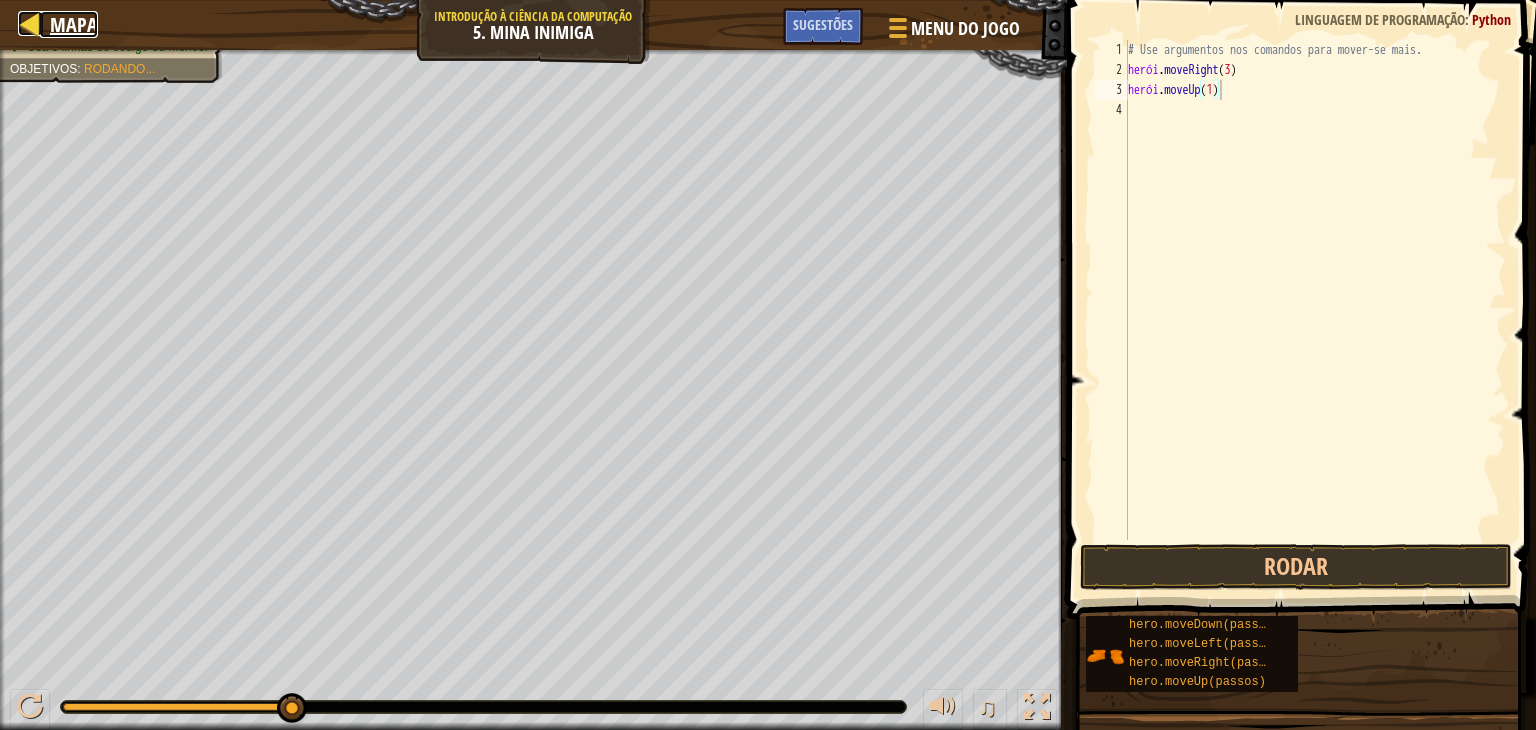 click at bounding box center (30, 23) 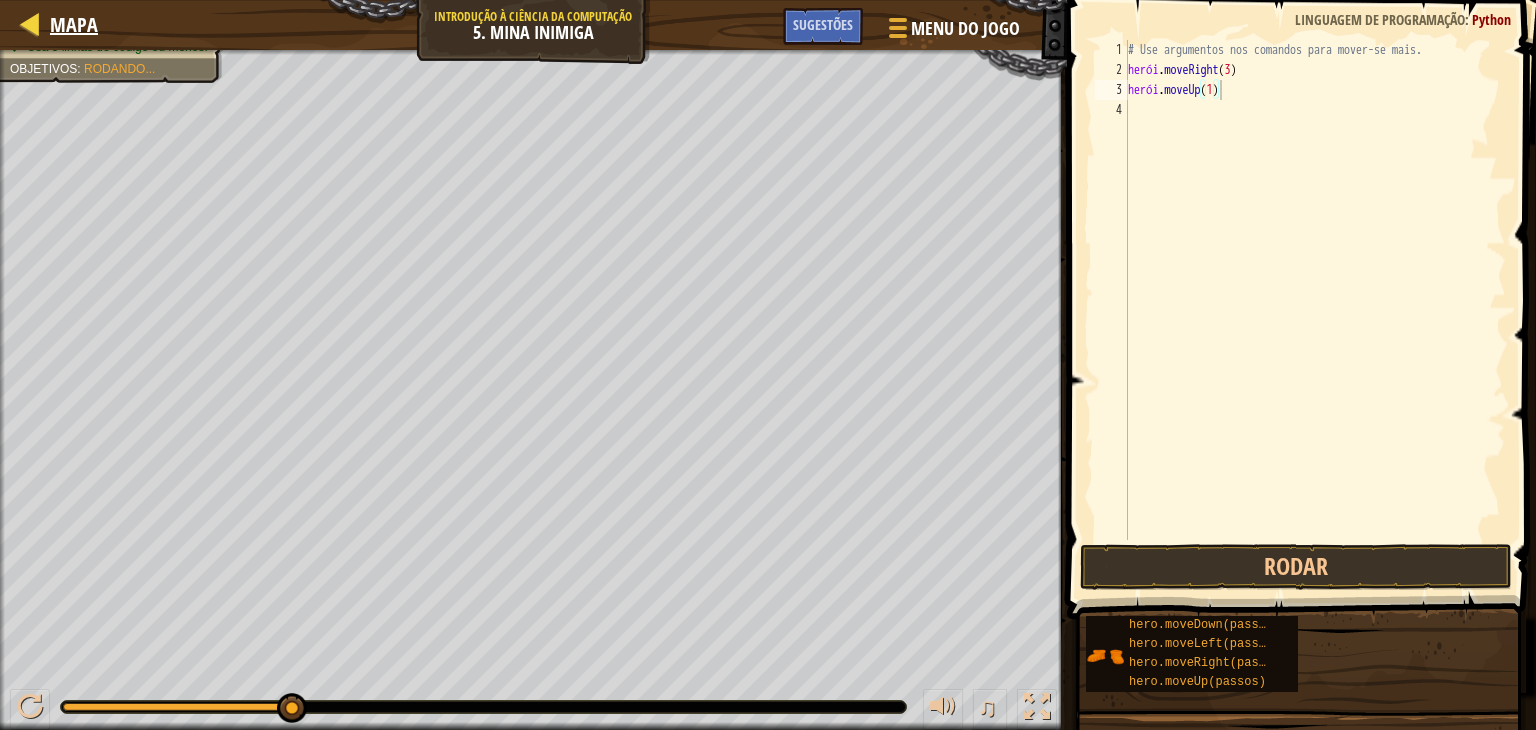 select on "pt-BR" 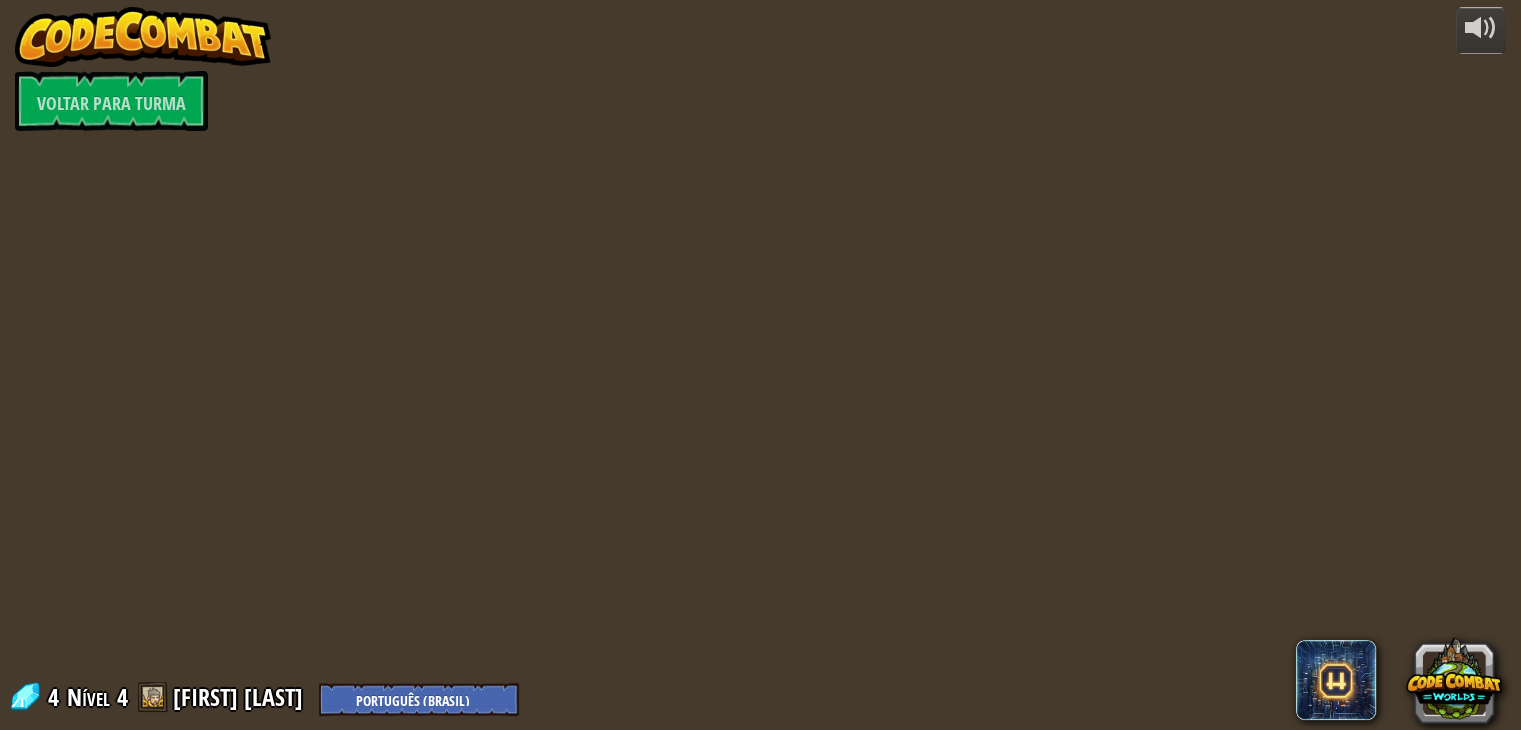 select on "pt-BR" 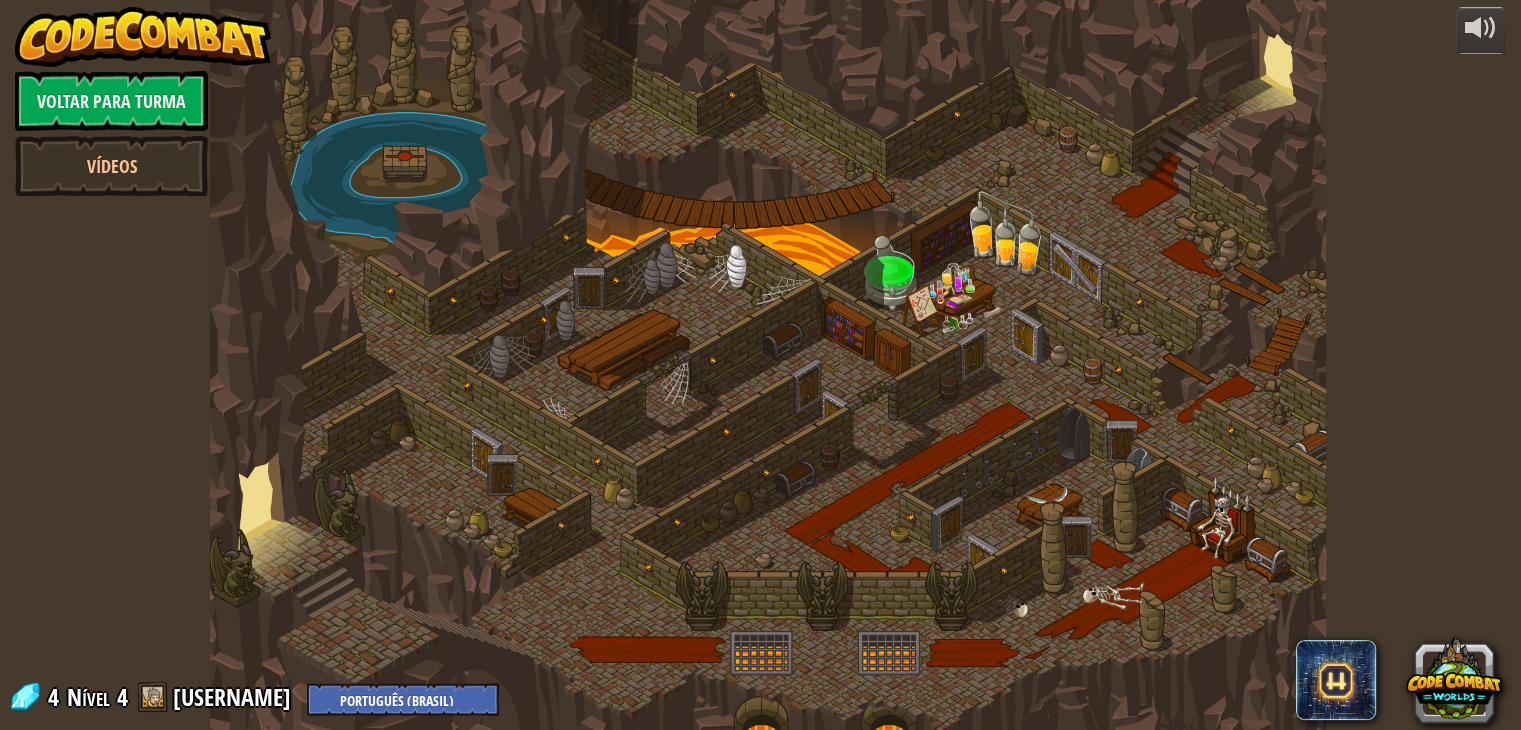 select on "pt-BR" 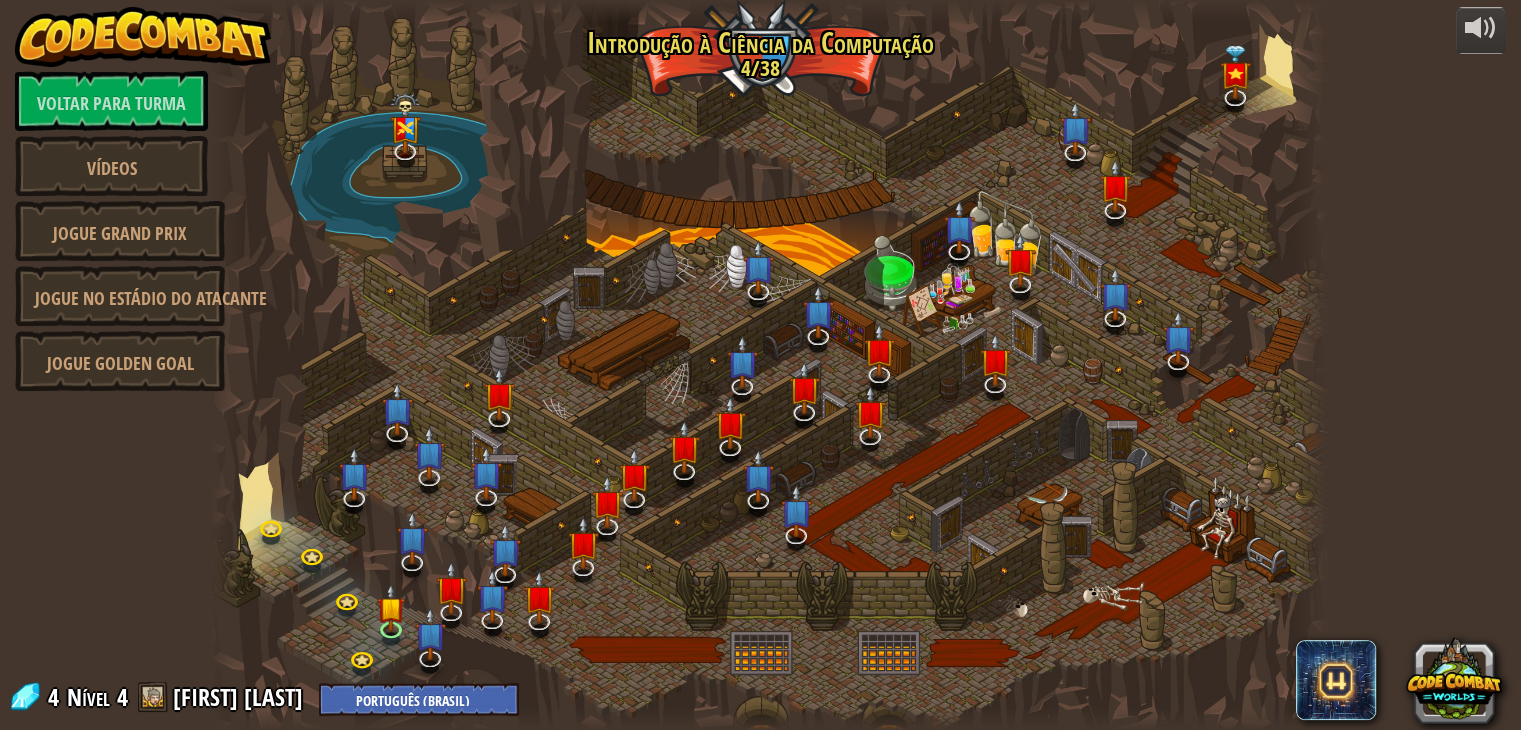 select on "pt-BR" 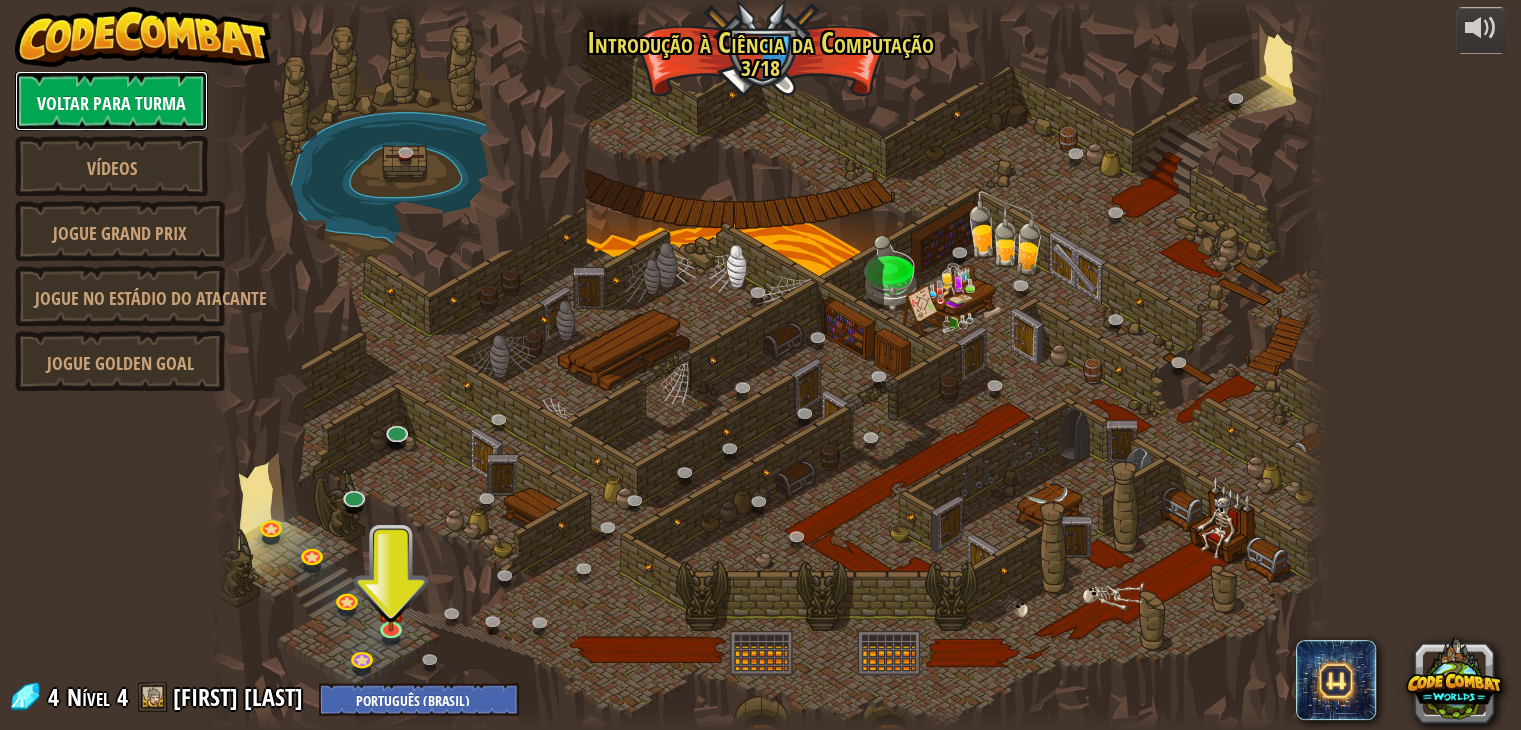 click on "Voltar para Turma" at bounding box center (111, 103) 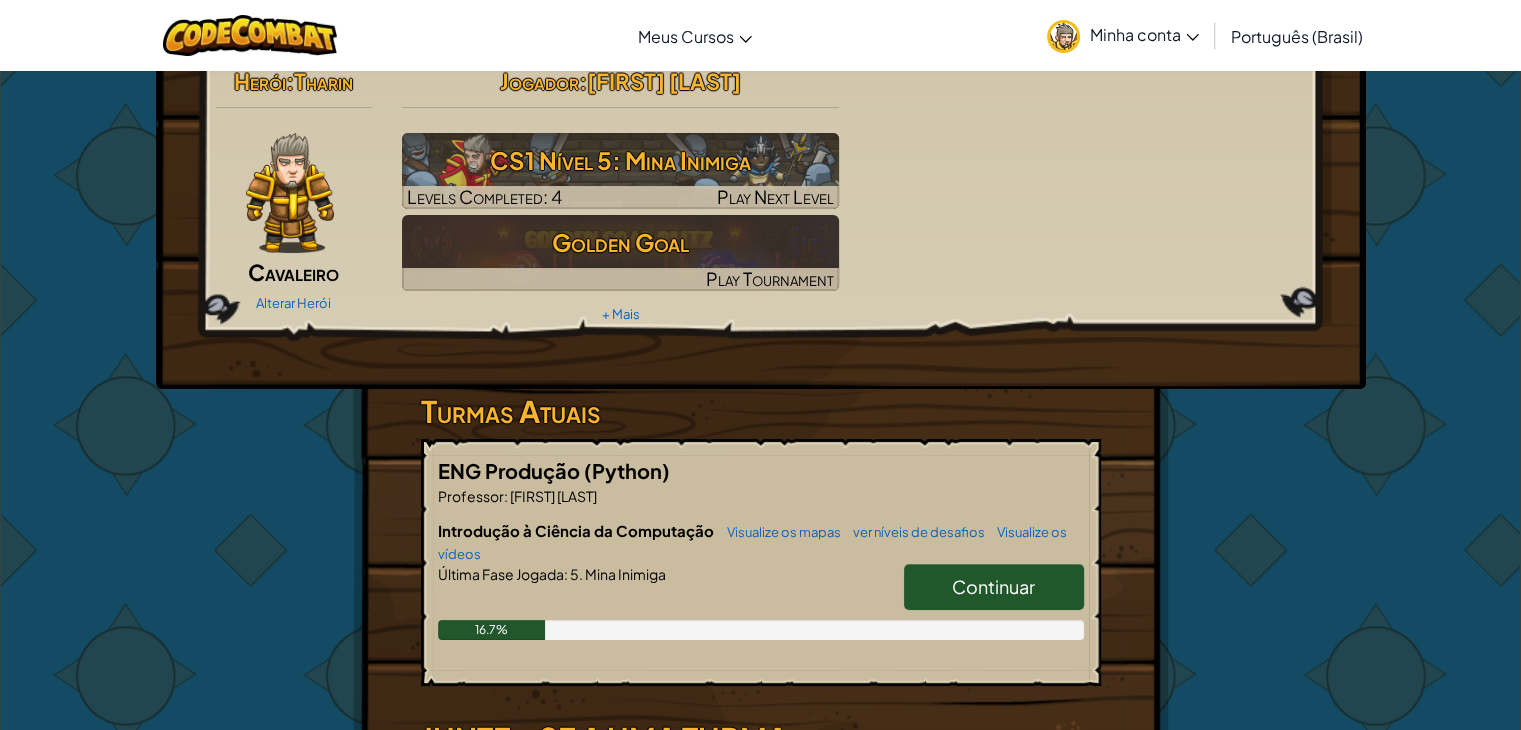 scroll, scrollTop: 0, scrollLeft: 0, axis: both 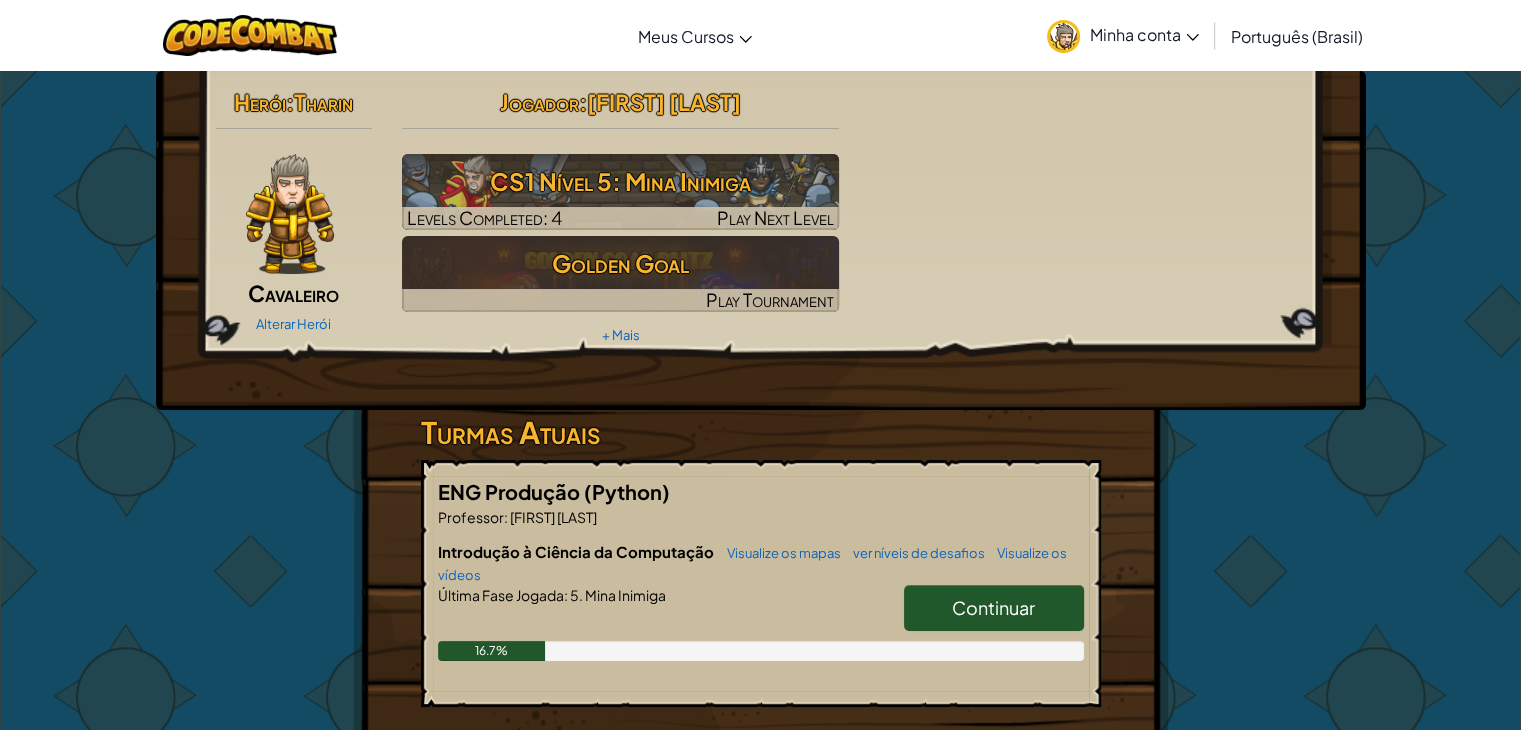 click on "Continuar" at bounding box center (994, 608) 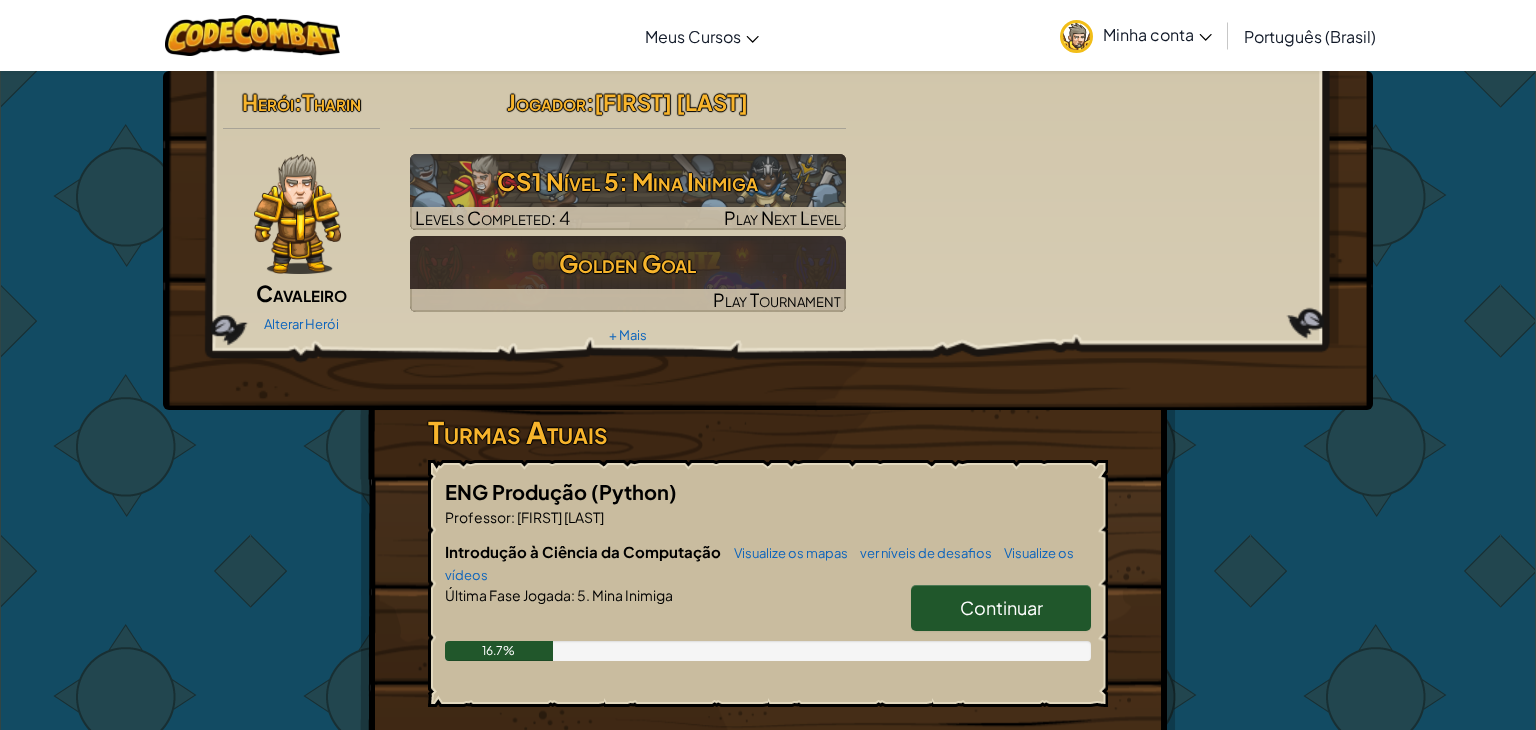 select on "pt-BR" 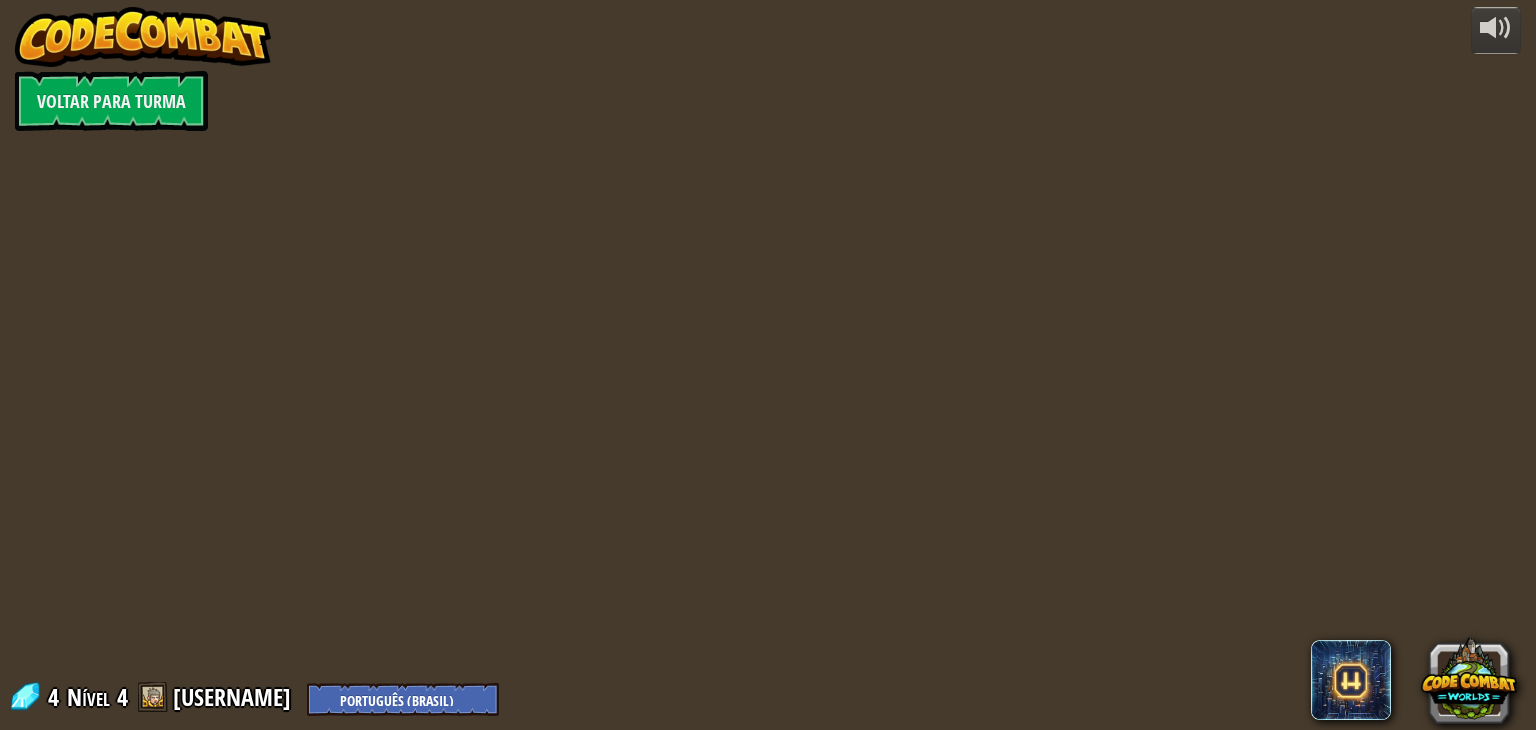 select on "pt-BR" 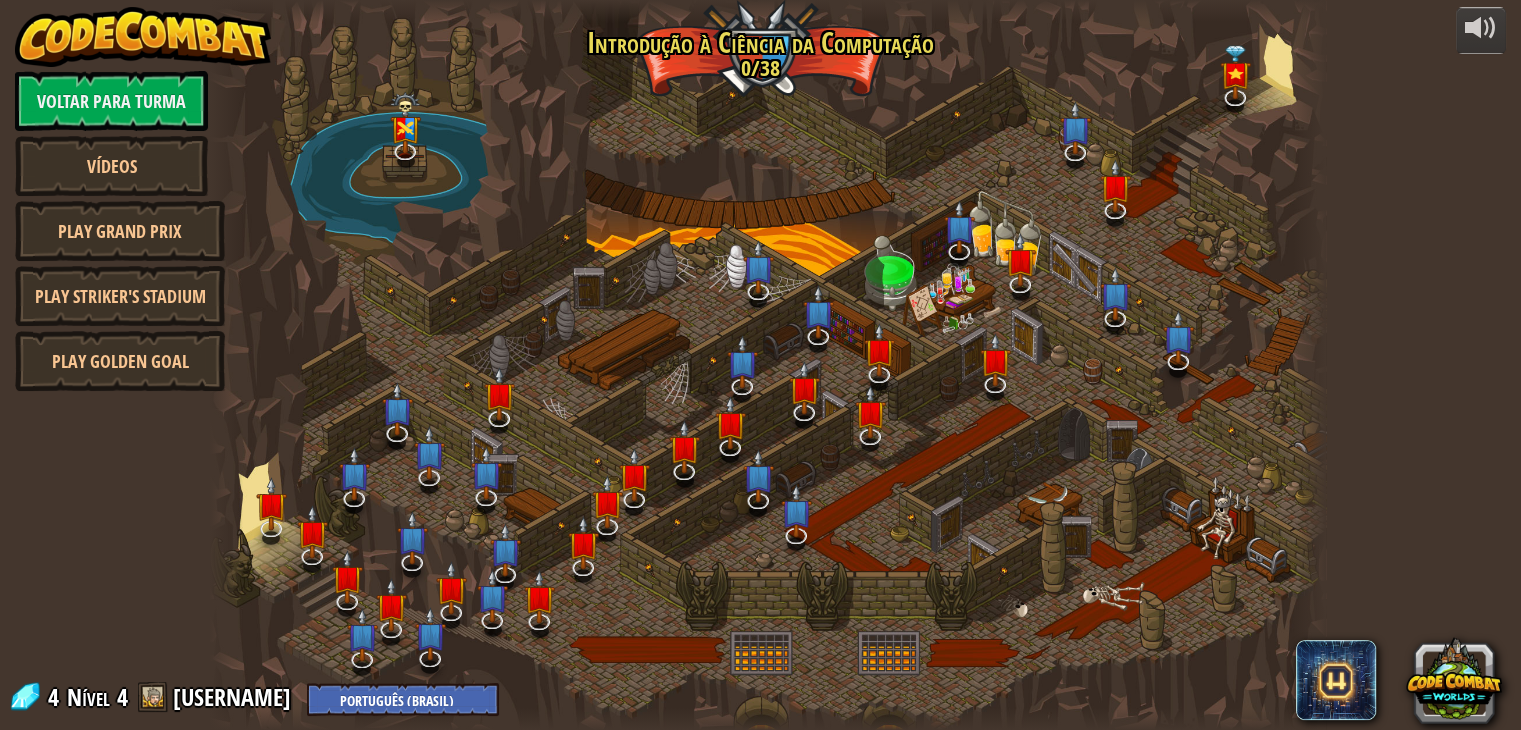 select on "pt-BR" 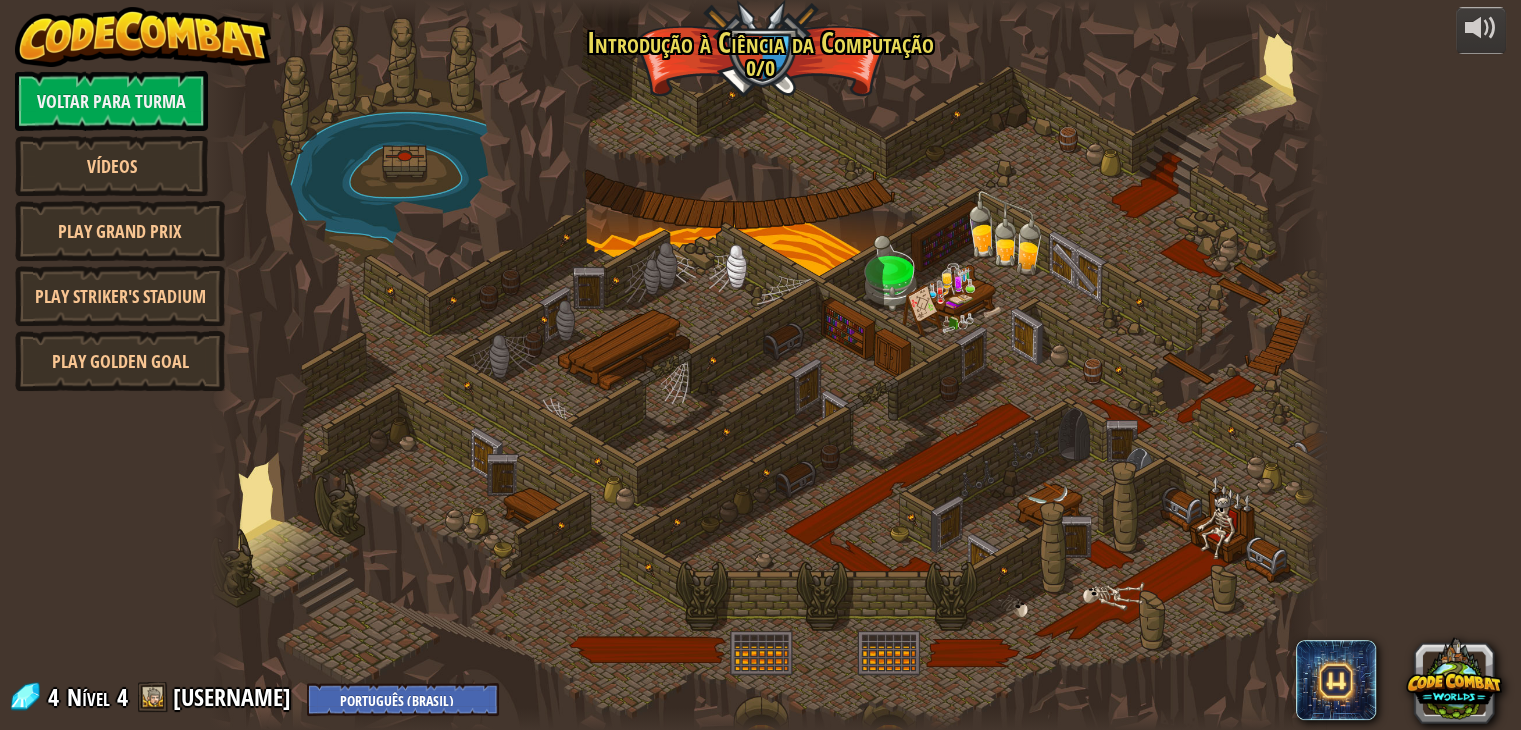 select on "pt-BR" 